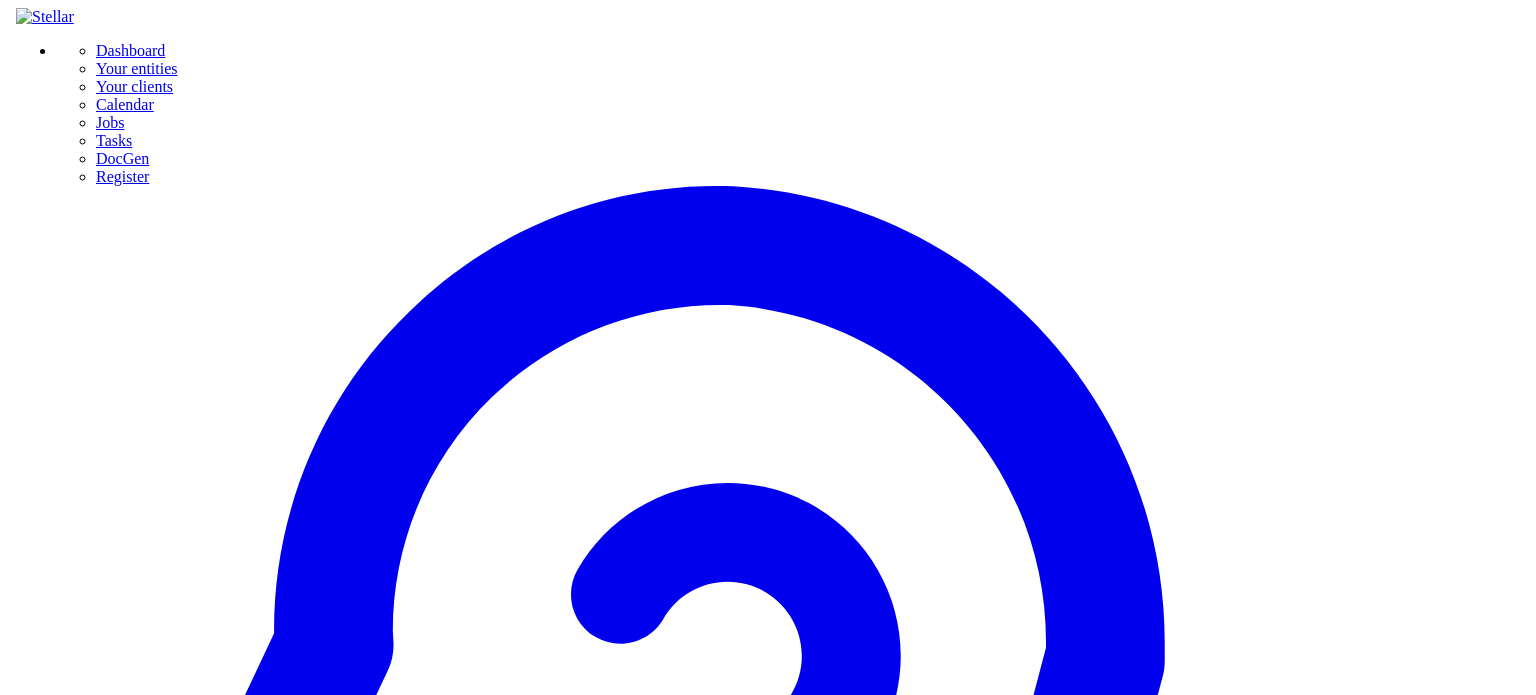 scroll, scrollTop: 0, scrollLeft: 0, axis: both 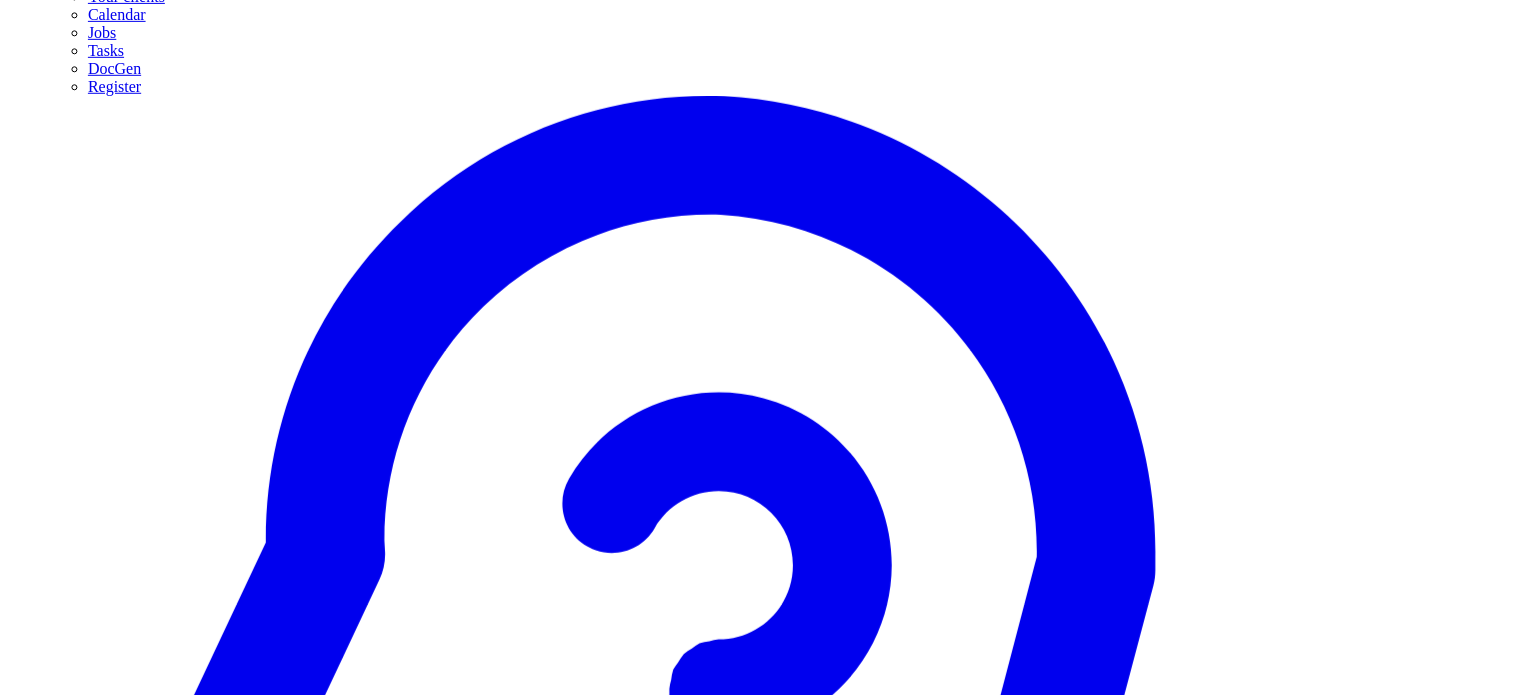 click on "Your entities" at bounding box center [129, -22] 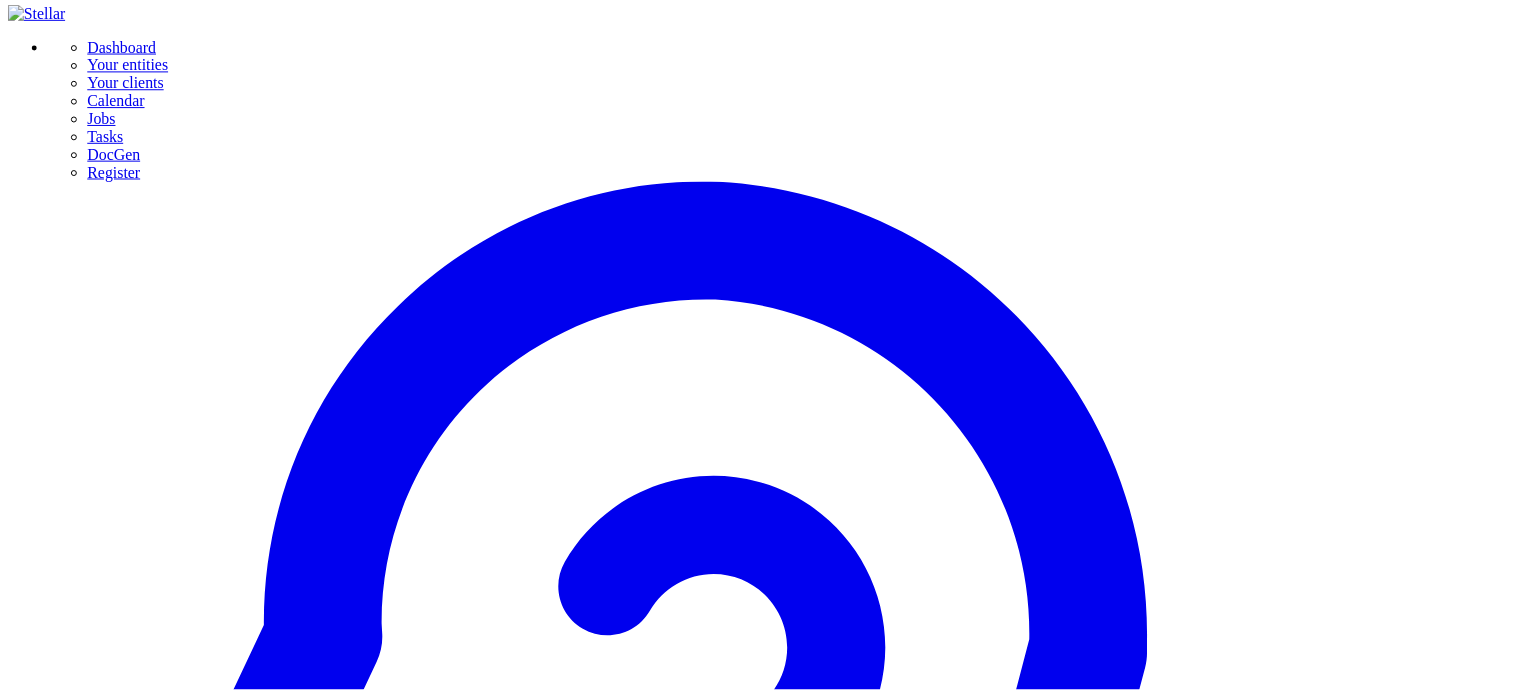 scroll, scrollTop: 0, scrollLeft: 0, axis: both 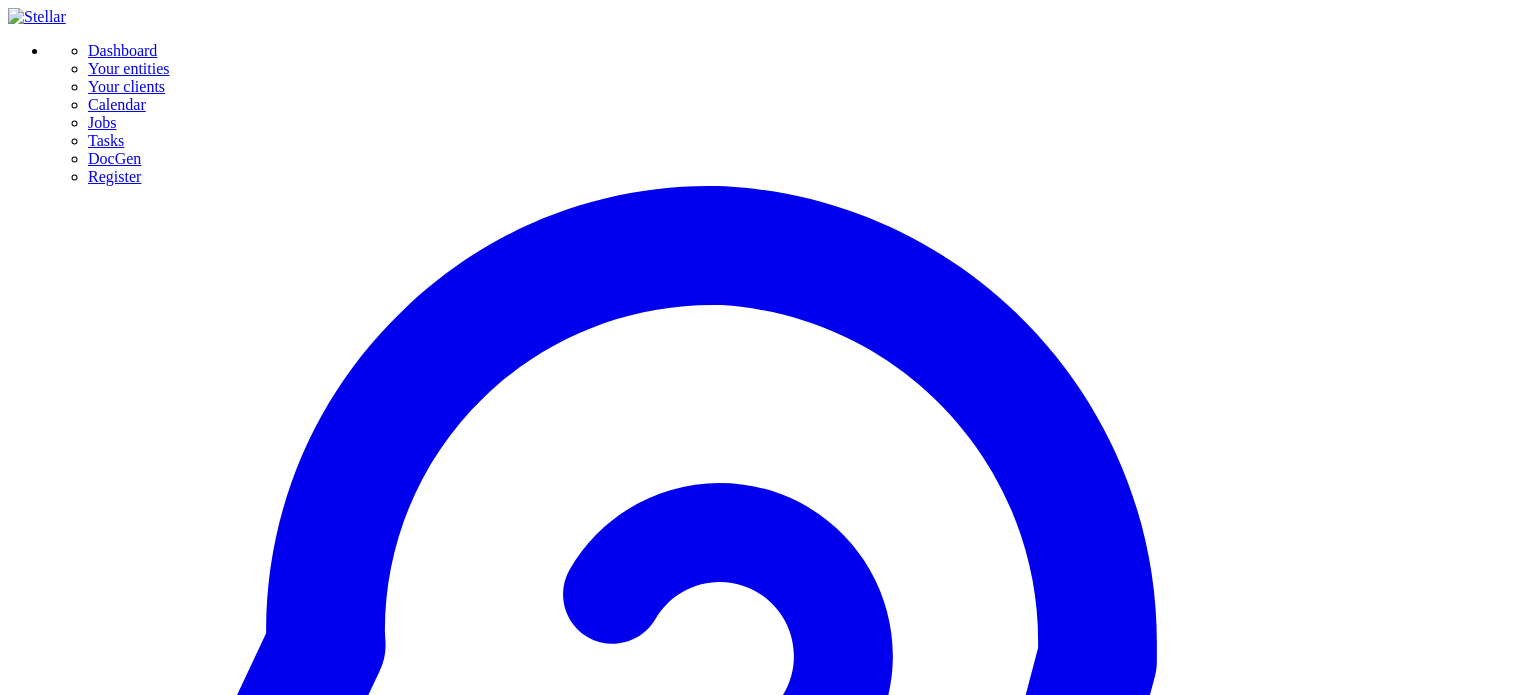 click on "DocGen" at bounding box center [114, 158] 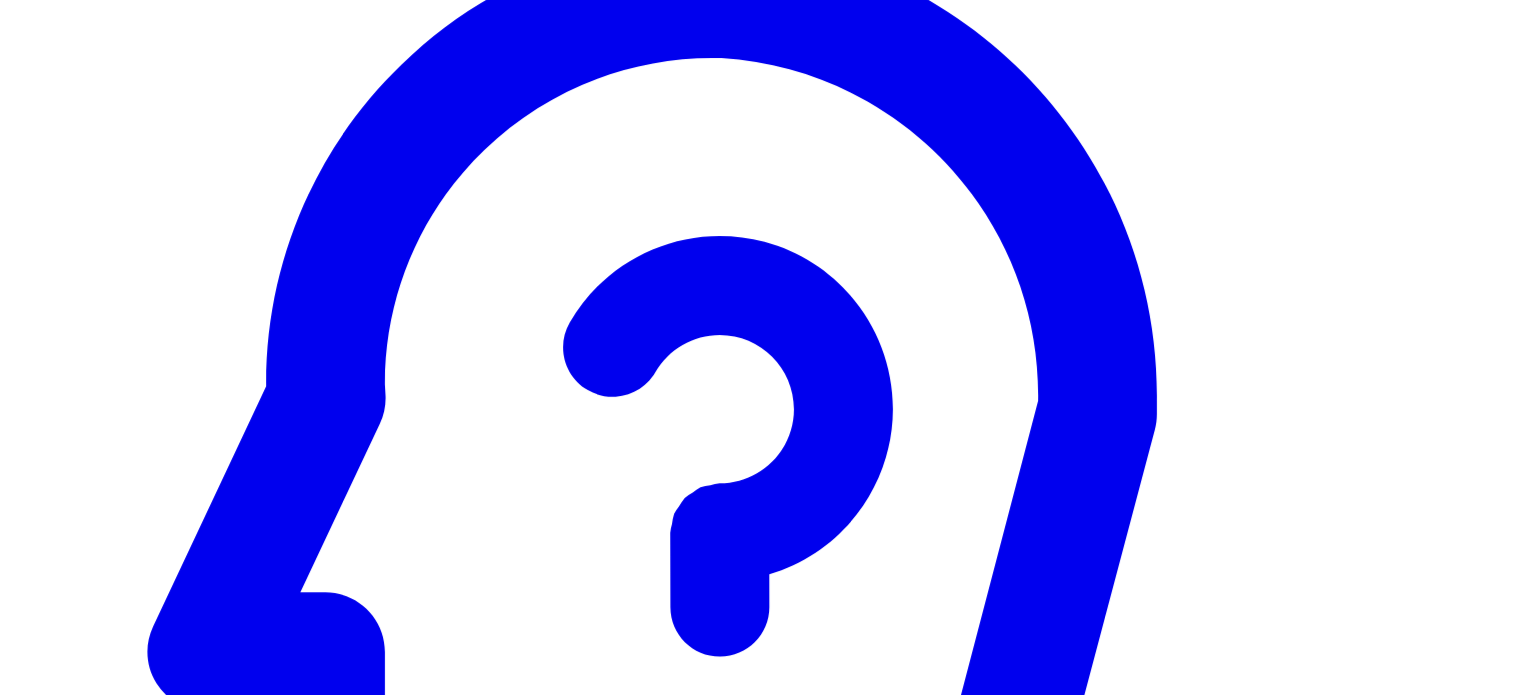 scroll, scrollTop: 4, scrollLeft: 0, axis: vertical 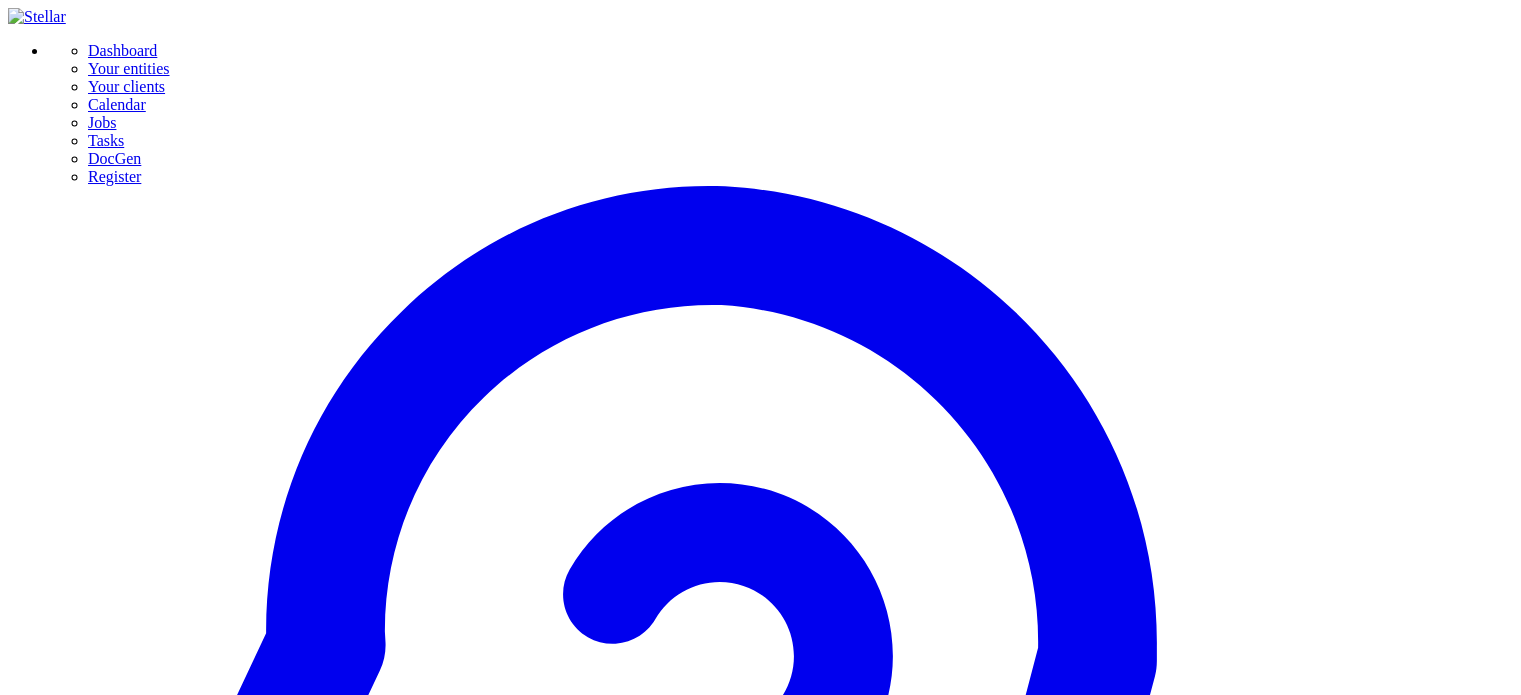 click on "Completed (1662)" 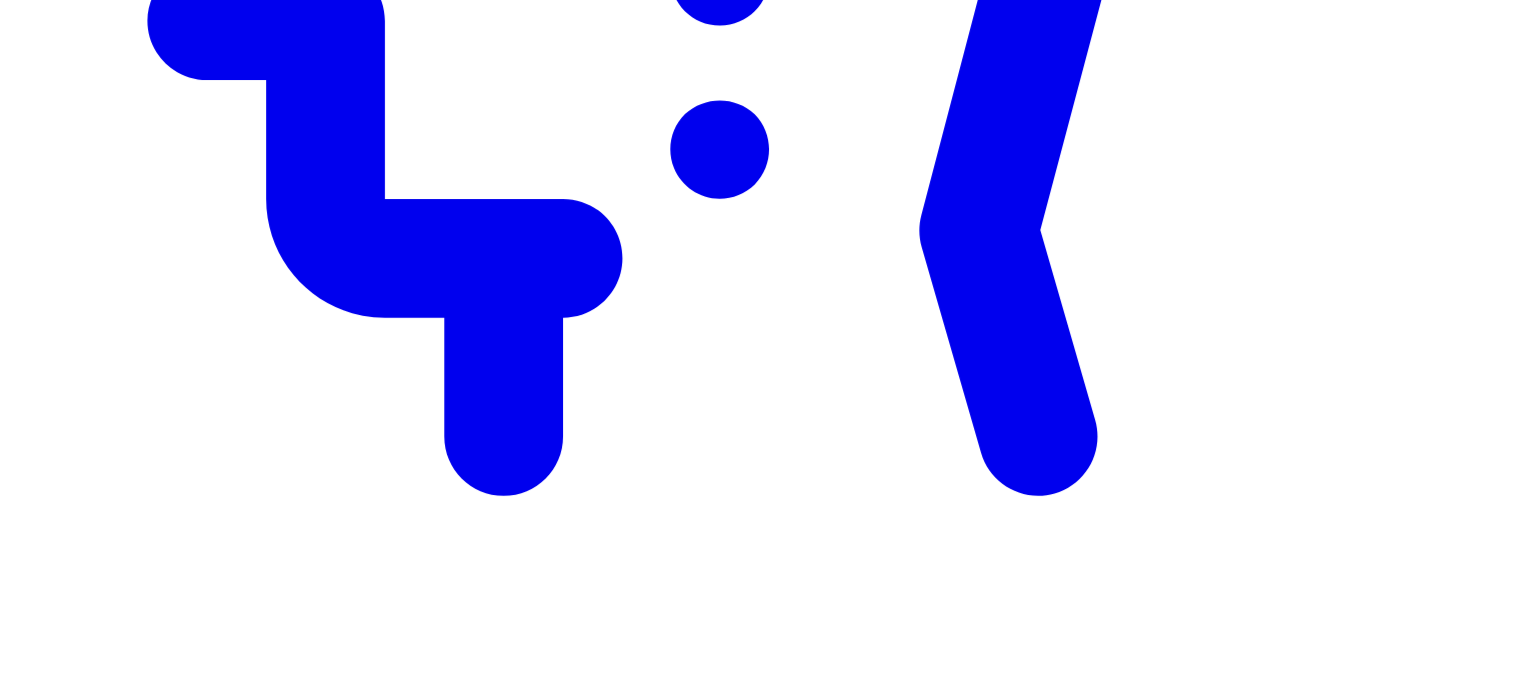 scroll, scrollTop: 0, scrollLeft: 0, axis: both 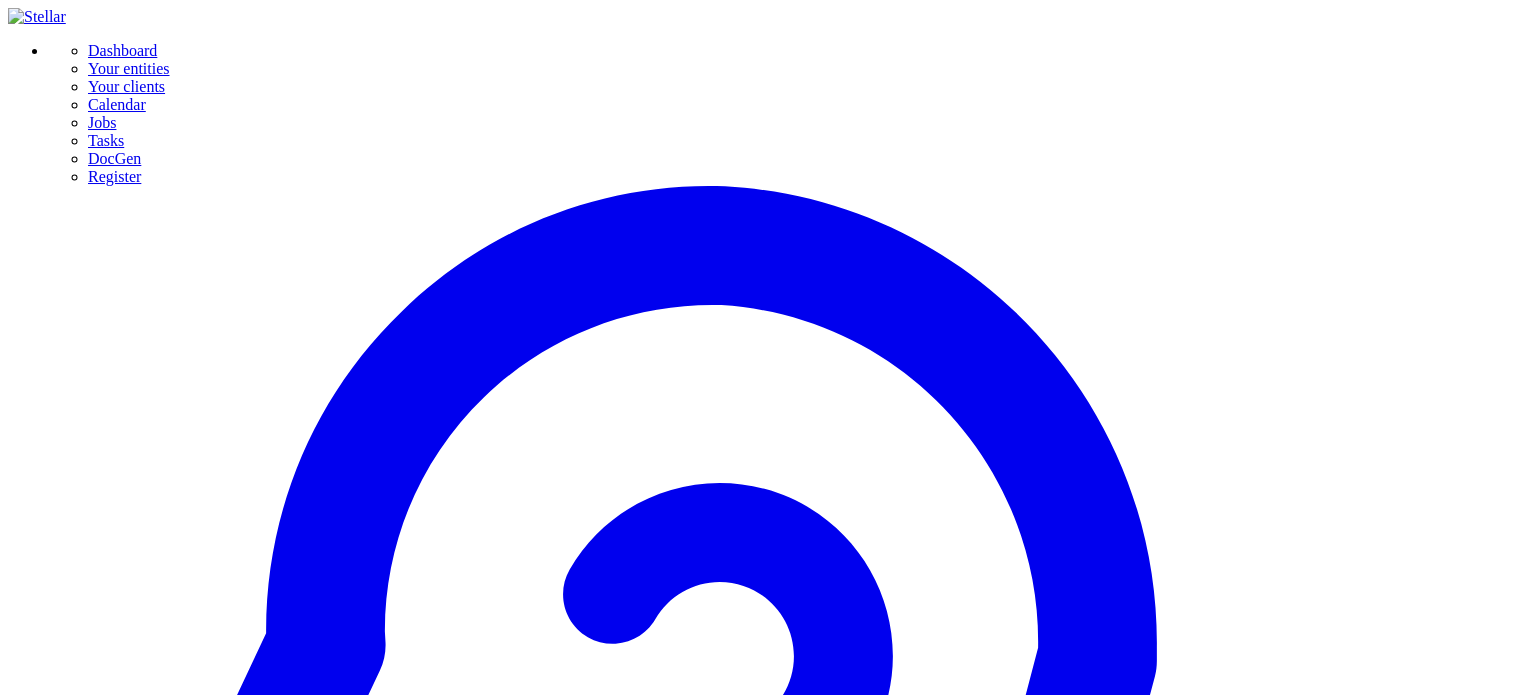 click on "Generate document" at bounding box center [70, 9149] 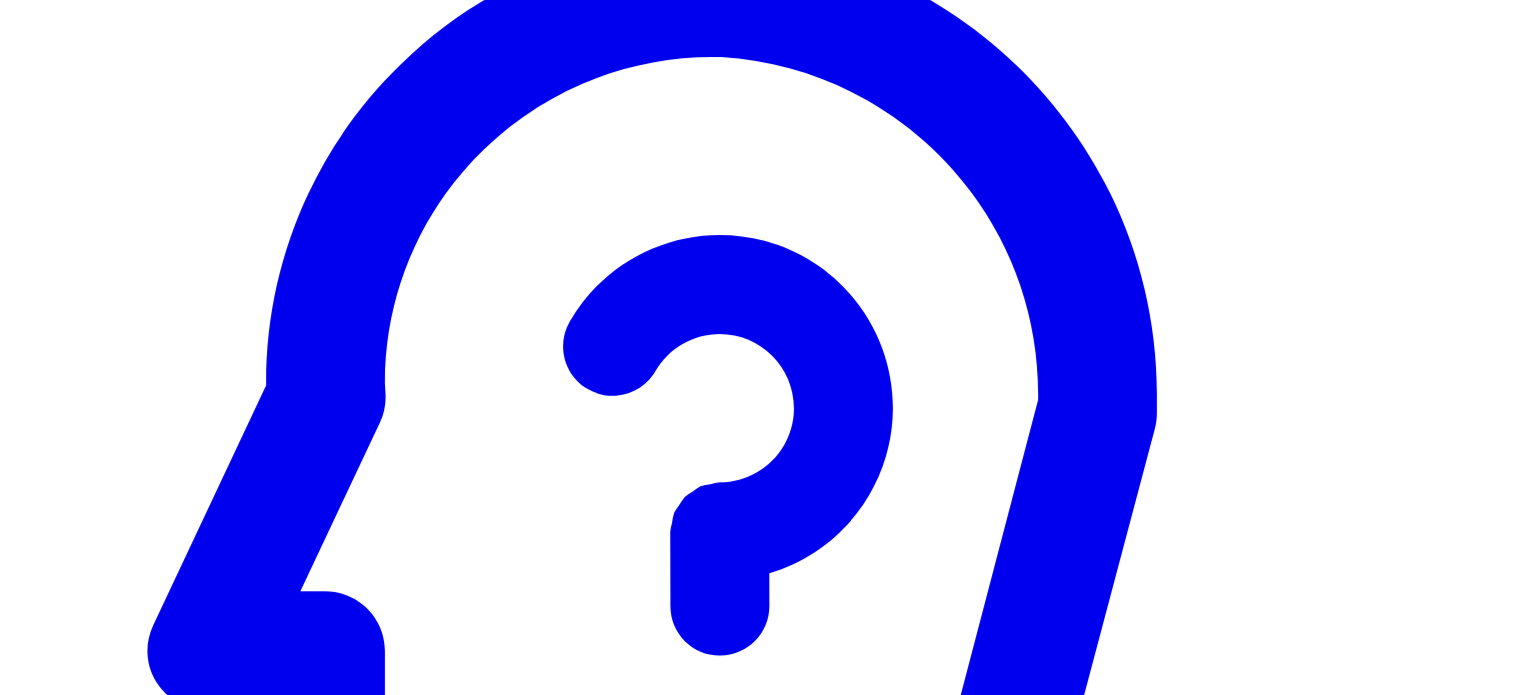 scroll, scrollTop: 249, scrollLeft: 0, axis: vertical 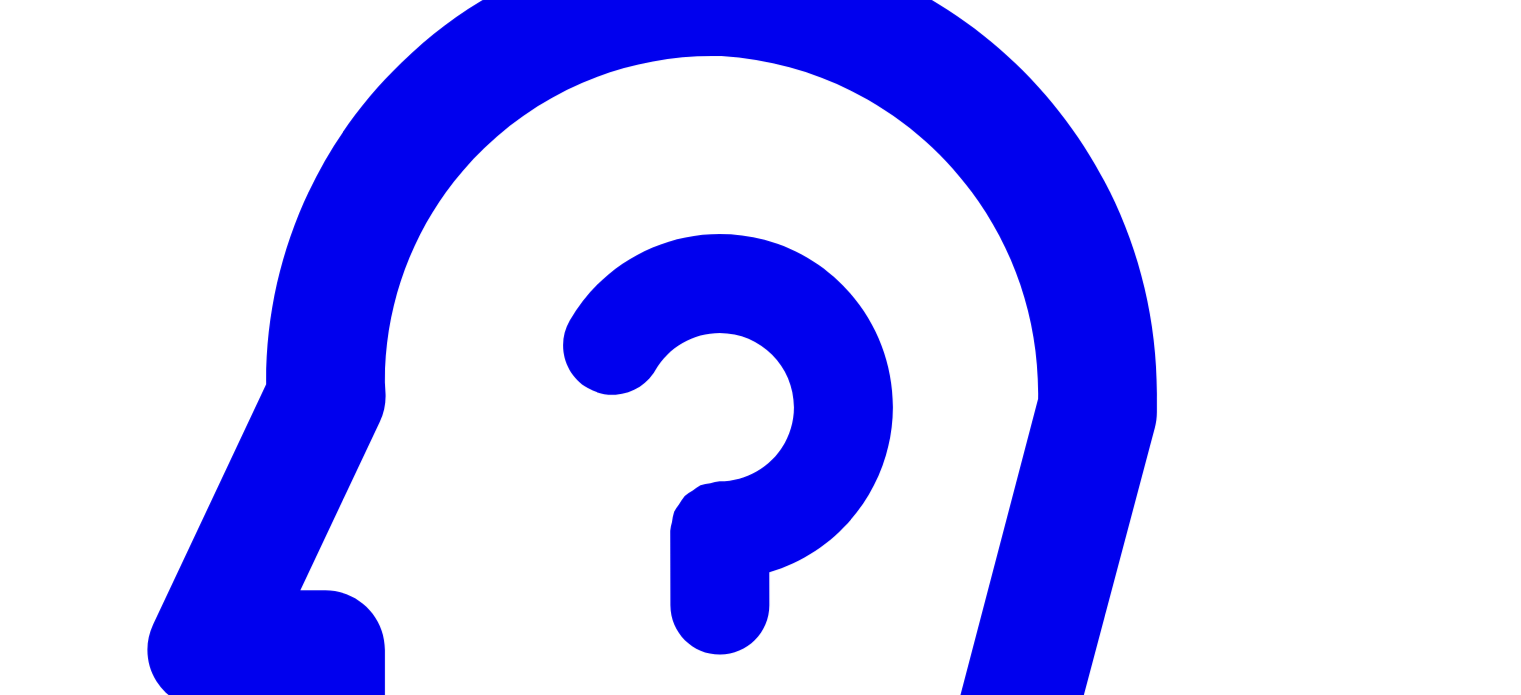click at bounding box center [760, 11884] 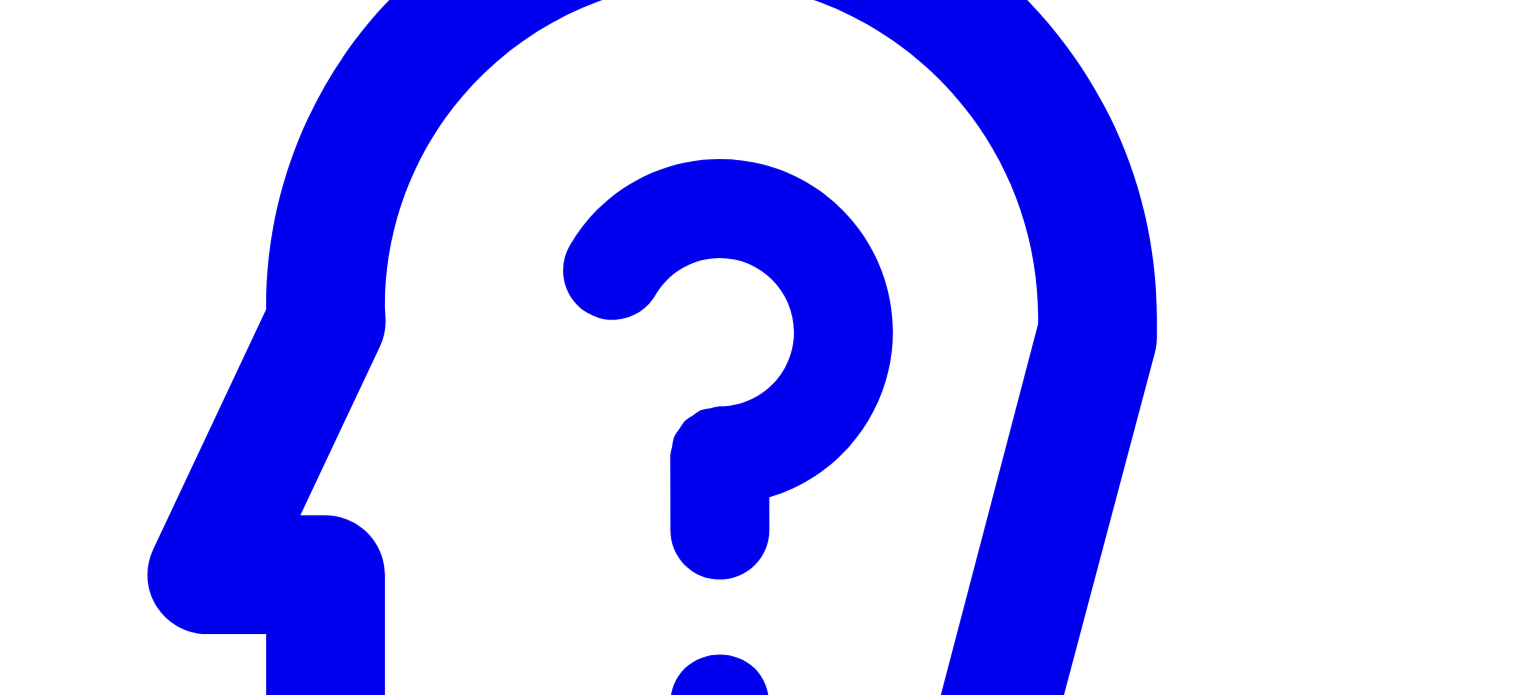scroll, scrollTop: 0, scrollLeft: 0, axis: both 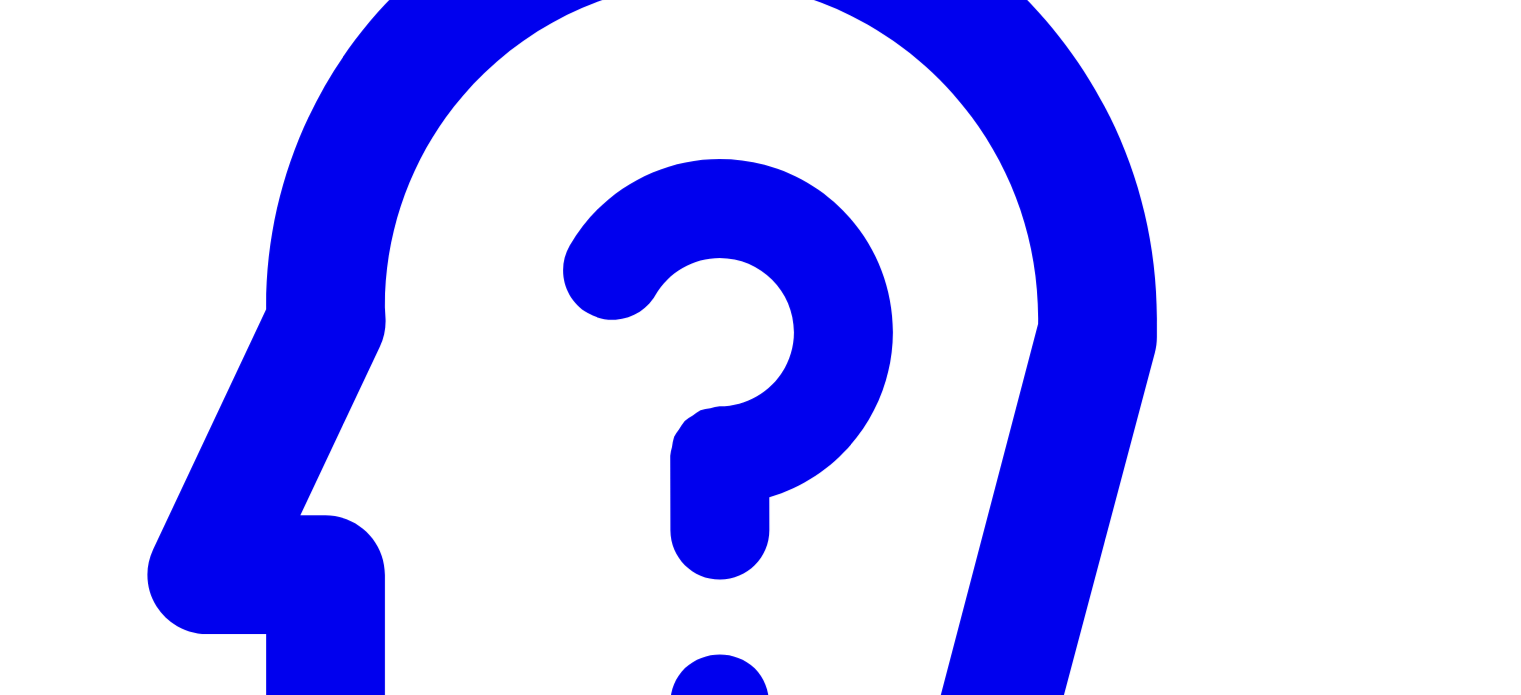 click on "Board resolution to convene EGM to approve striking off.
Declaration for submission of striking off.
Letter on consent to striking off." at bounding box center (780, 11863) 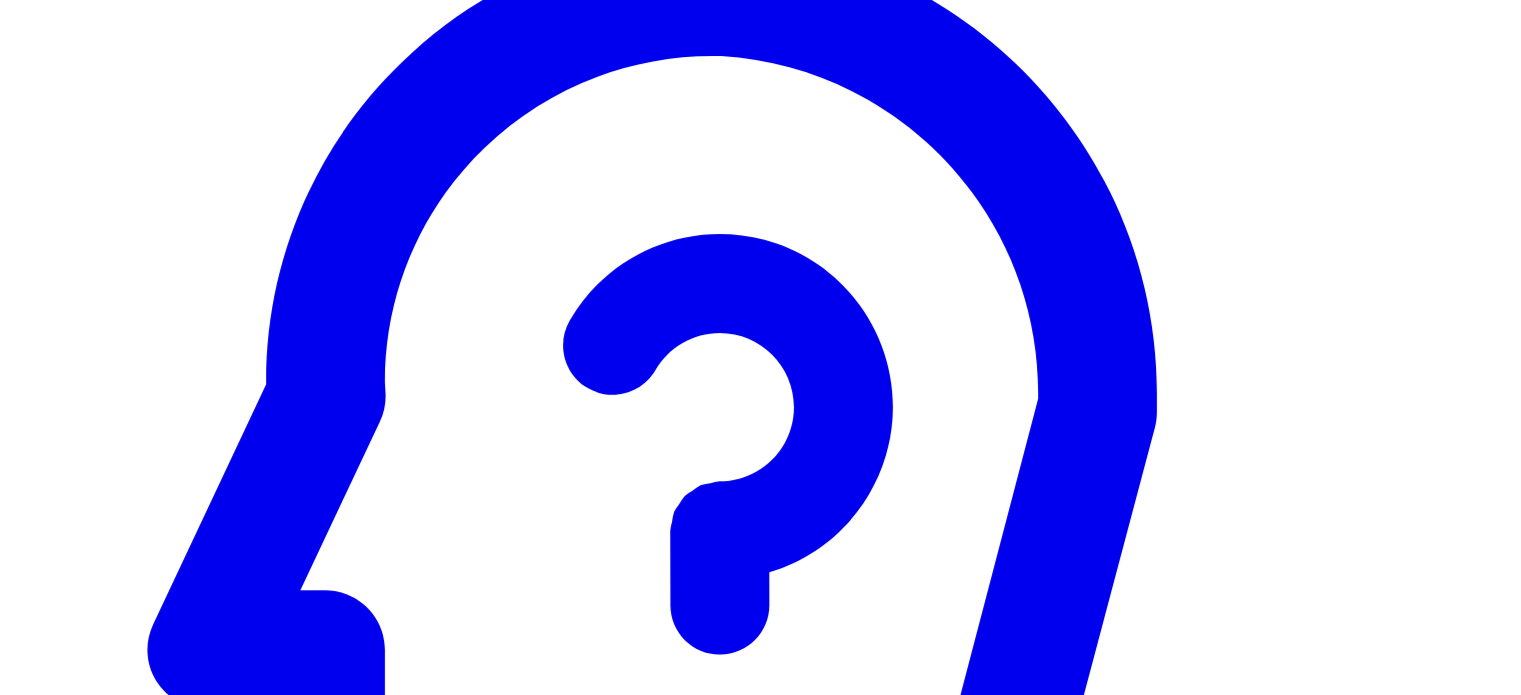 click 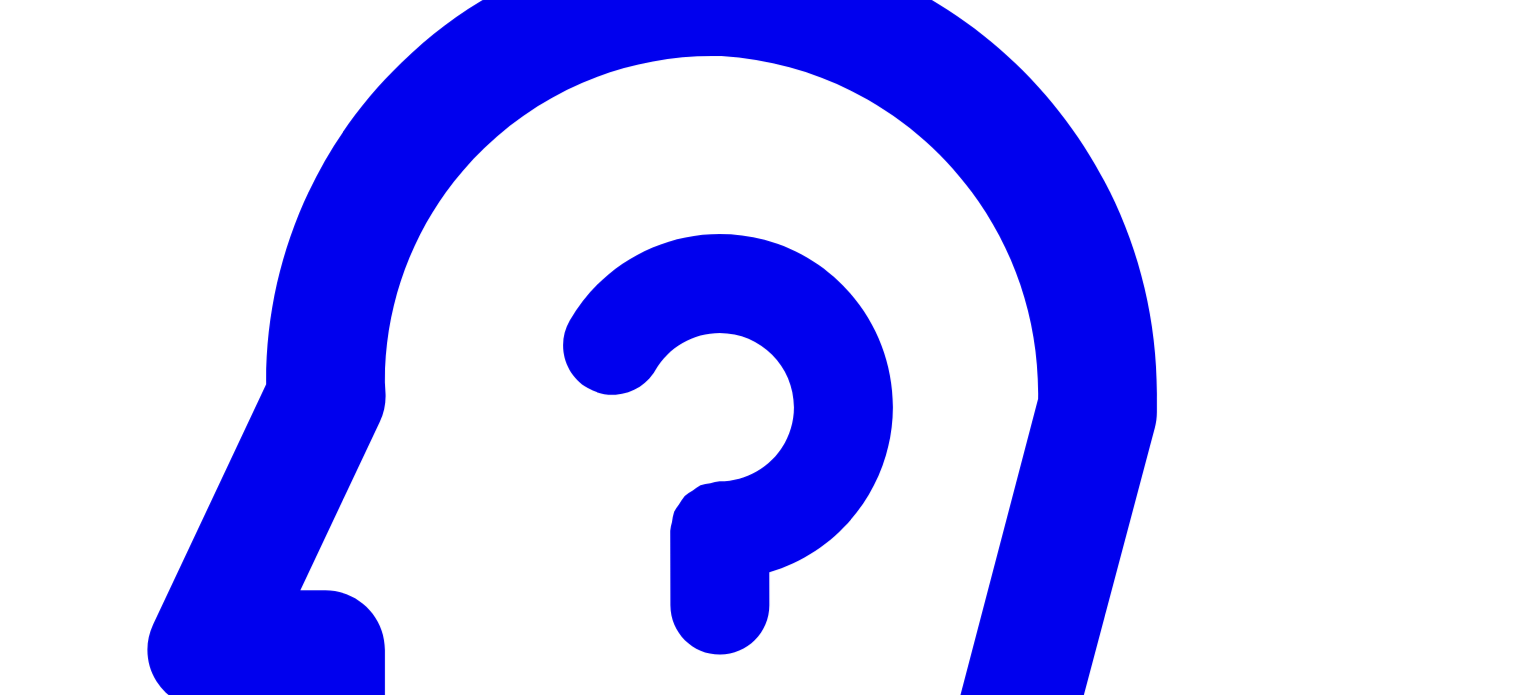 click on "- Private Company Limited by Shares (Pte Ltd)" at bounding box center [363, 12014] 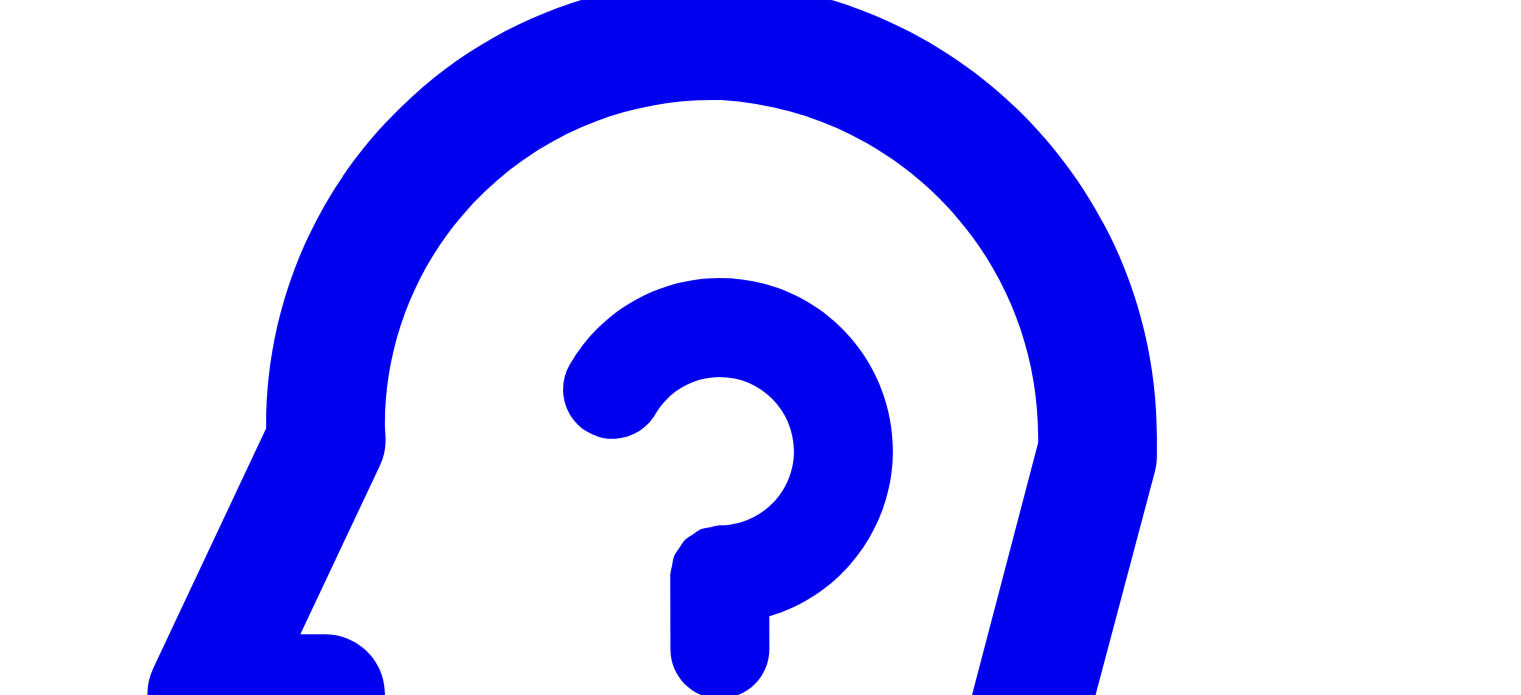 scroll, scrollTop: 295, scrollLeft: 0, axis: vertical 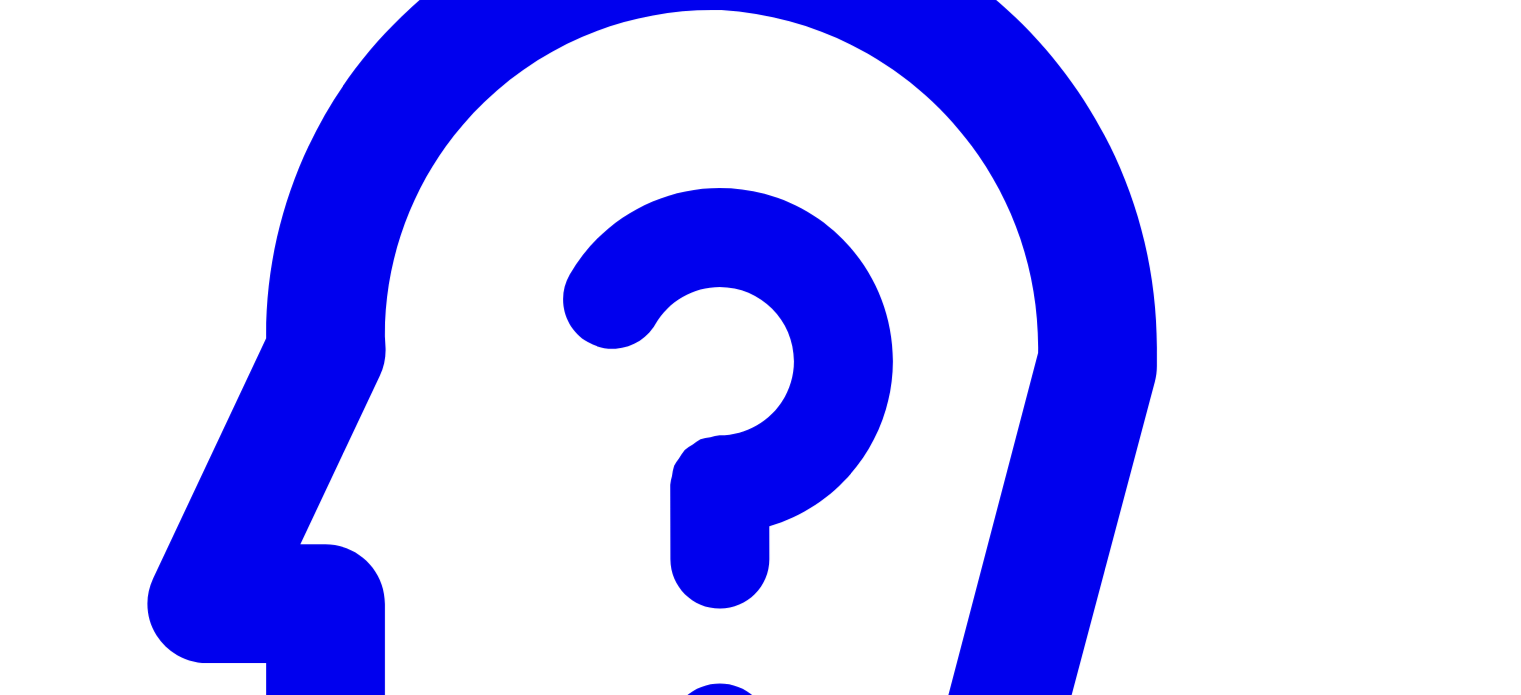 click on "Create document" at bounding box center [67, 13654] 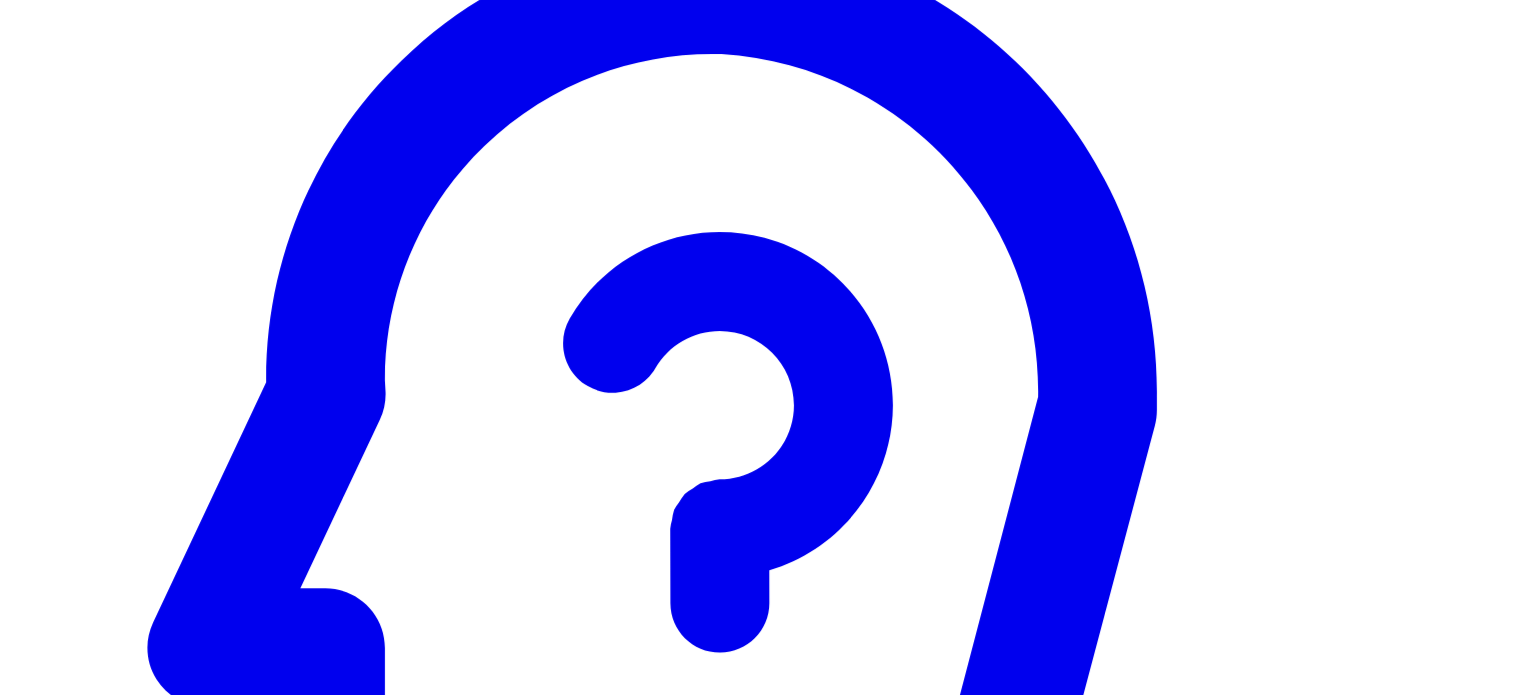 scroll, scrollTop: 0, scrollLeft: 0, axis: both 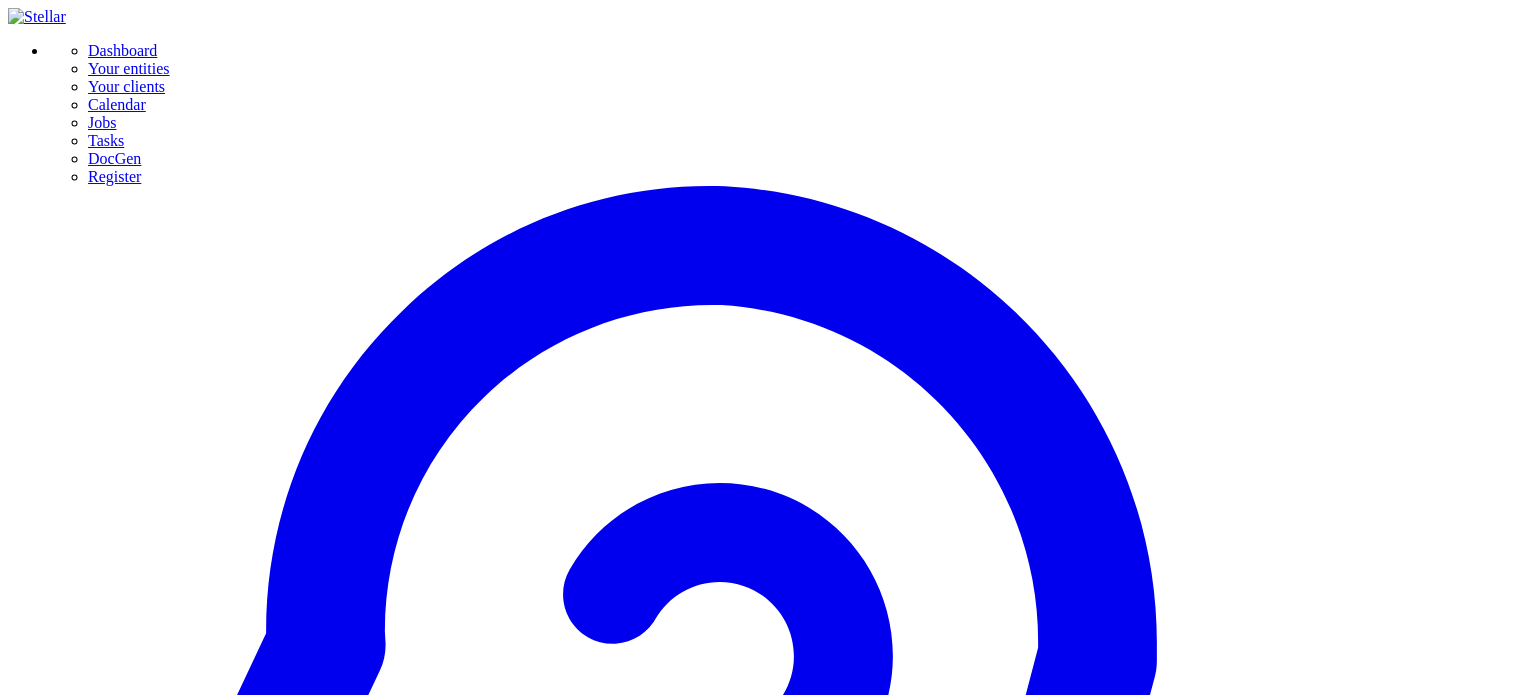click on "People" at bounding box center (37, 12756) 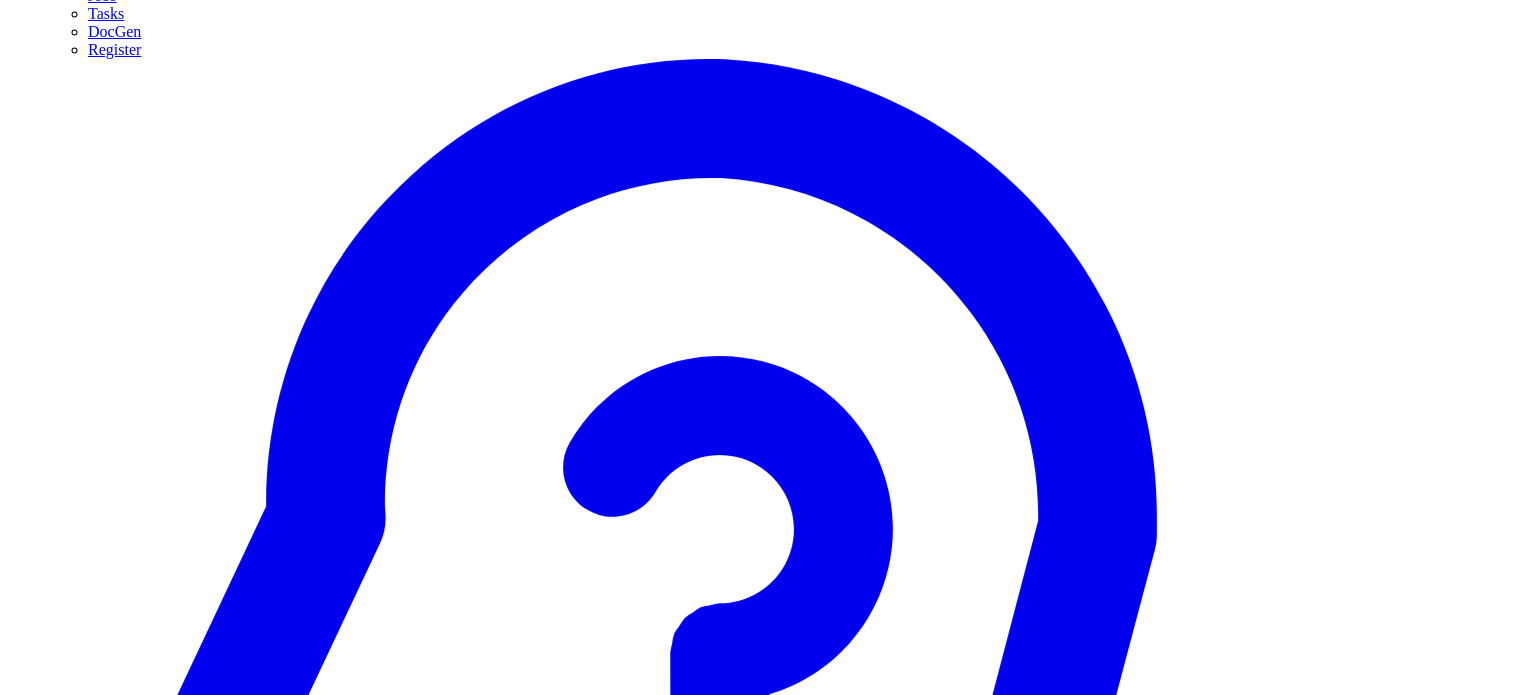 scroll, scrollTop: 1051, scrollLeft: 0, axis: vertical 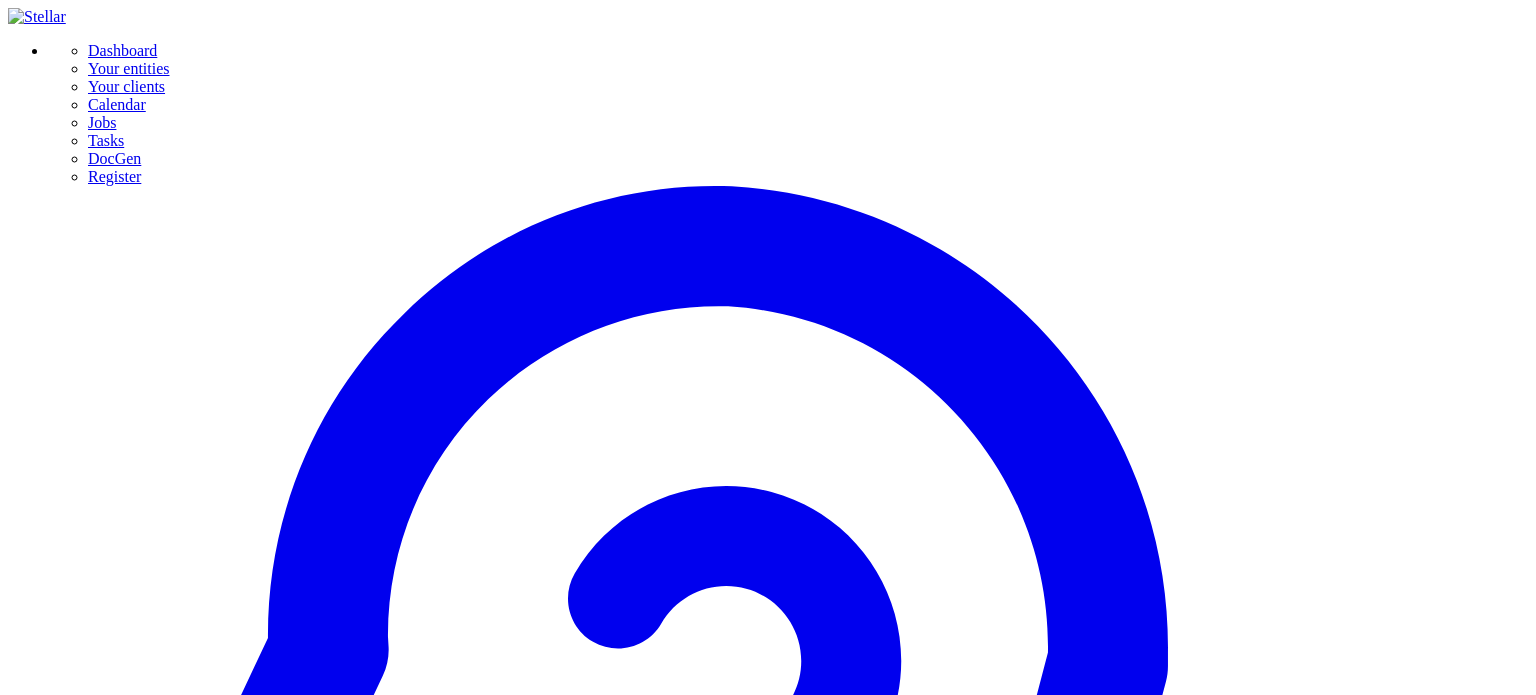 click on "*****" at bounding box center [79, 5133] 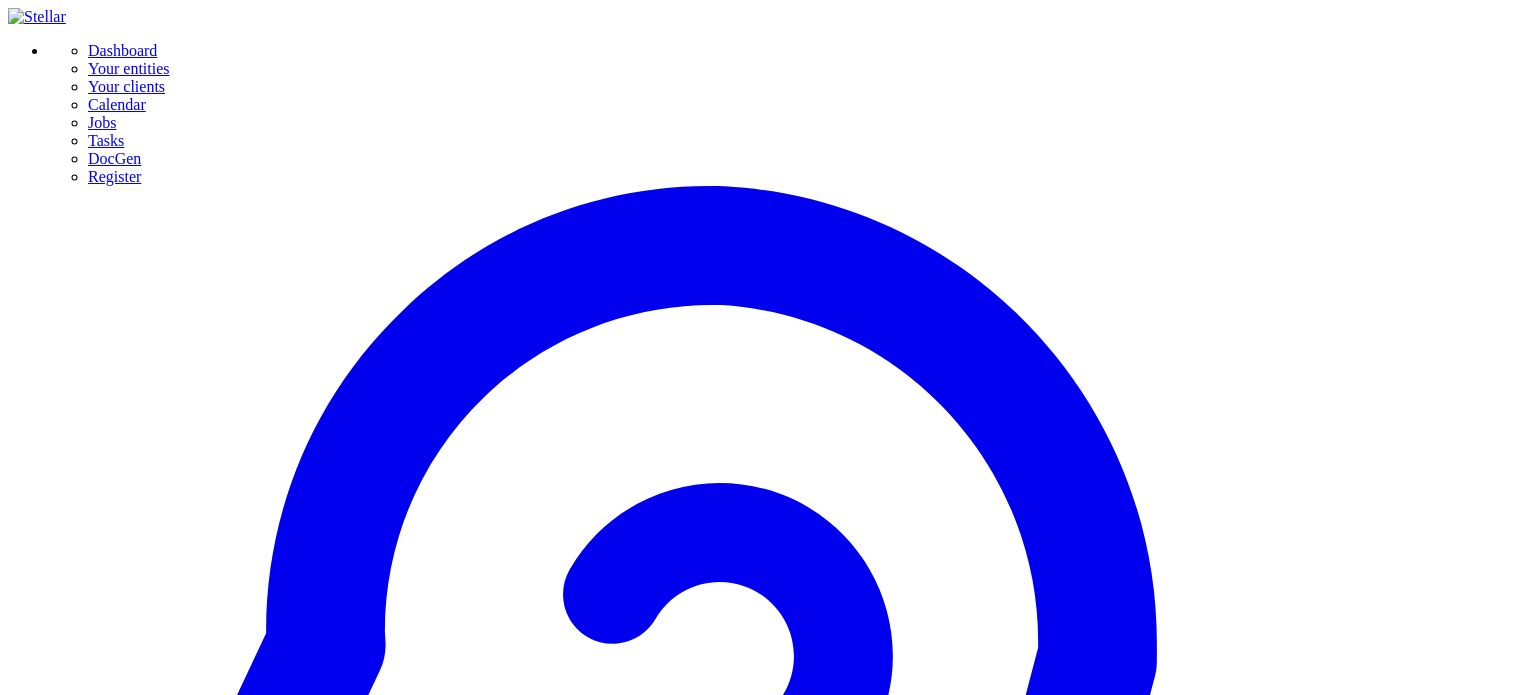 type on "******" 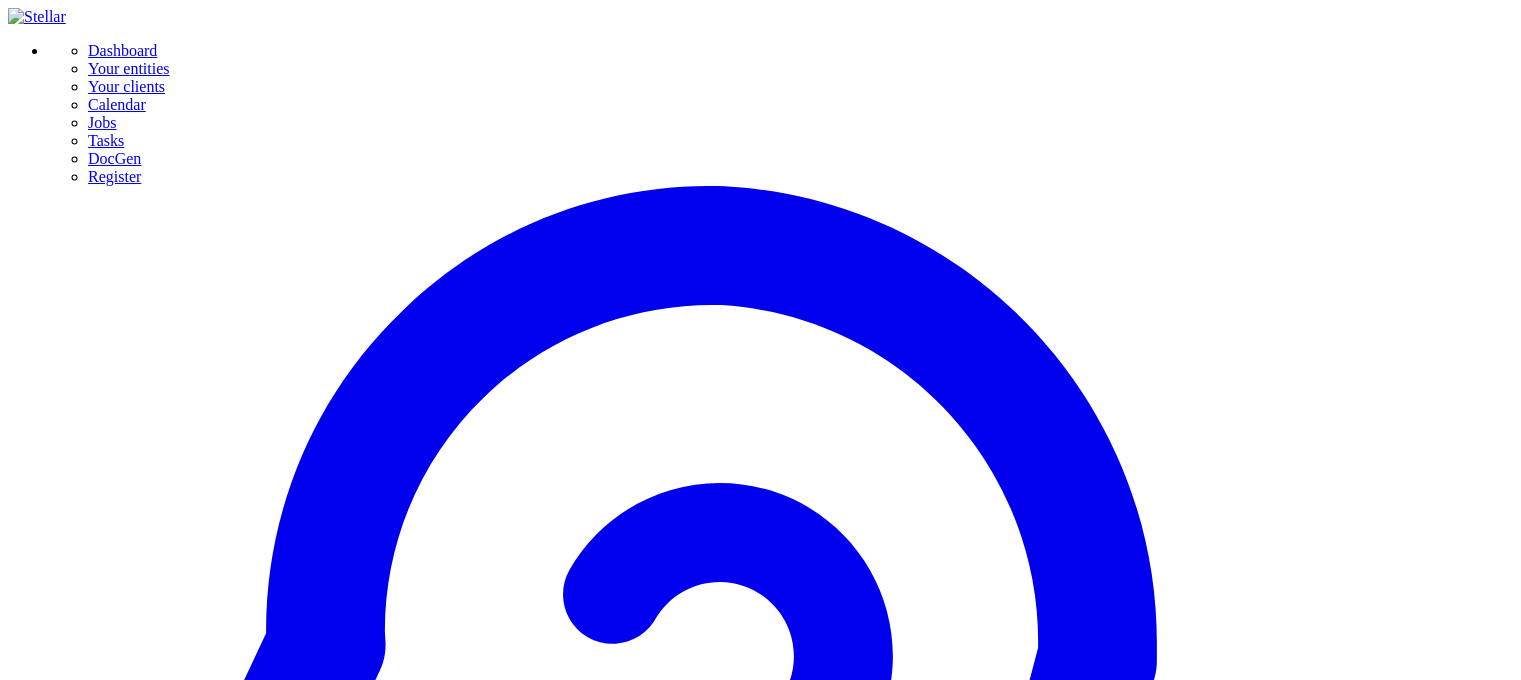 click on "Documents" 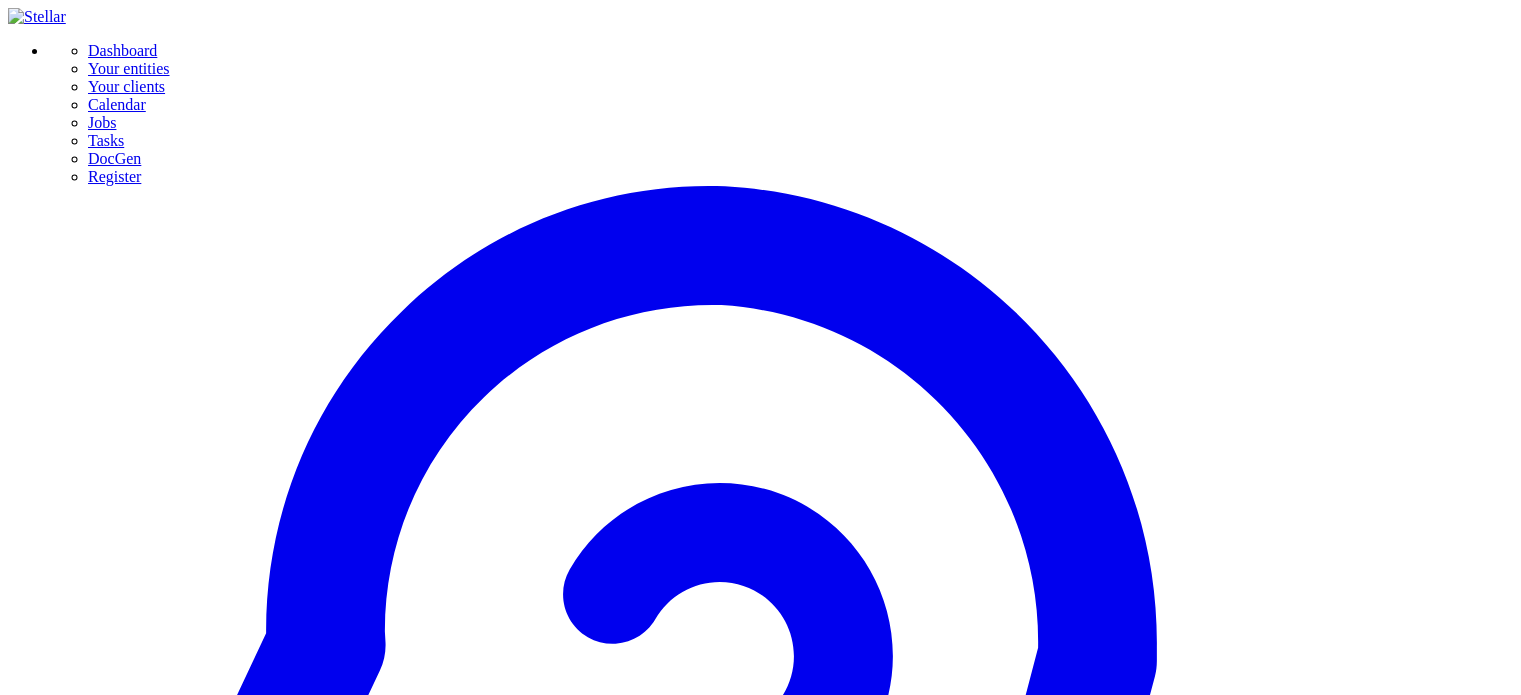 click on "Generate document" at bounding box center (70, 9149) 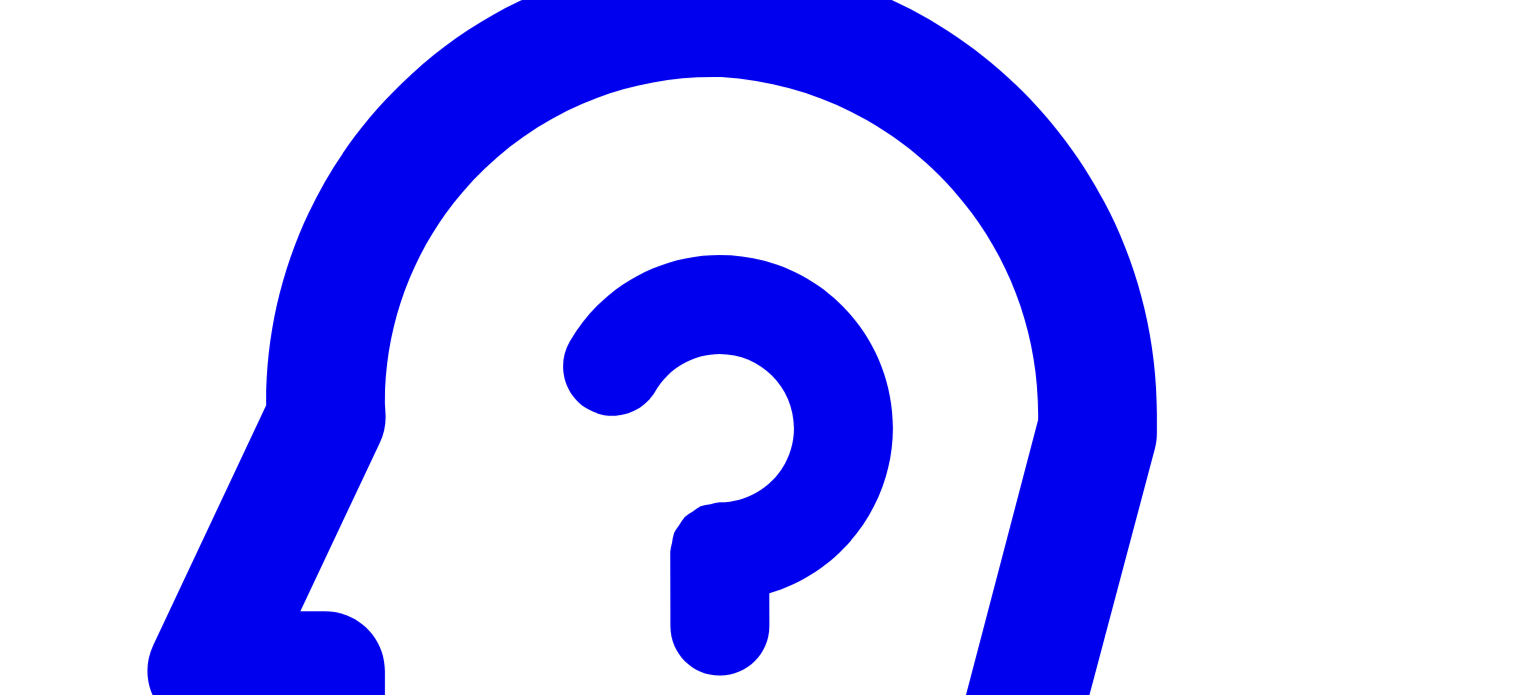 scroll, scrollTop: 245, scrollLeft: 0, axis: vertical 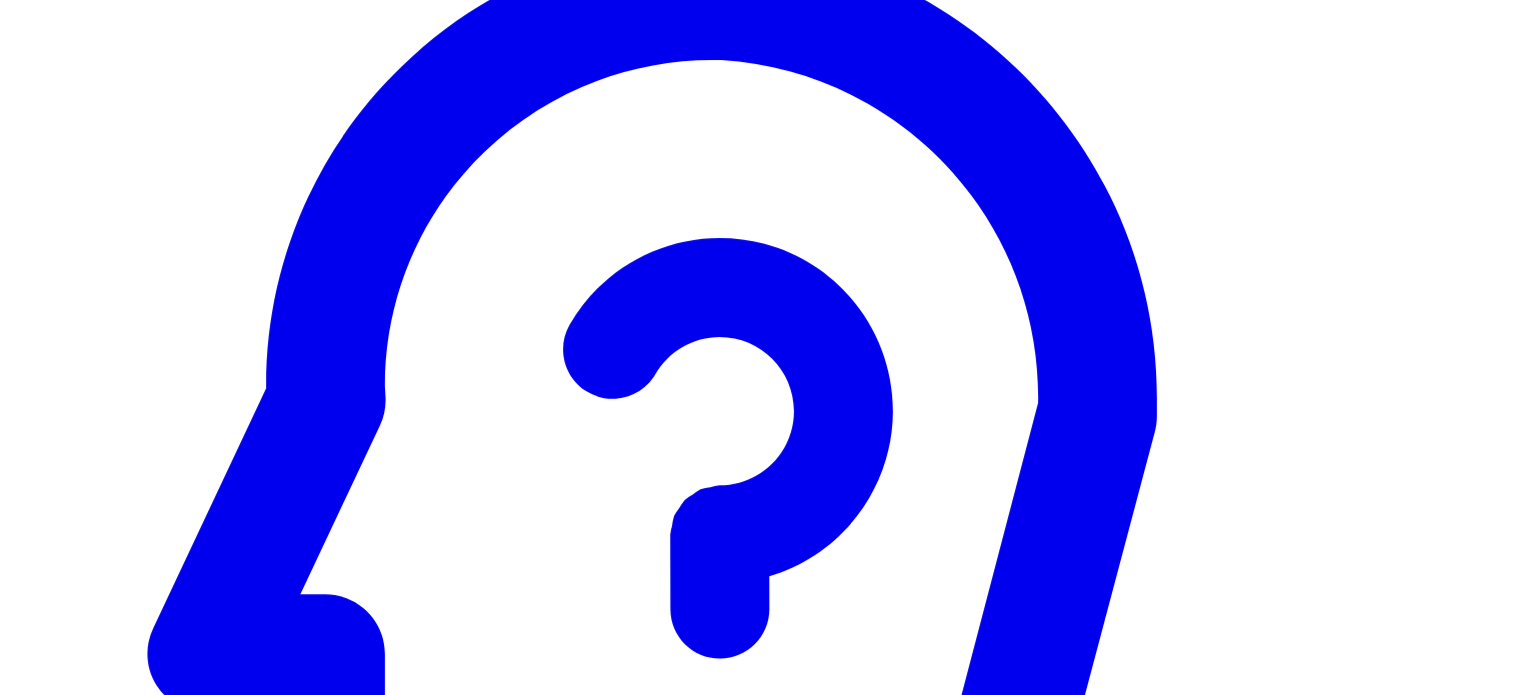 click 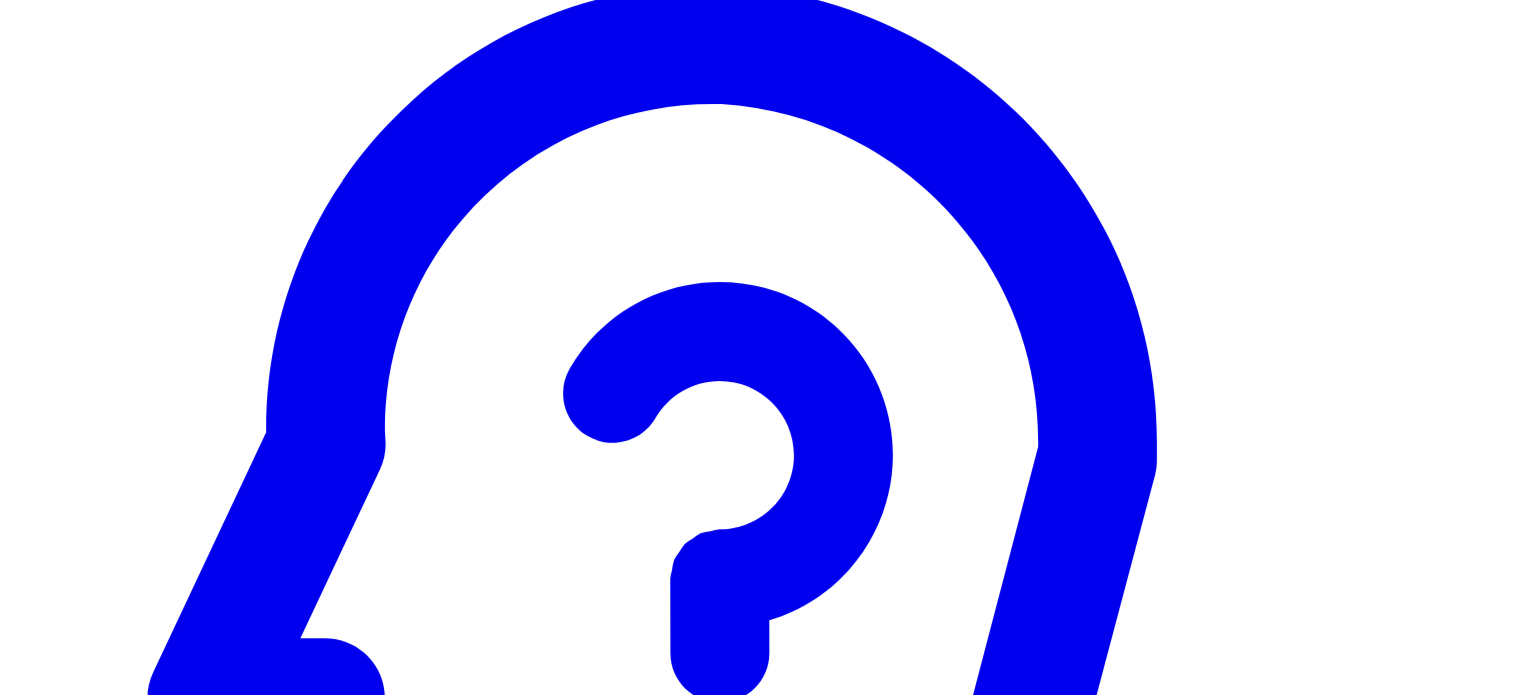 scroll, scrollTop: 305, scrollLeft: 0, axis: vertical 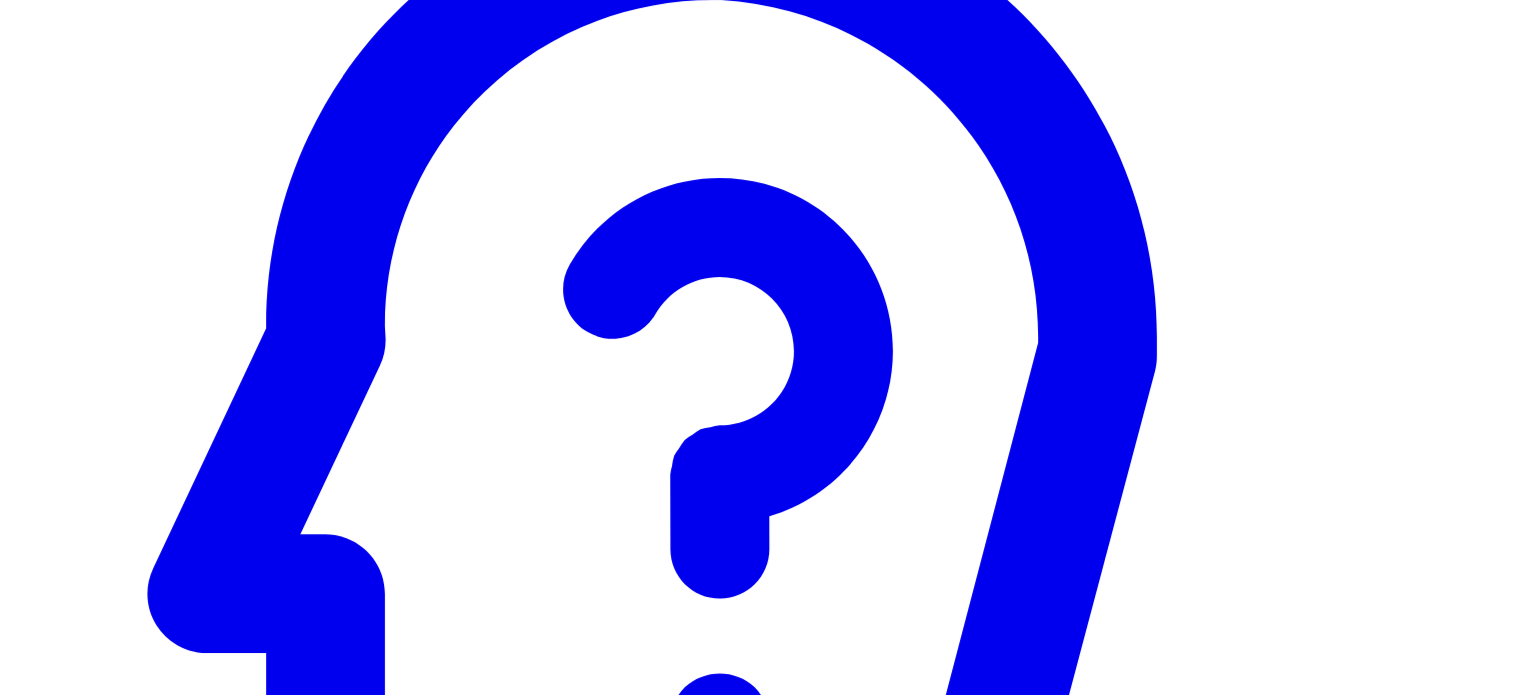 click on "Create document" at bounding box center (67, 13637) 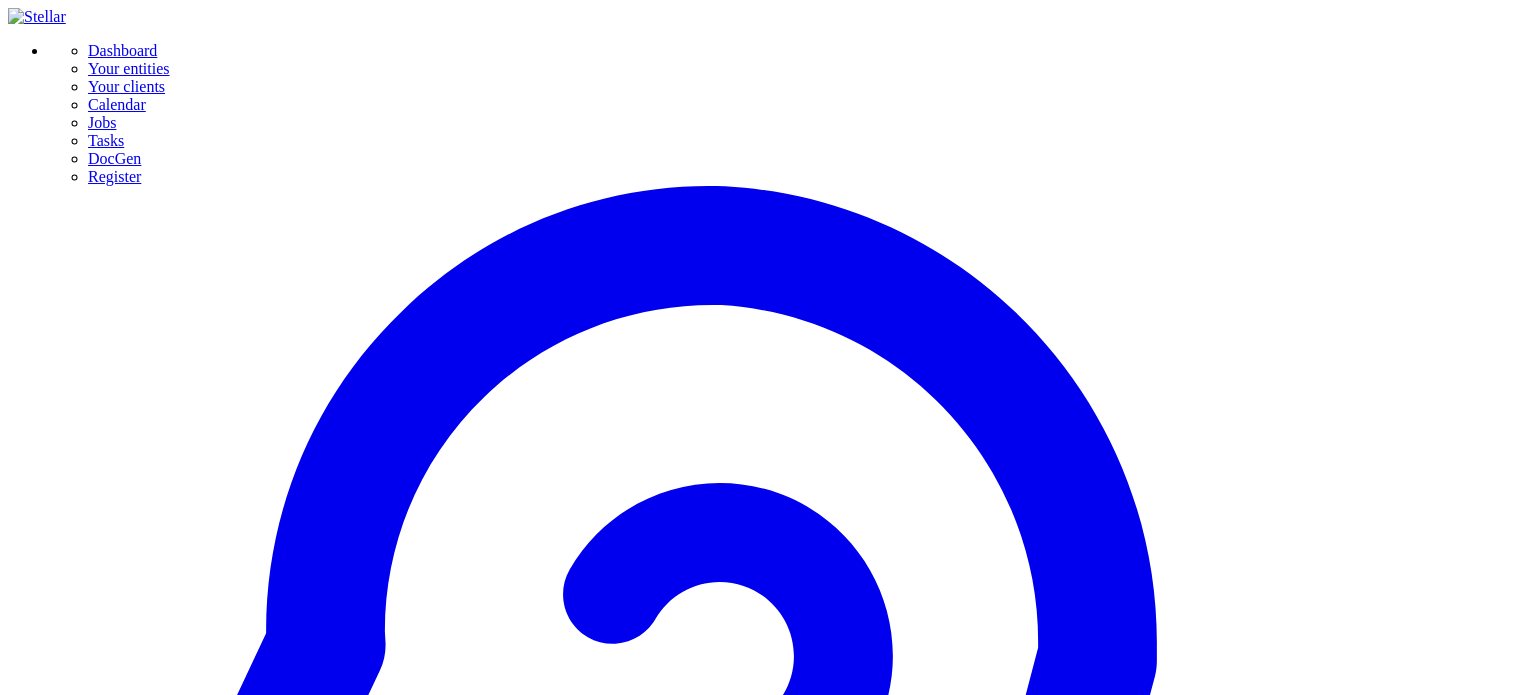 scroll, scrollTop: 91, scrollLeft: 0, axis: vertical 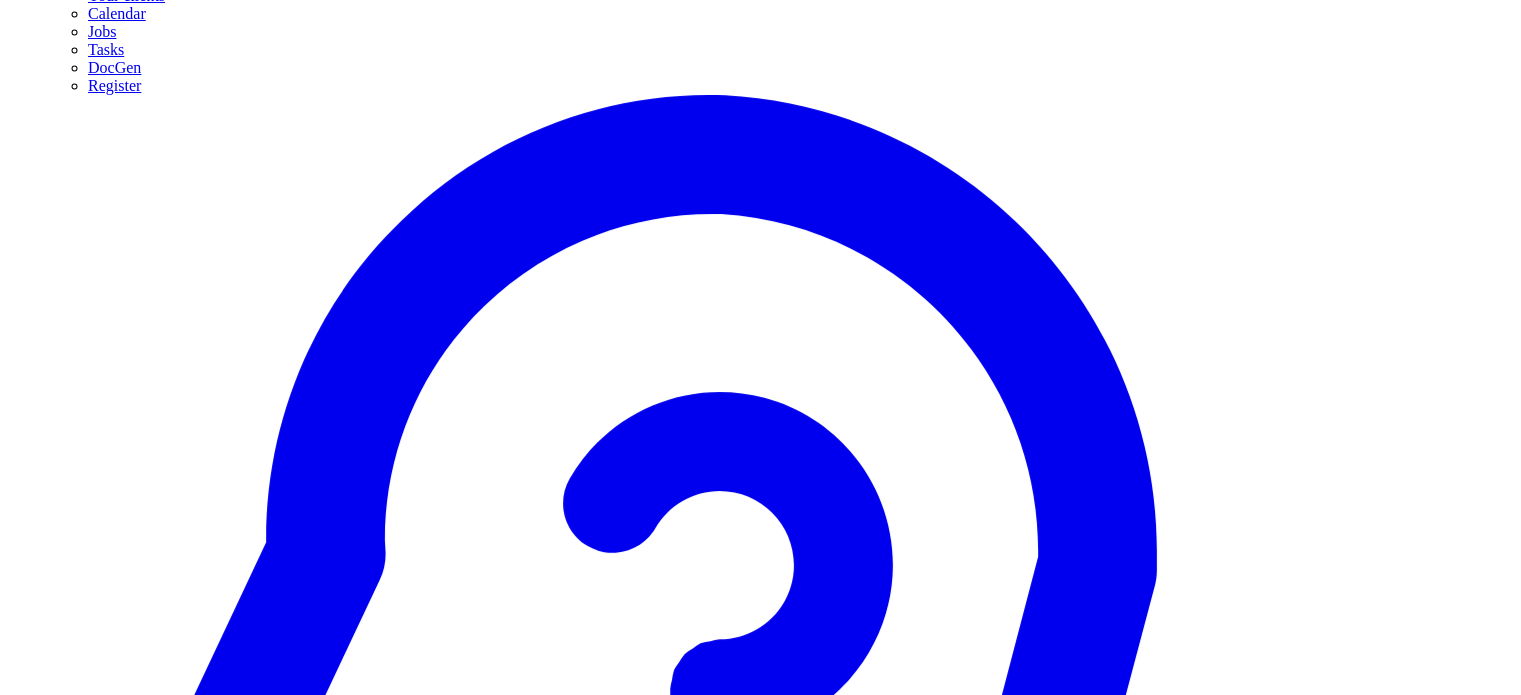 click on "People" at bounding box center [37, 12665] 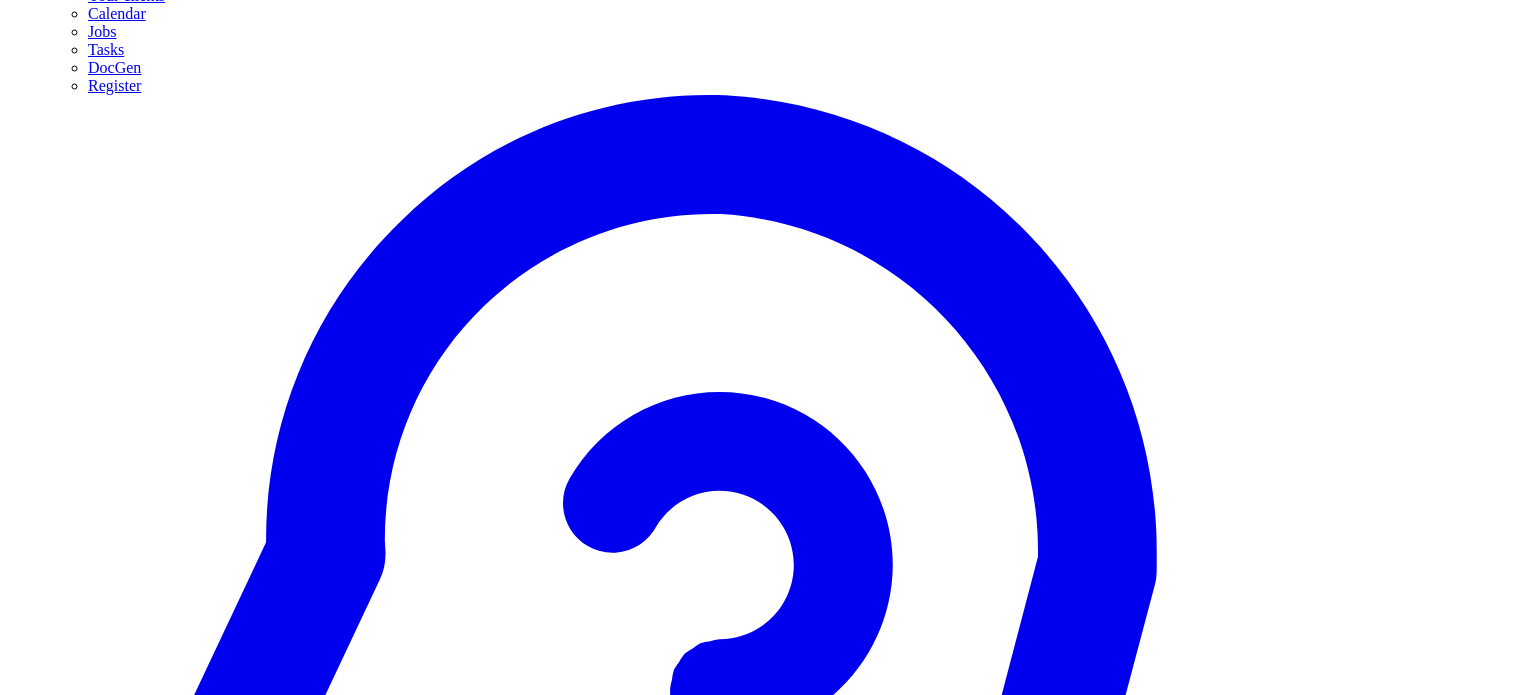 click on "×
Success! Your document has been sent
The signatories have received notifications to sign the document. You will be informed as soon as any of them have signed it. Additionally, you can check the document and its current status in the DocGen section.
Cancel No View" at bounding box center (760, 12590) 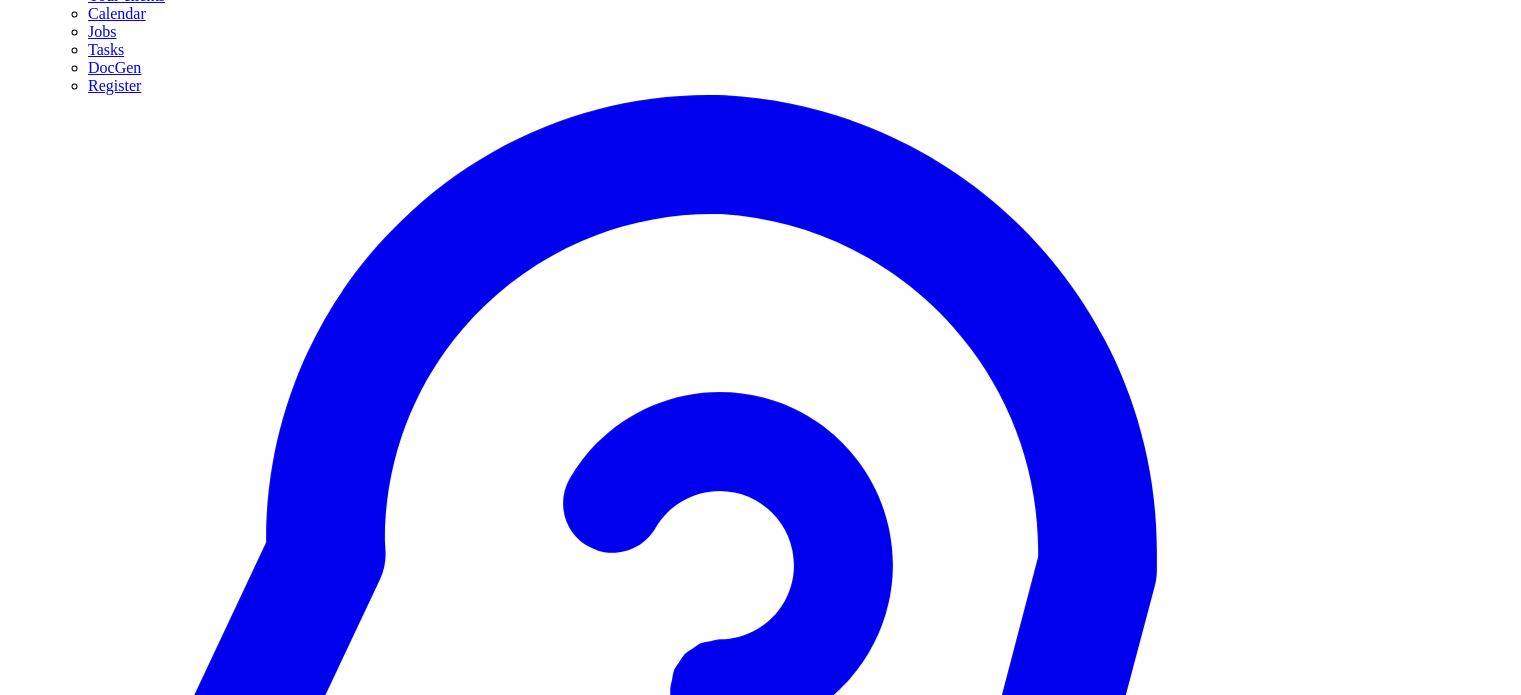 click at bounding box center [8, 12426] 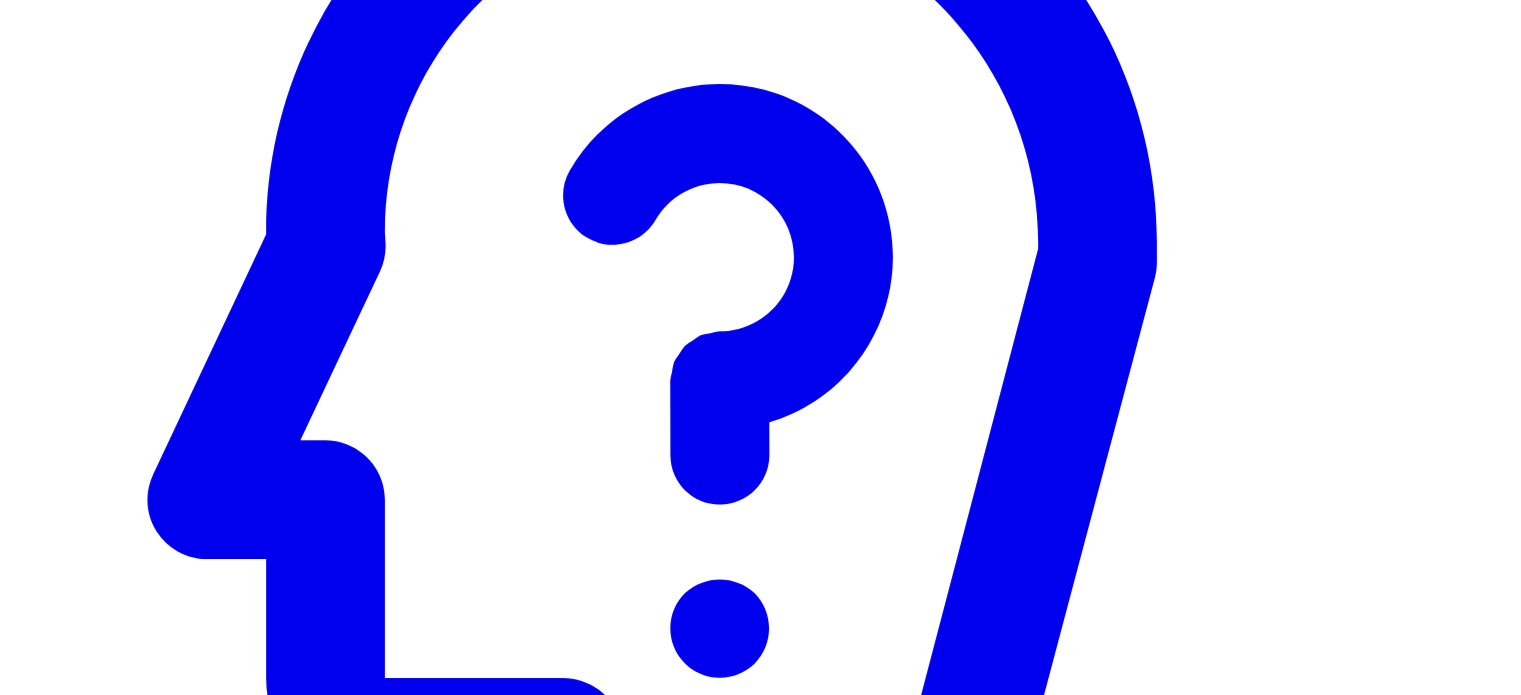 scroll, scrollTop: 449, scrollLeft: 0, axis: vertical 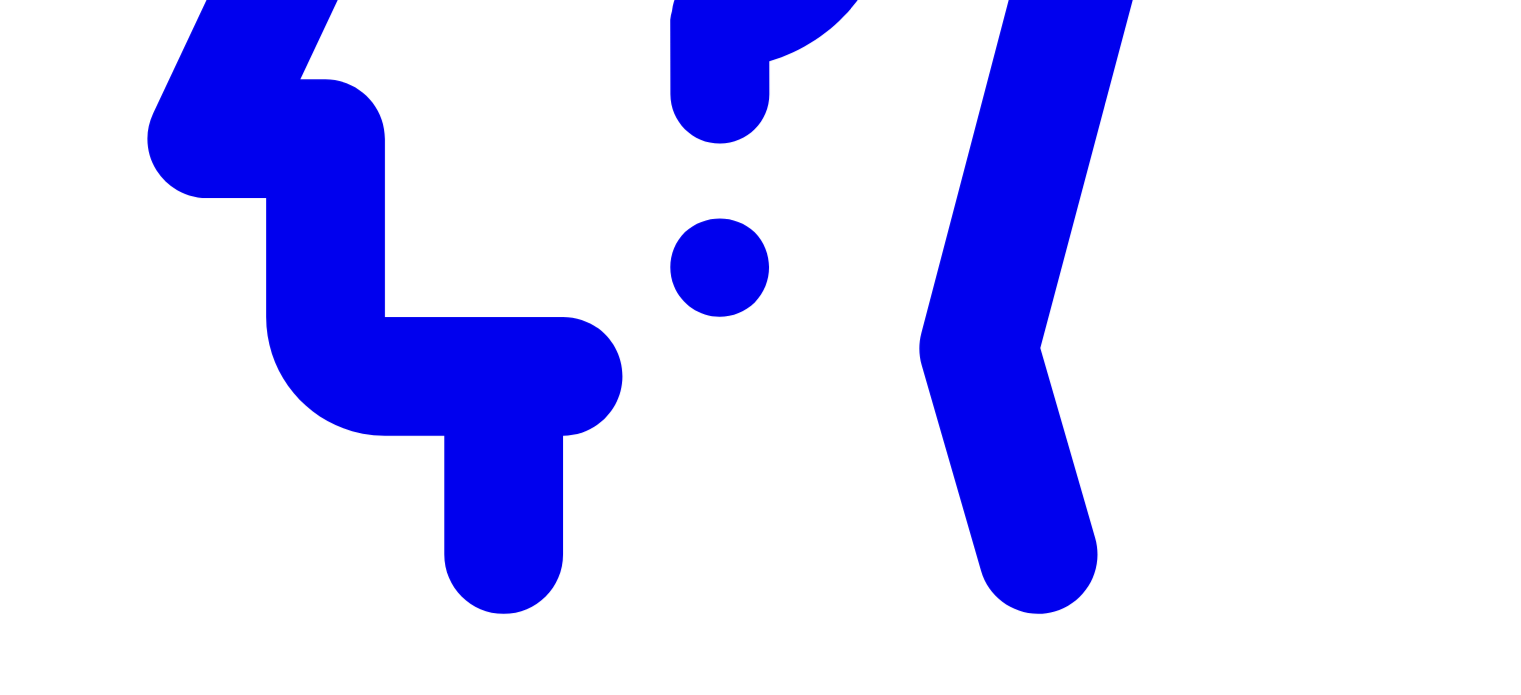 click on "[PERSON_NAME][EMAIL_ADDRESS][DOMAIN_NAME]" at bounding box center (978, 10111) 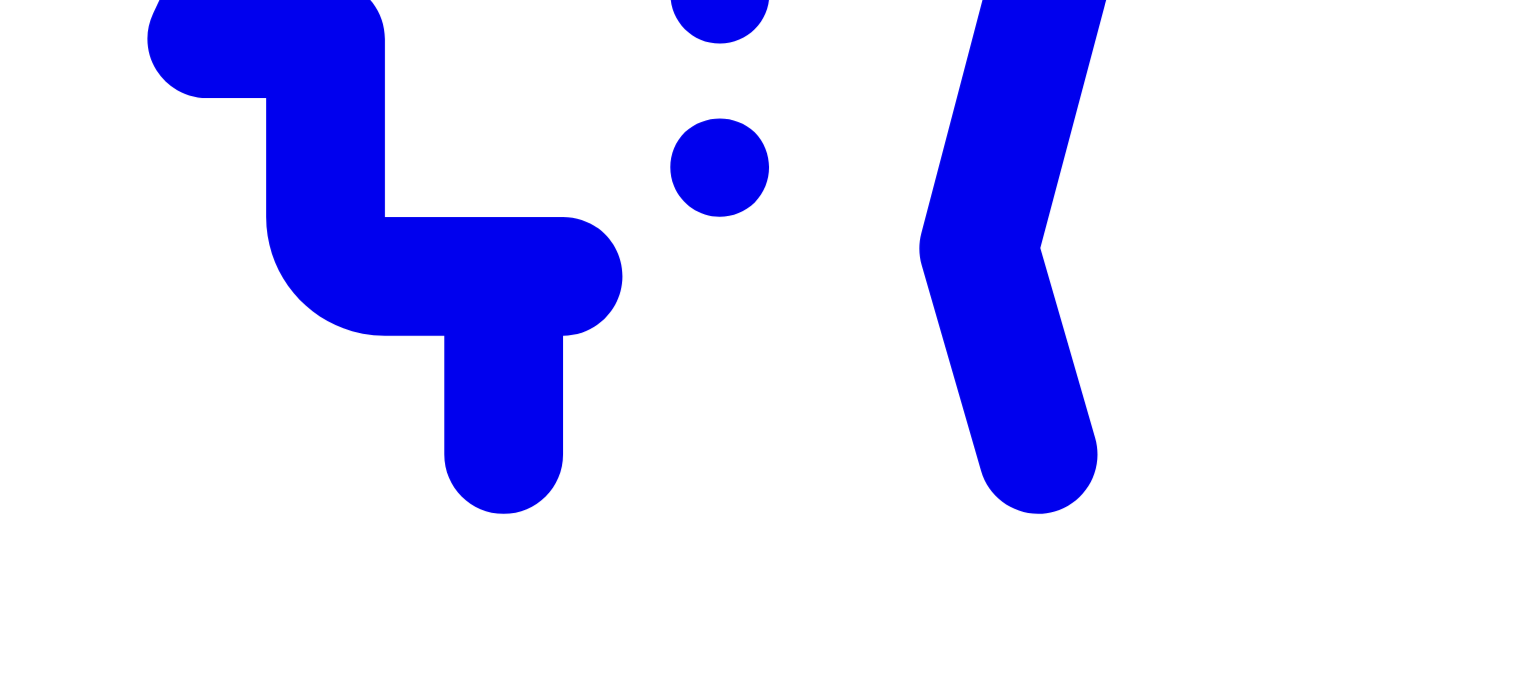 scroll, scrollTop: 920, scrollLeft: 0, axis: vertical 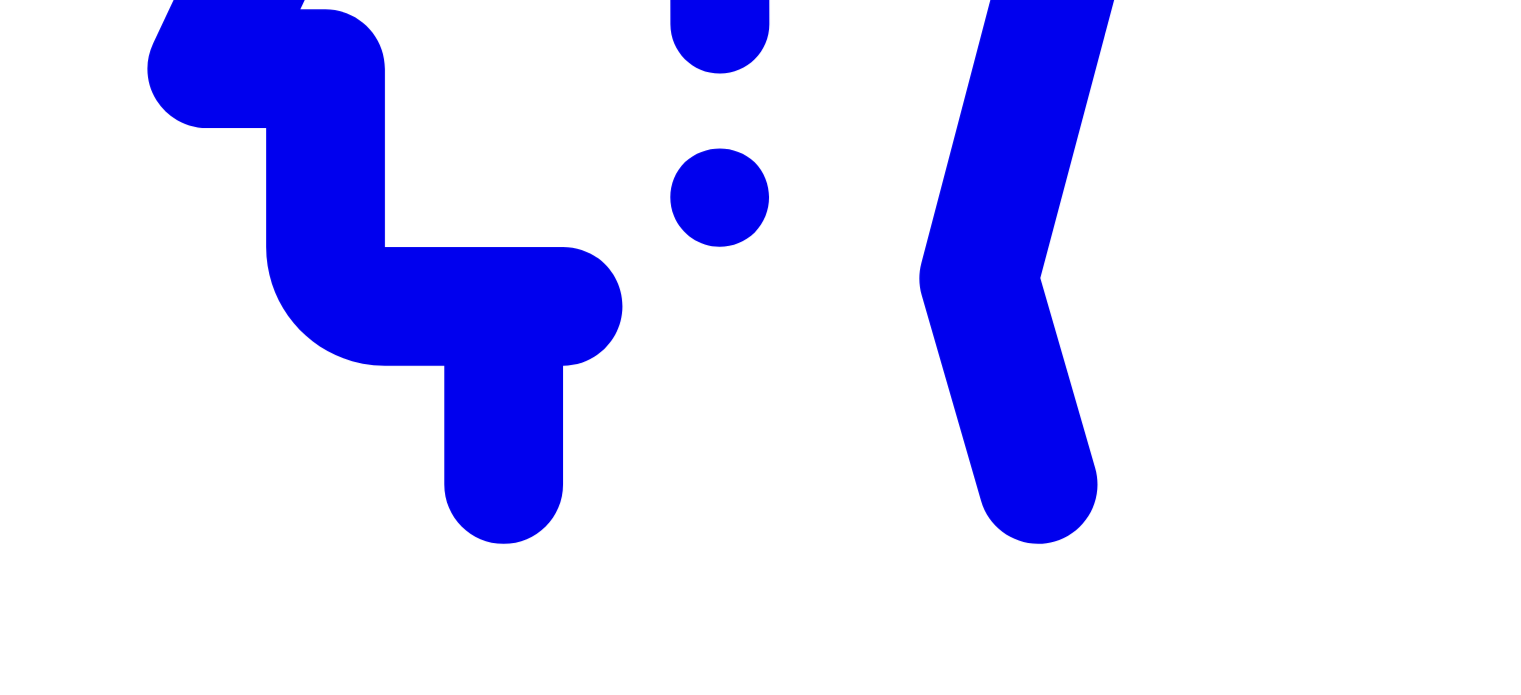 click on "Your entities" at bounding box center [129, -762] 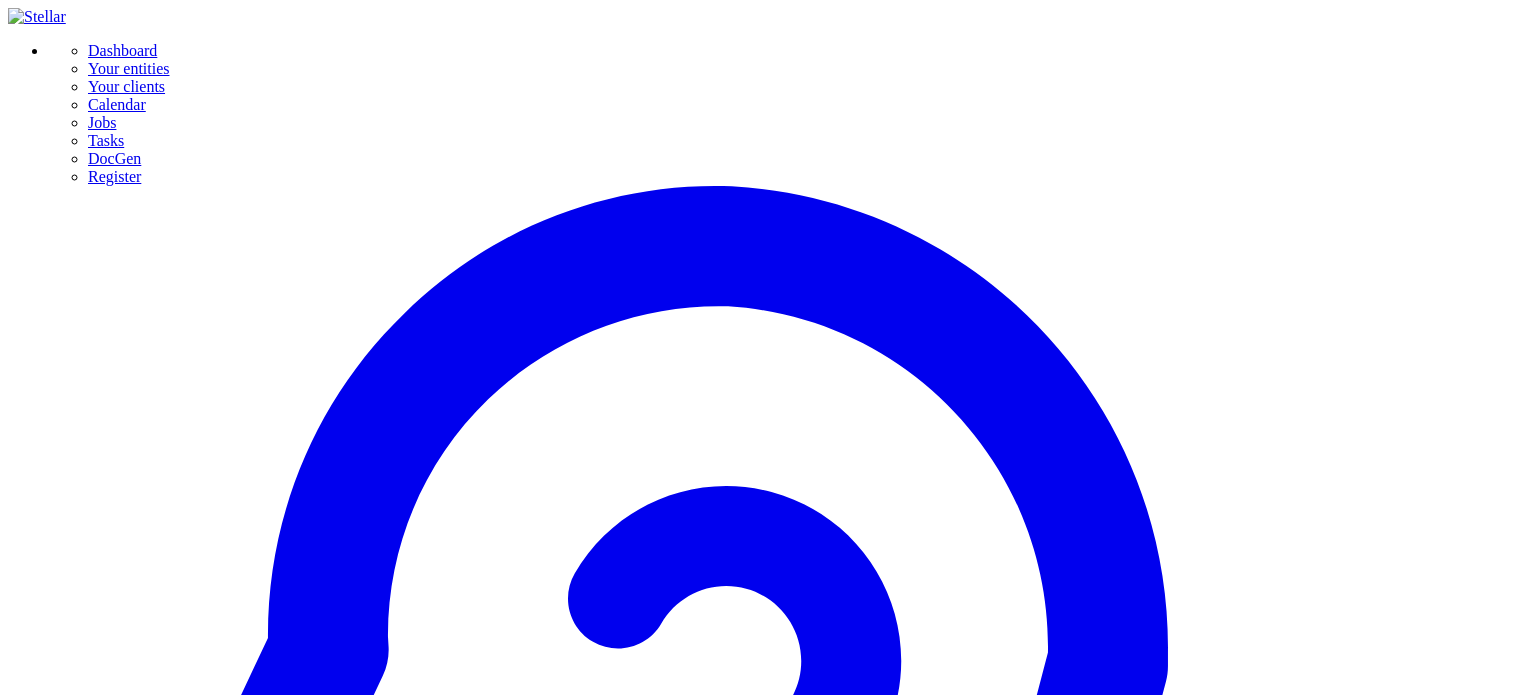 click on "******" at bounding box center [79, 5133] 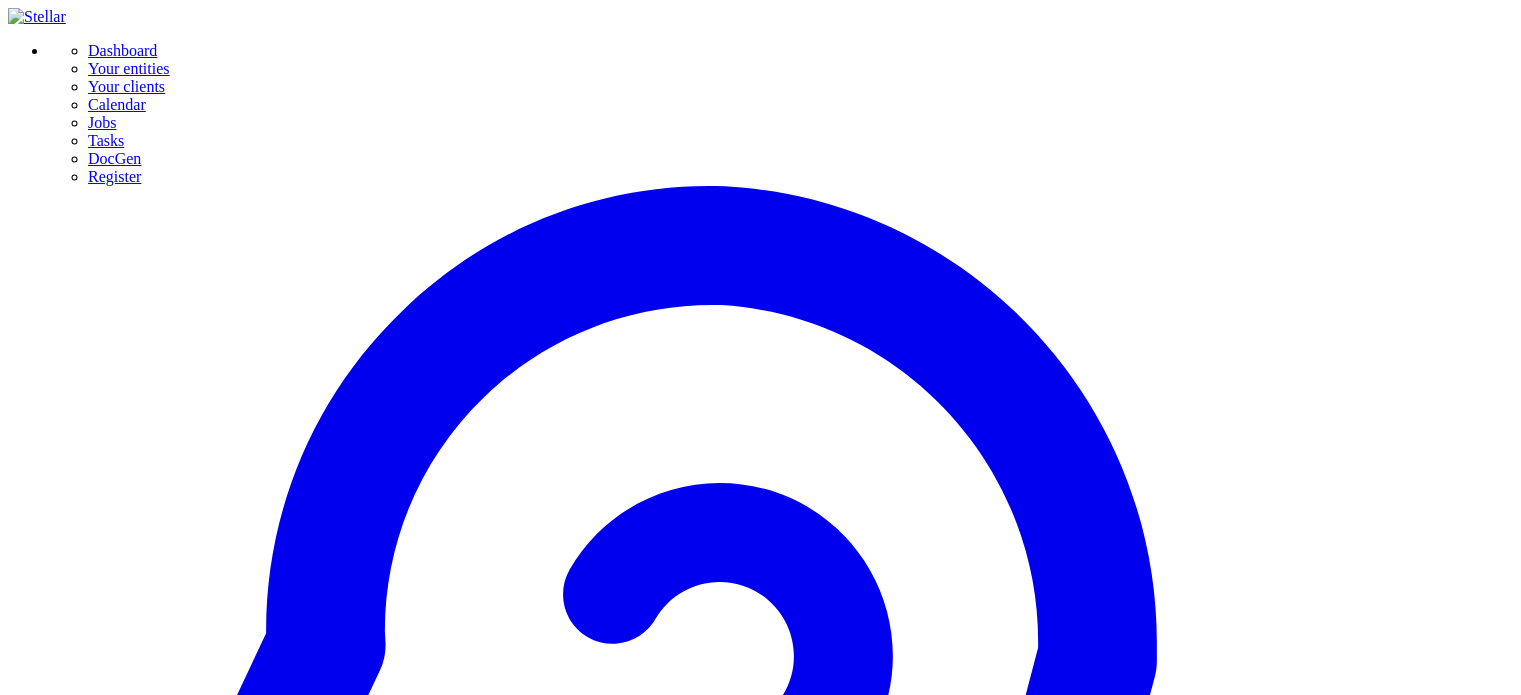 click on "******" at bounding box center [79, 5088] 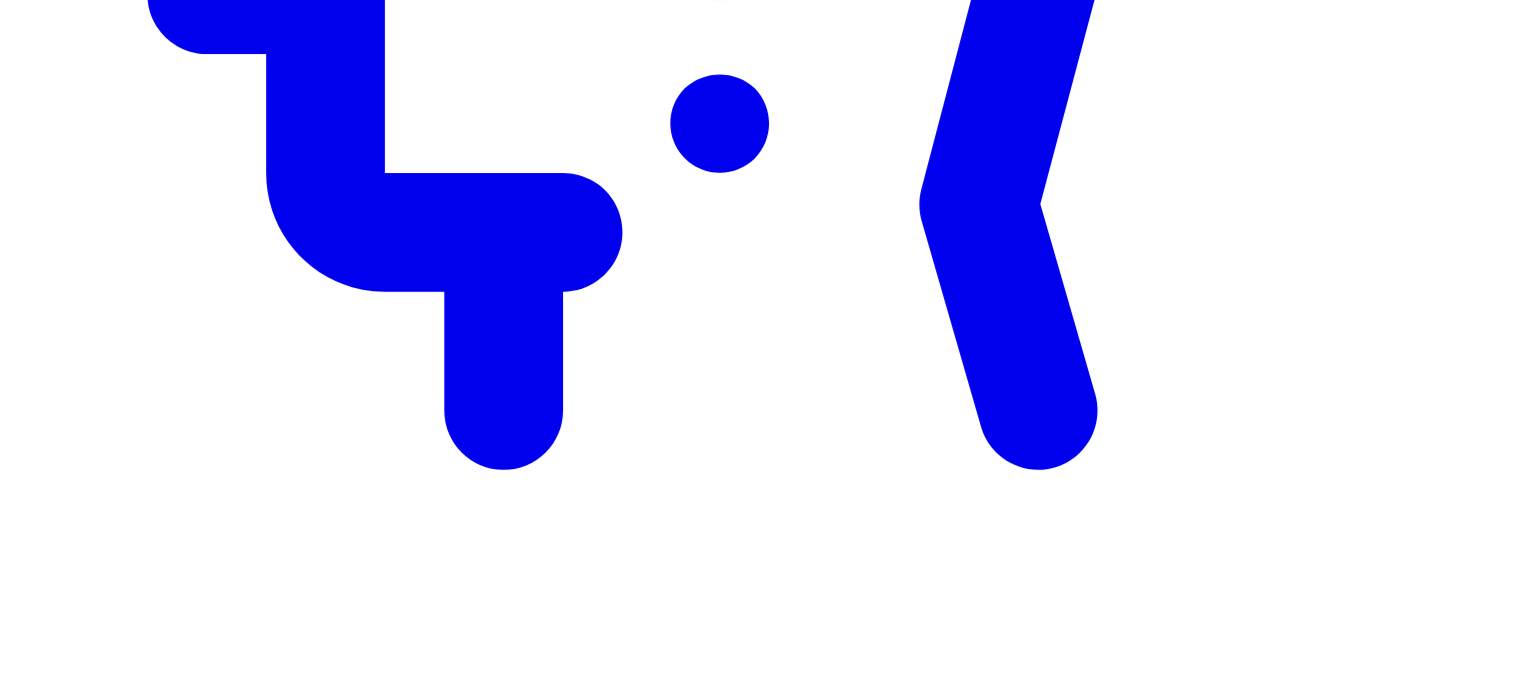 scroll, scrollTop: 909, scrollLeft: 0, axis: vertical 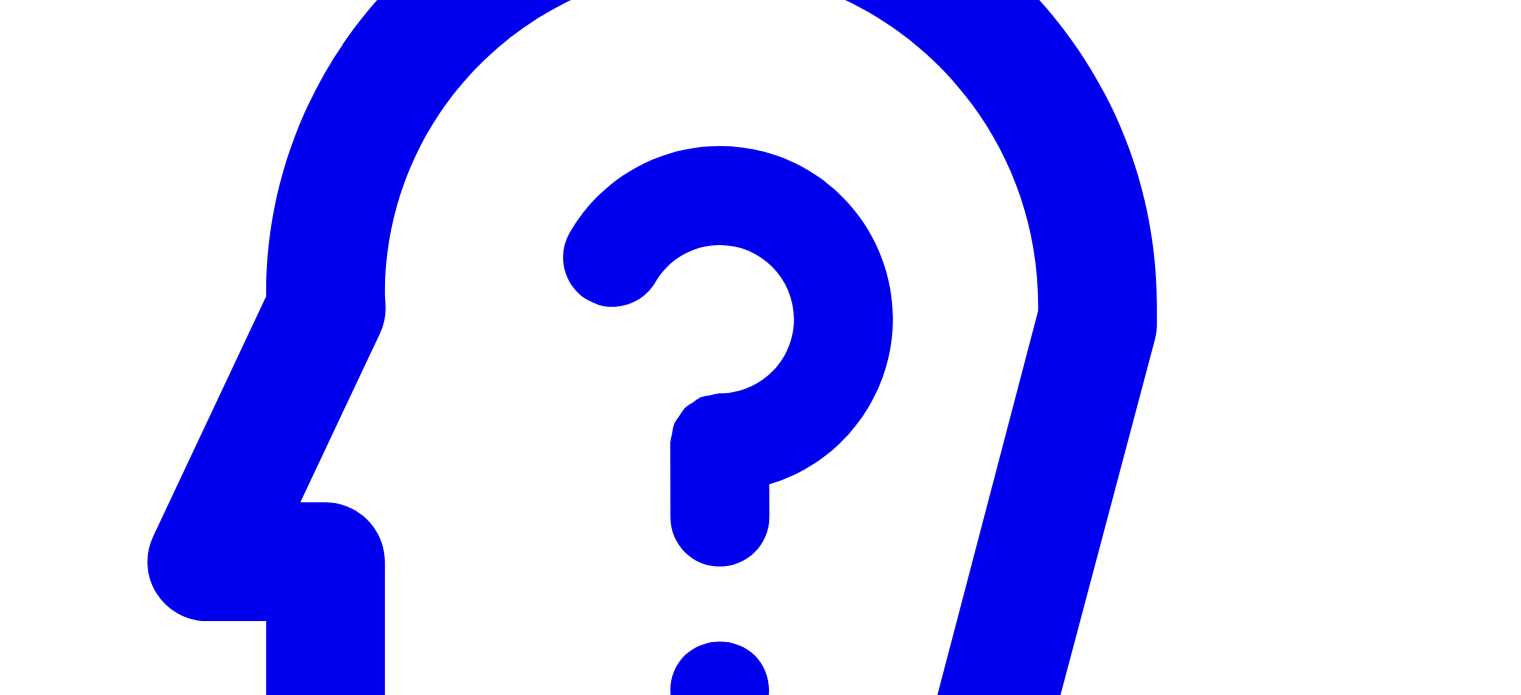 click on "Your entities" at bounding box center [129, -269] 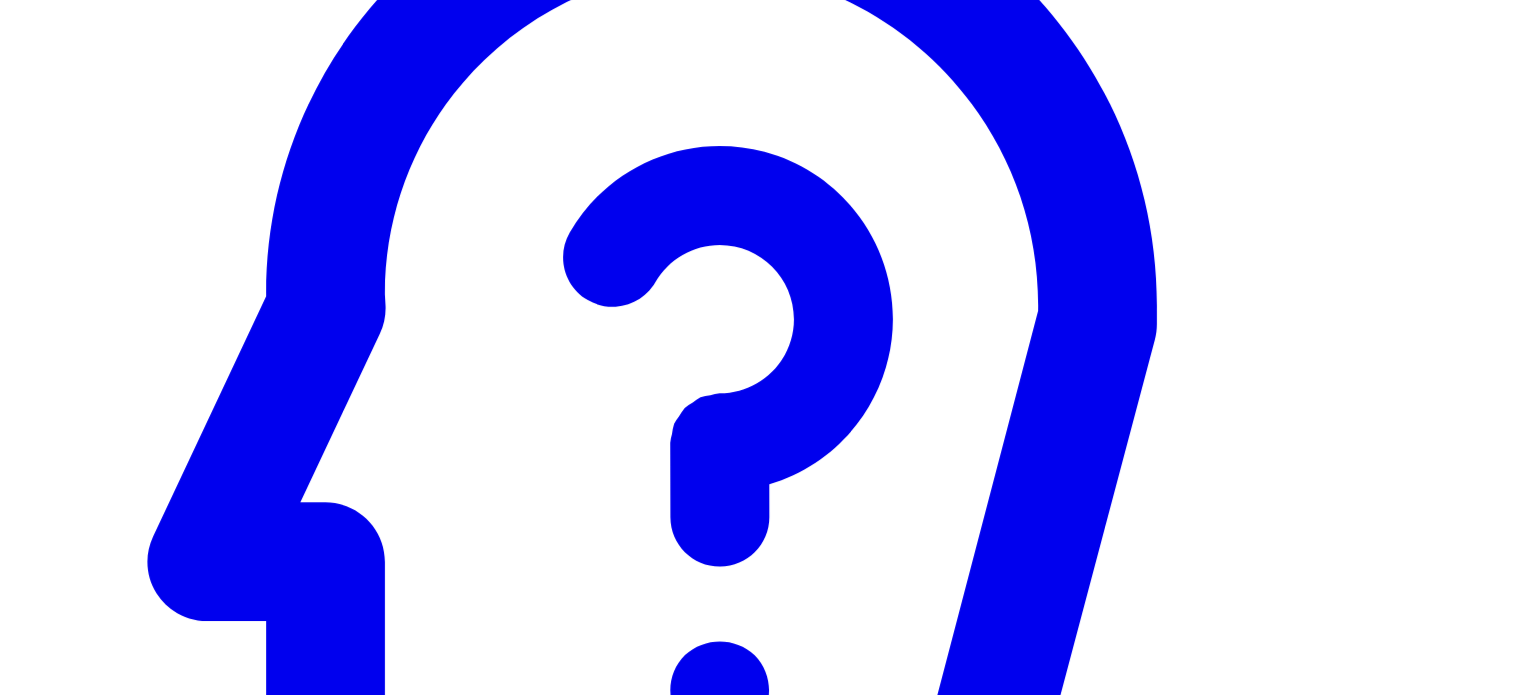 scroll, scrollTop: 0, scrollLeft: 0, axis: both 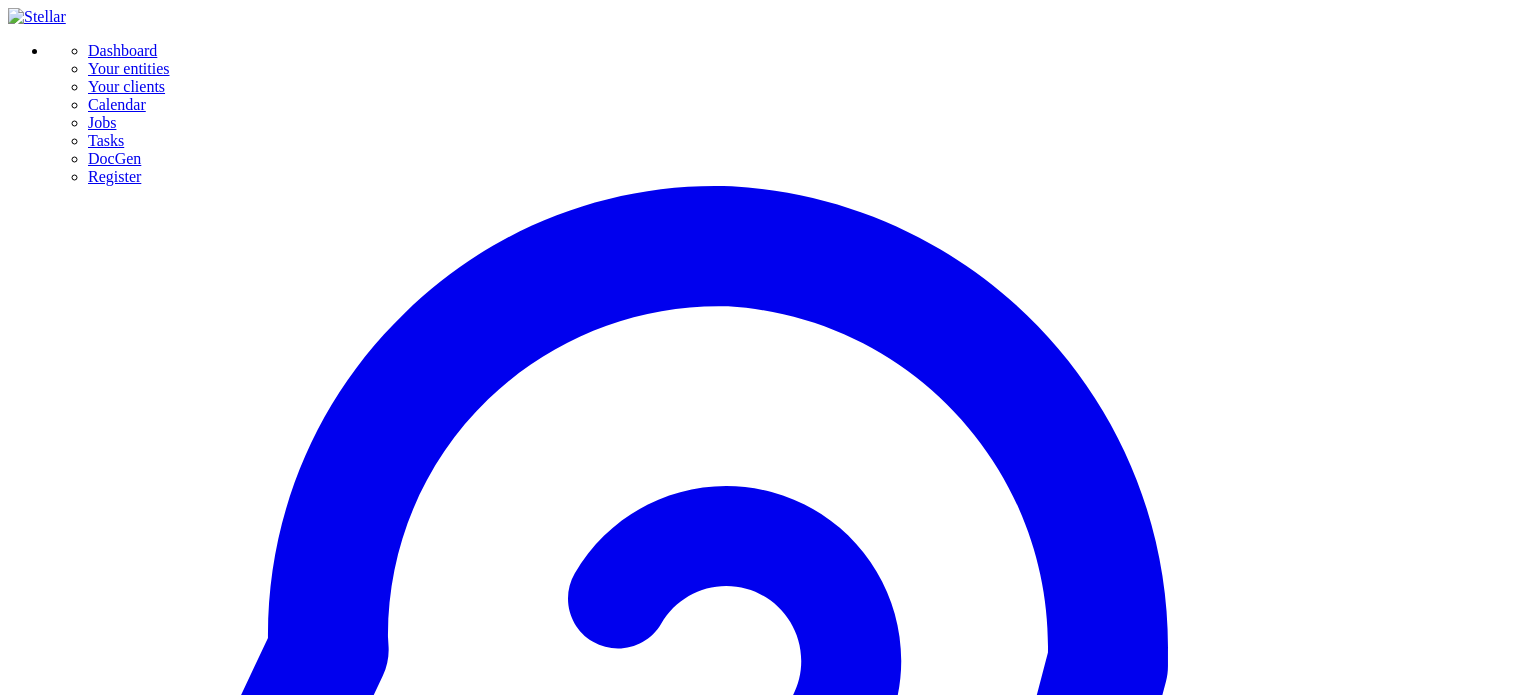 click on "***" at bounding box center (79, 5133) 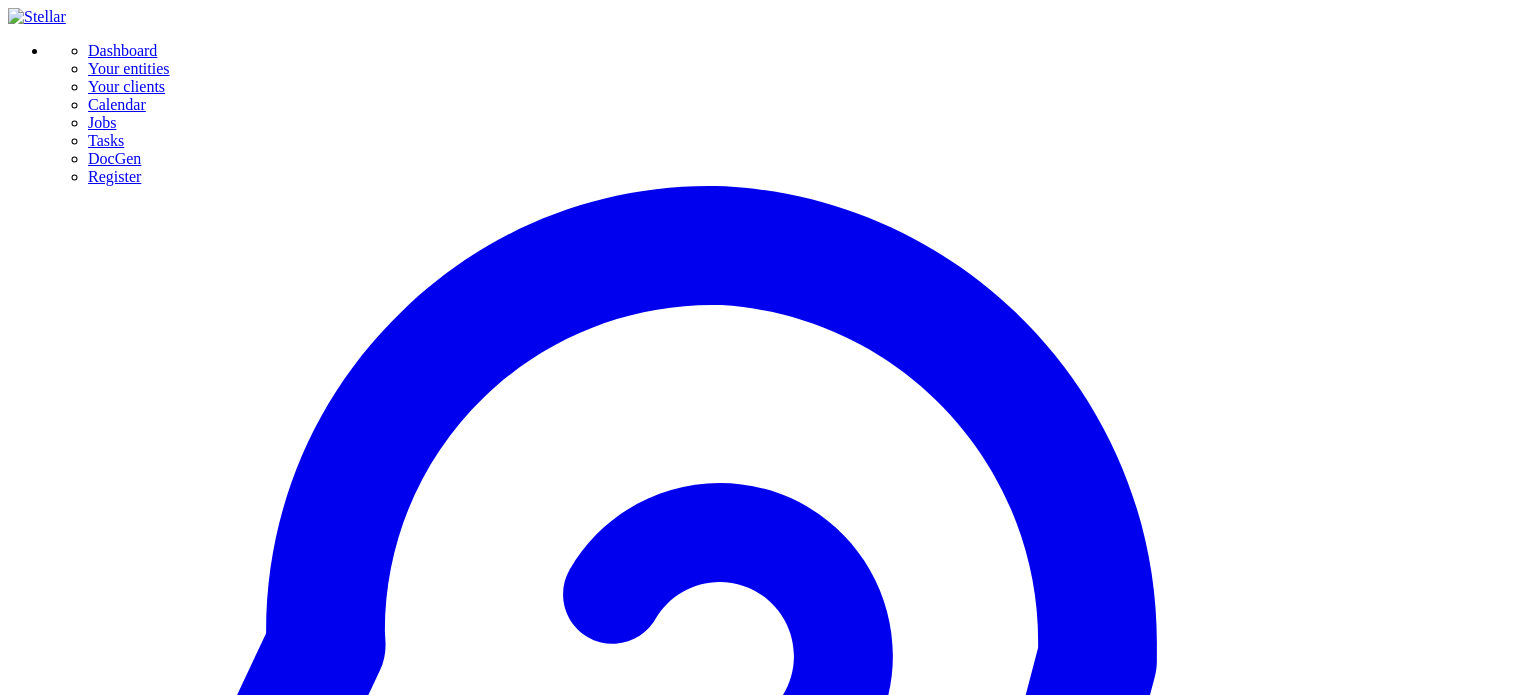click on "***" at bounding box center [79, 5088] 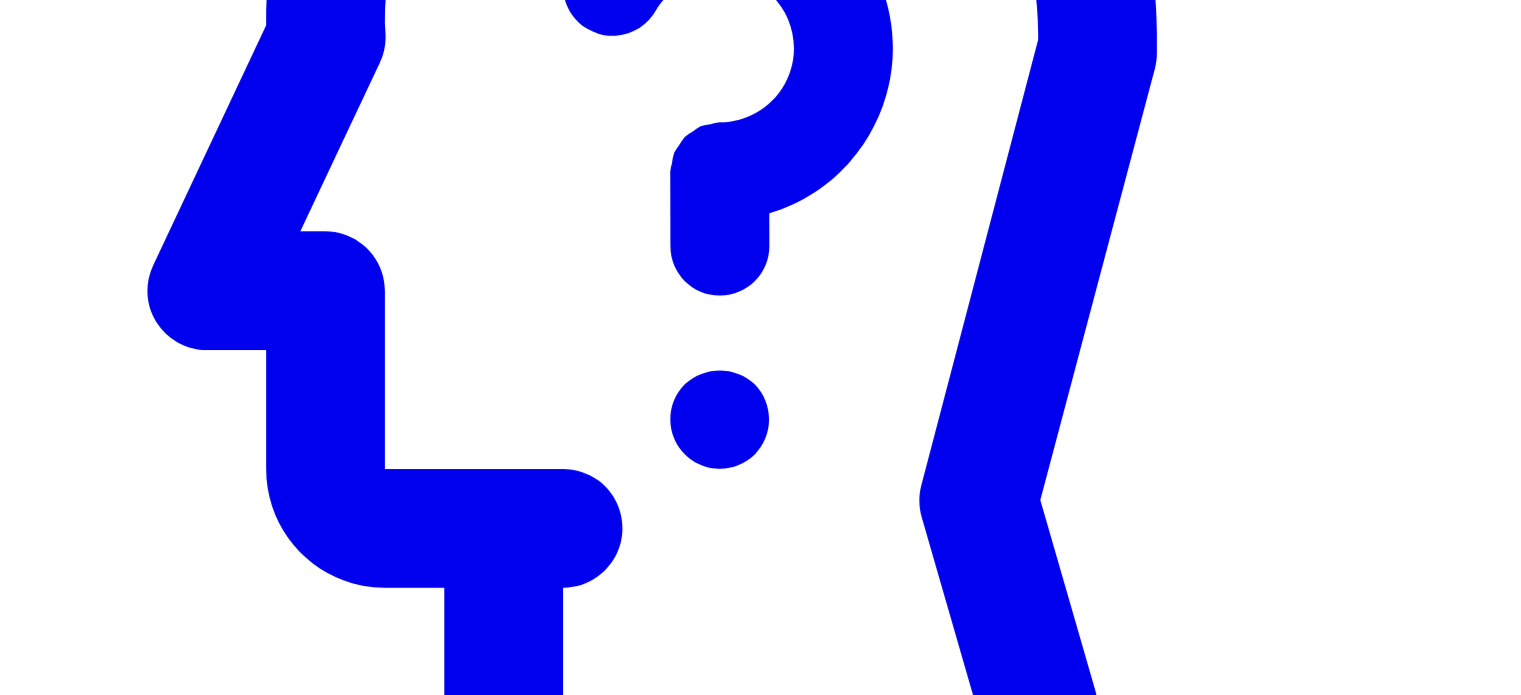 scroll, scrollTop: 1216, scrollLeft: 0, axis: vertical 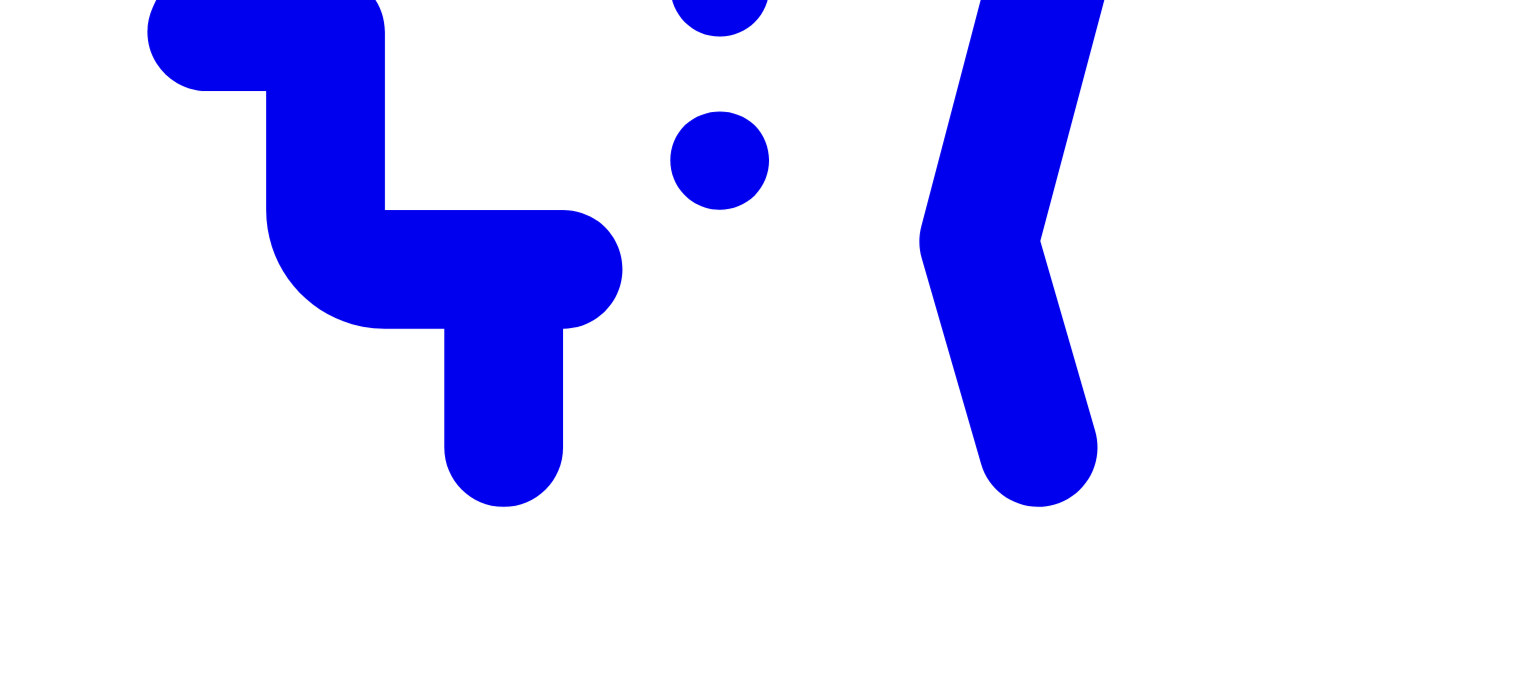 click on "DocGen" at bounding box center (114, -709) 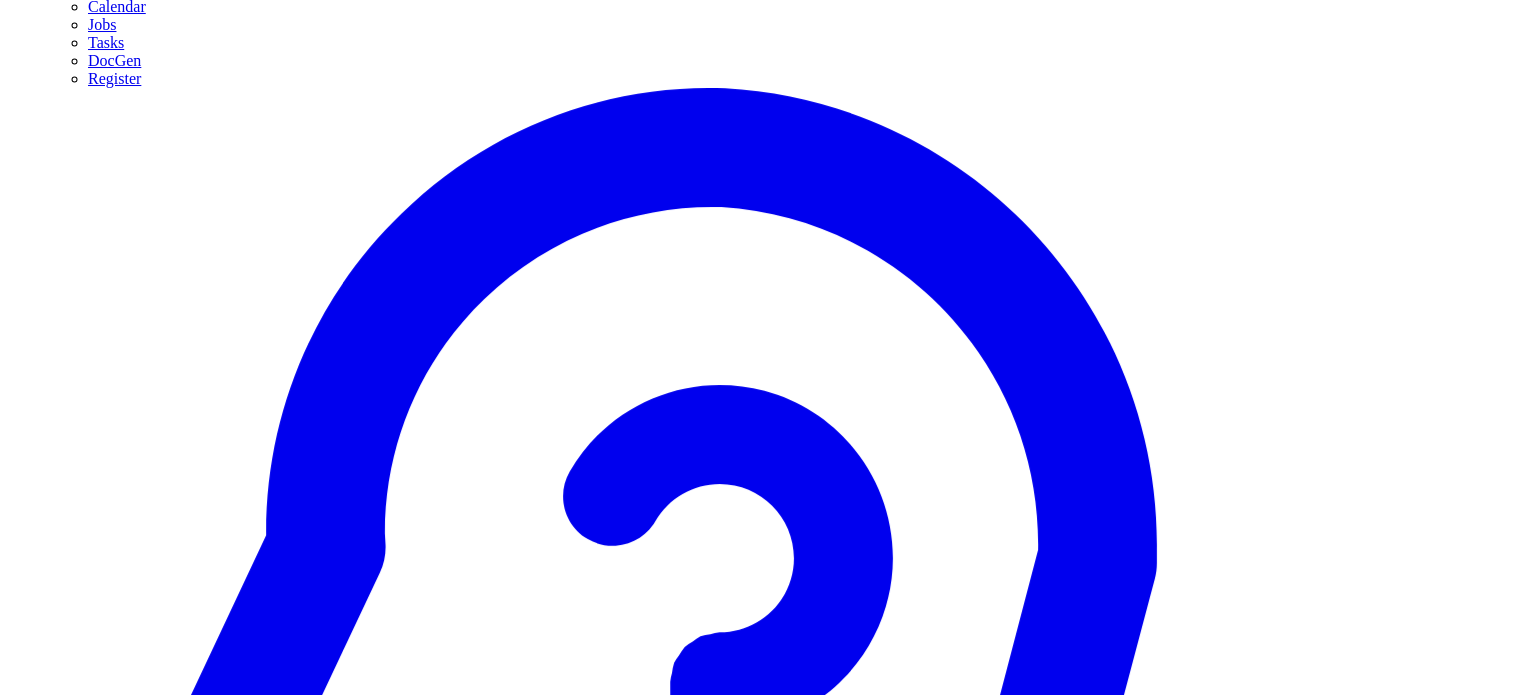 scroll, scrollTop: 867, scrollLeft: 0, axis: vertical 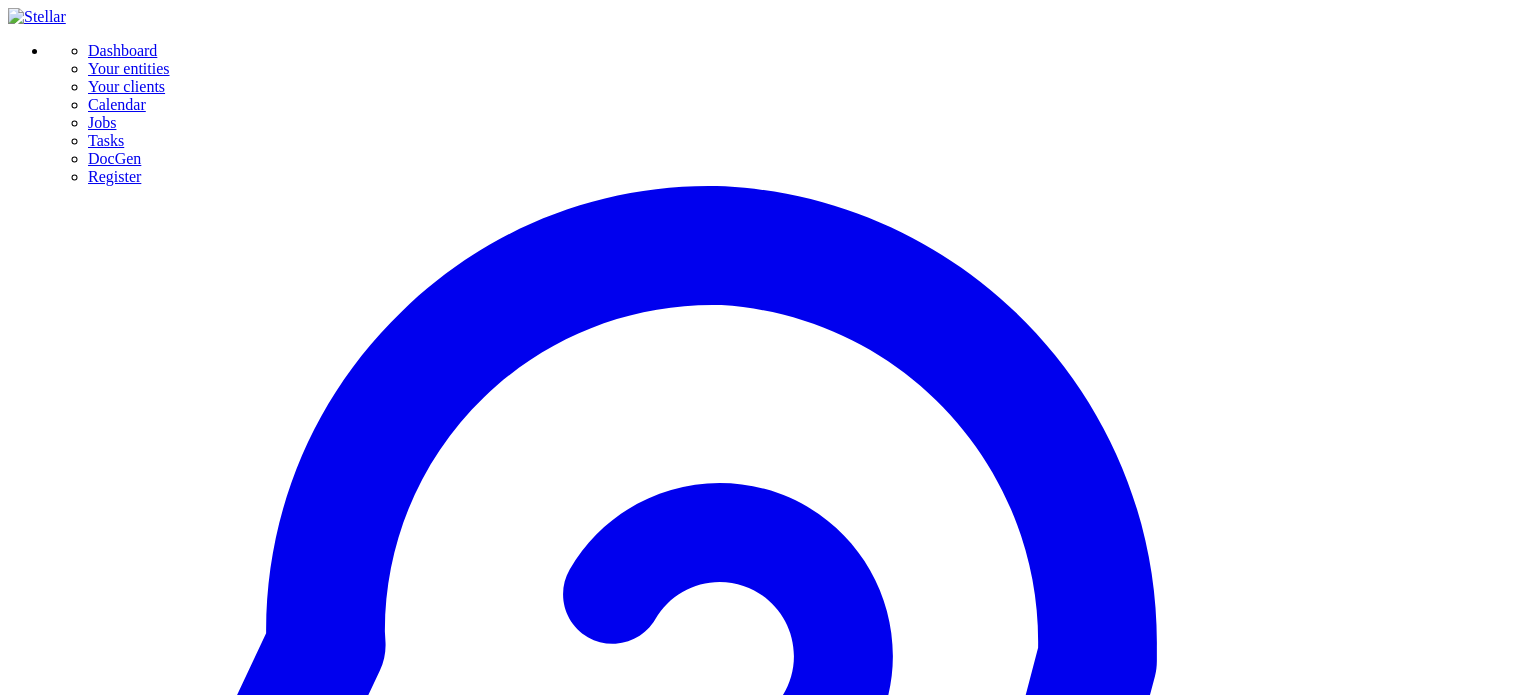 click on "Generate document" at bounding box center [70, 9149] 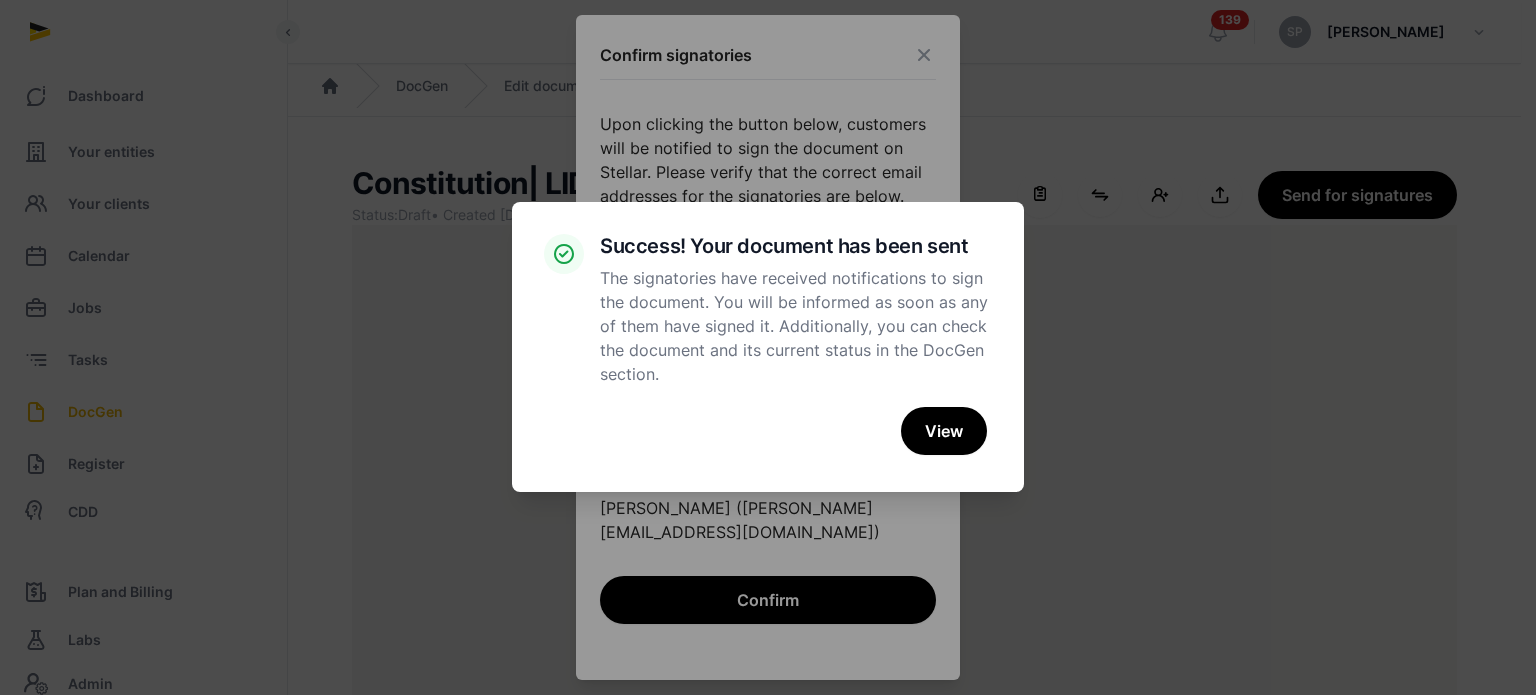scroll, scrollTop: 91, scrollLeft: 0, axis: vertical 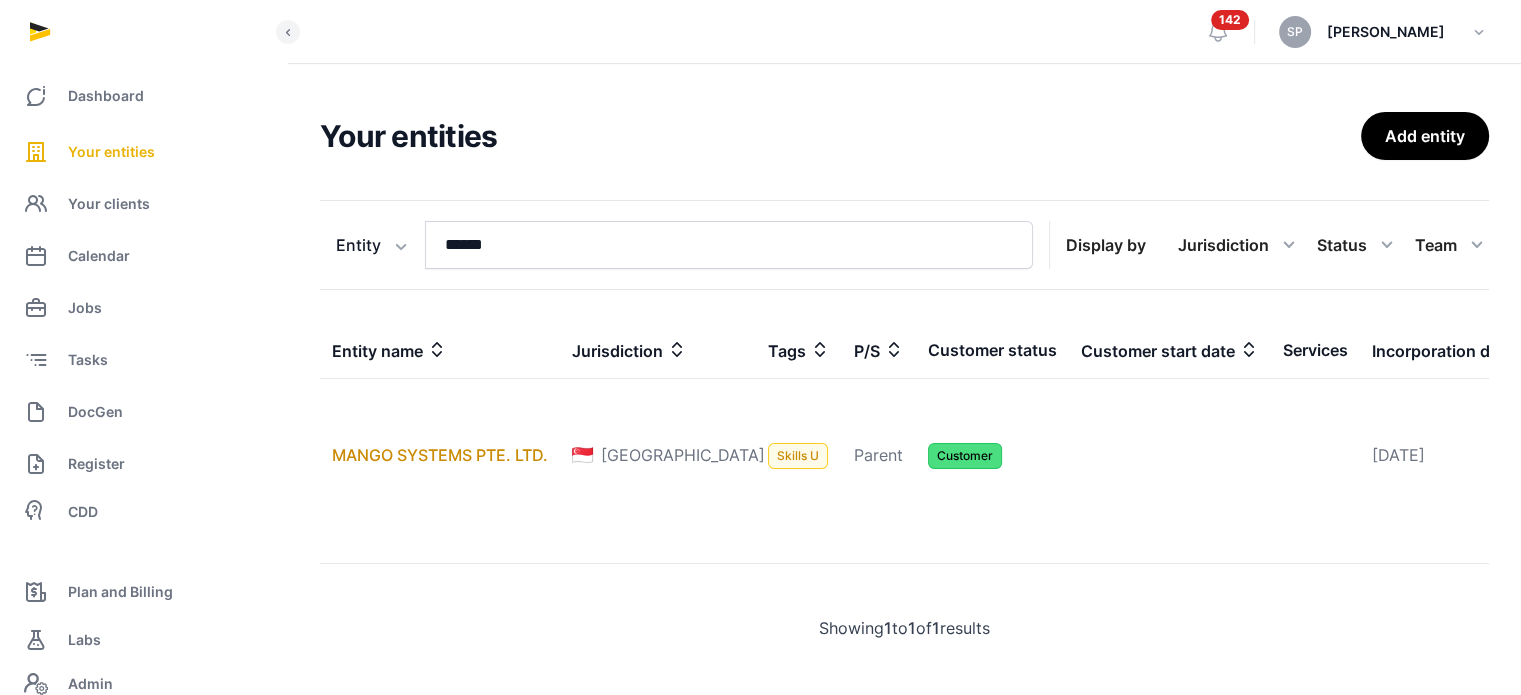 type on "******" 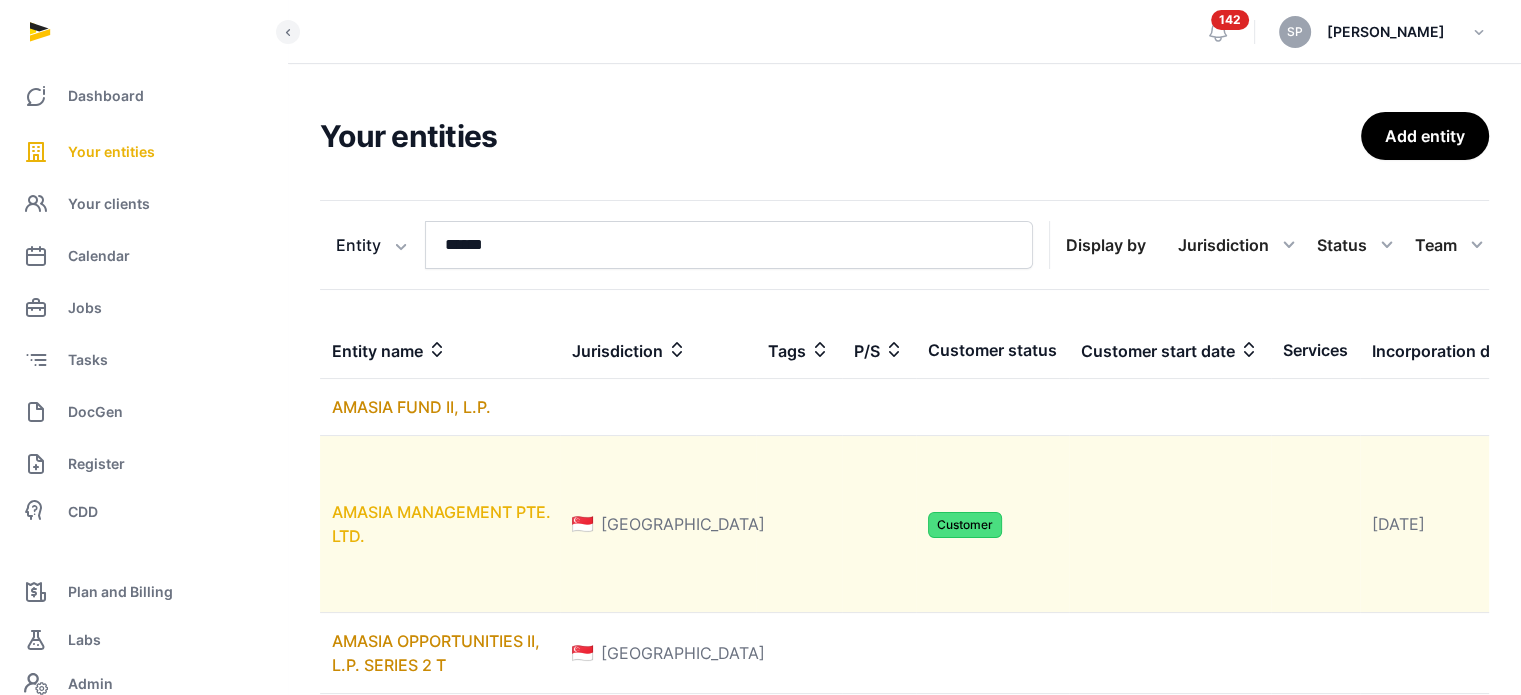click on "AMASIA MANAGEMENT PTE. LTD." at bounding box center (441, 524) 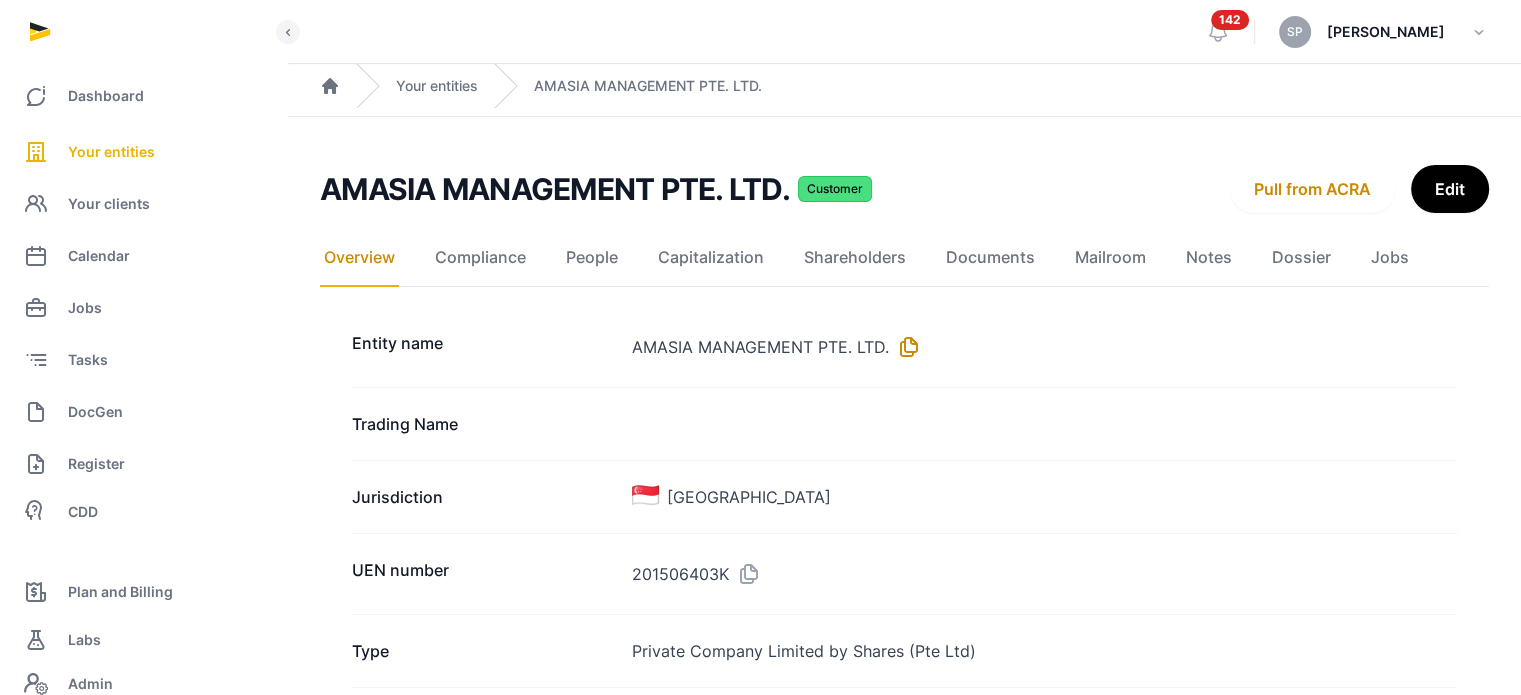 click at bounding box center (905, 347) 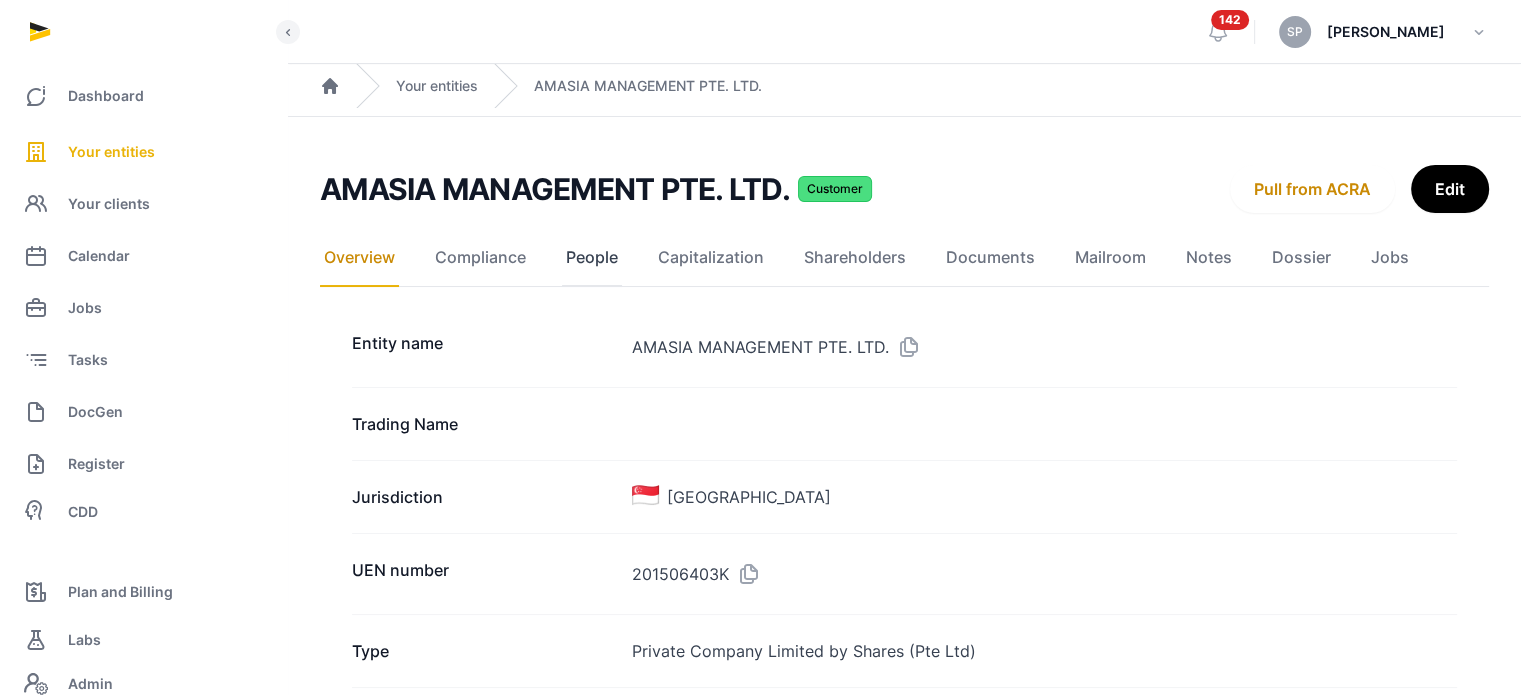 click on "People" 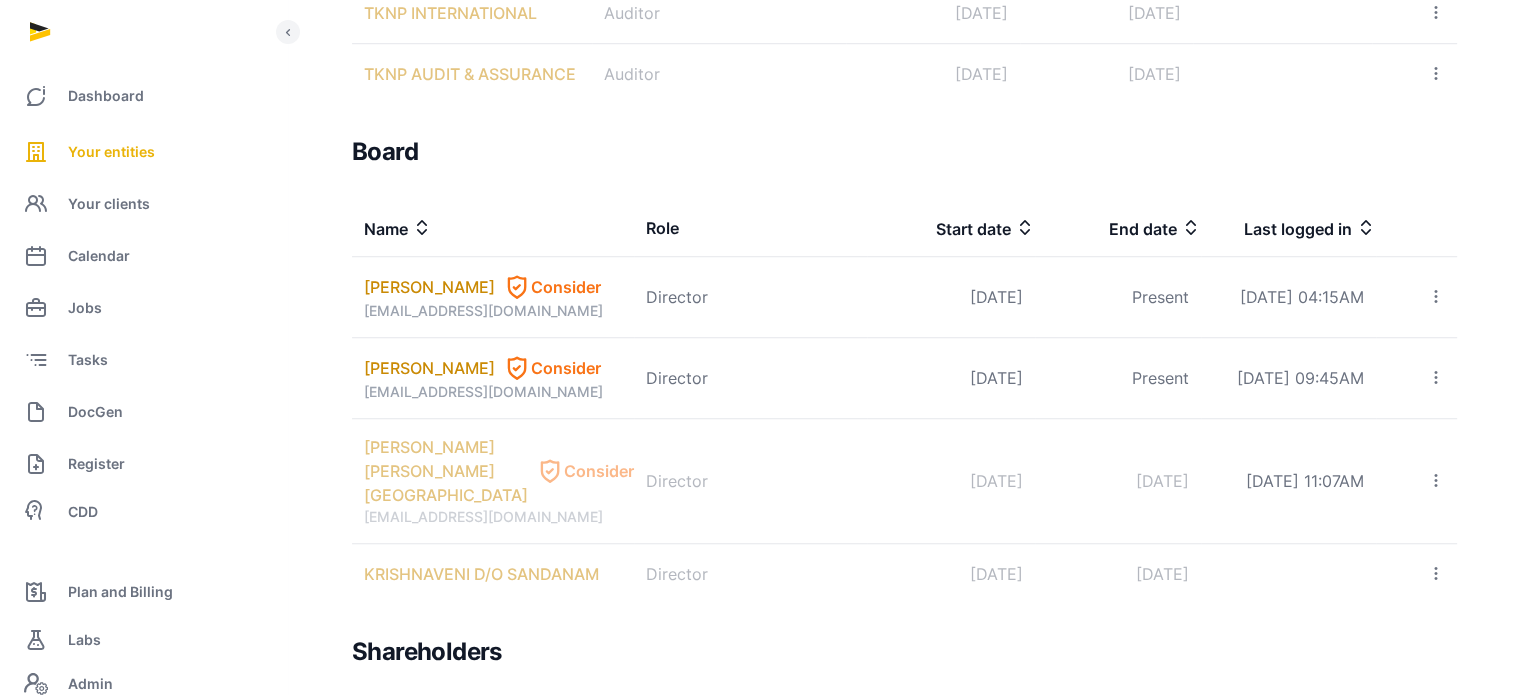 scroll, scrollTop: 1555, scrollLeft: 0, axis: vertical 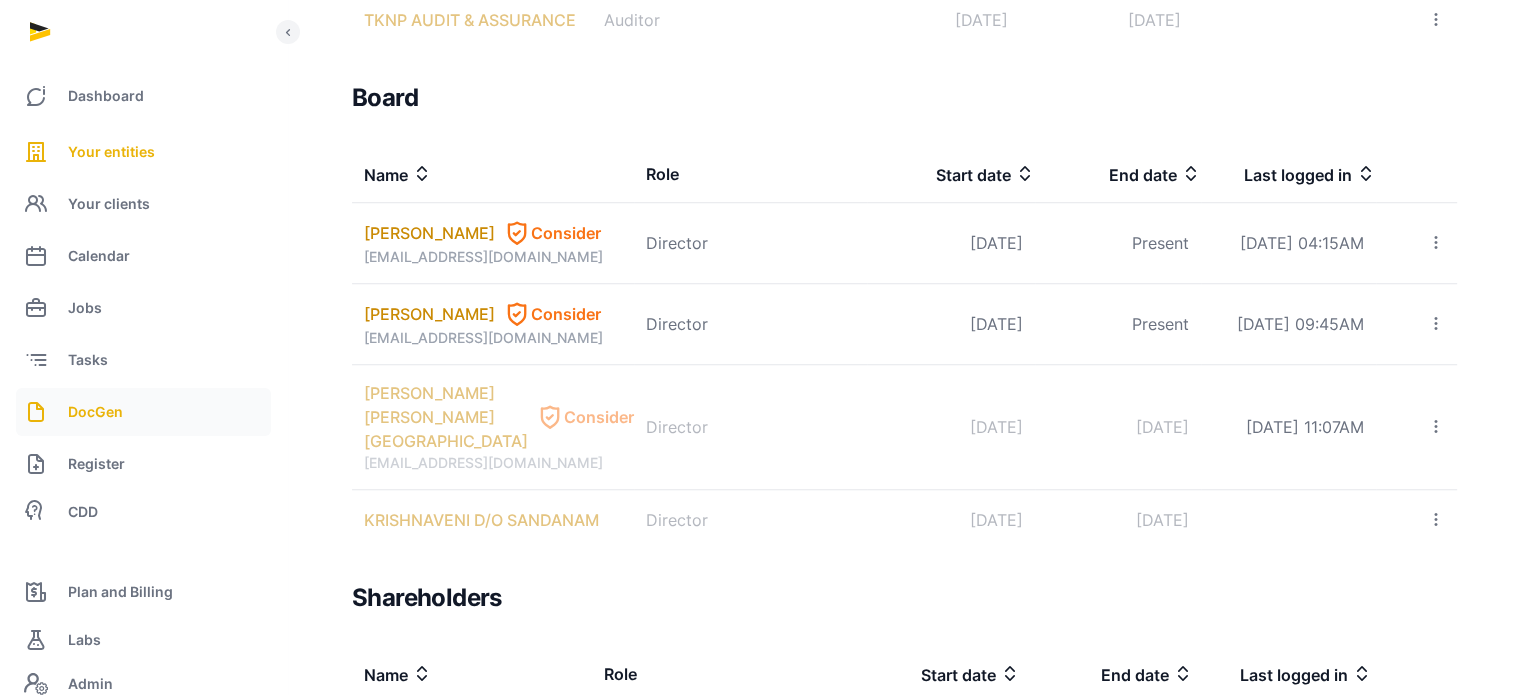 click on "DocGen" at bounding box center (143, 412) 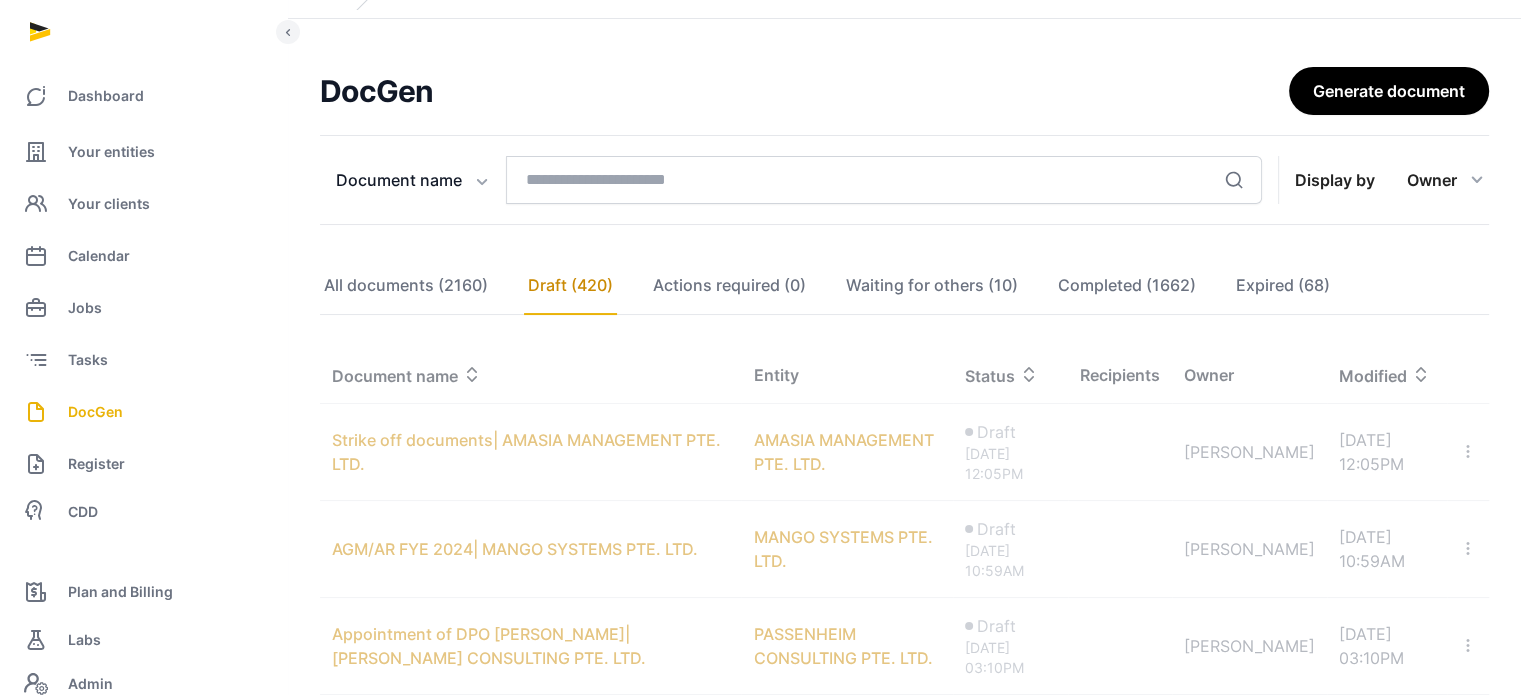 scroll, scrollTop: 1435, scrollLeft: 0, axis: vertical 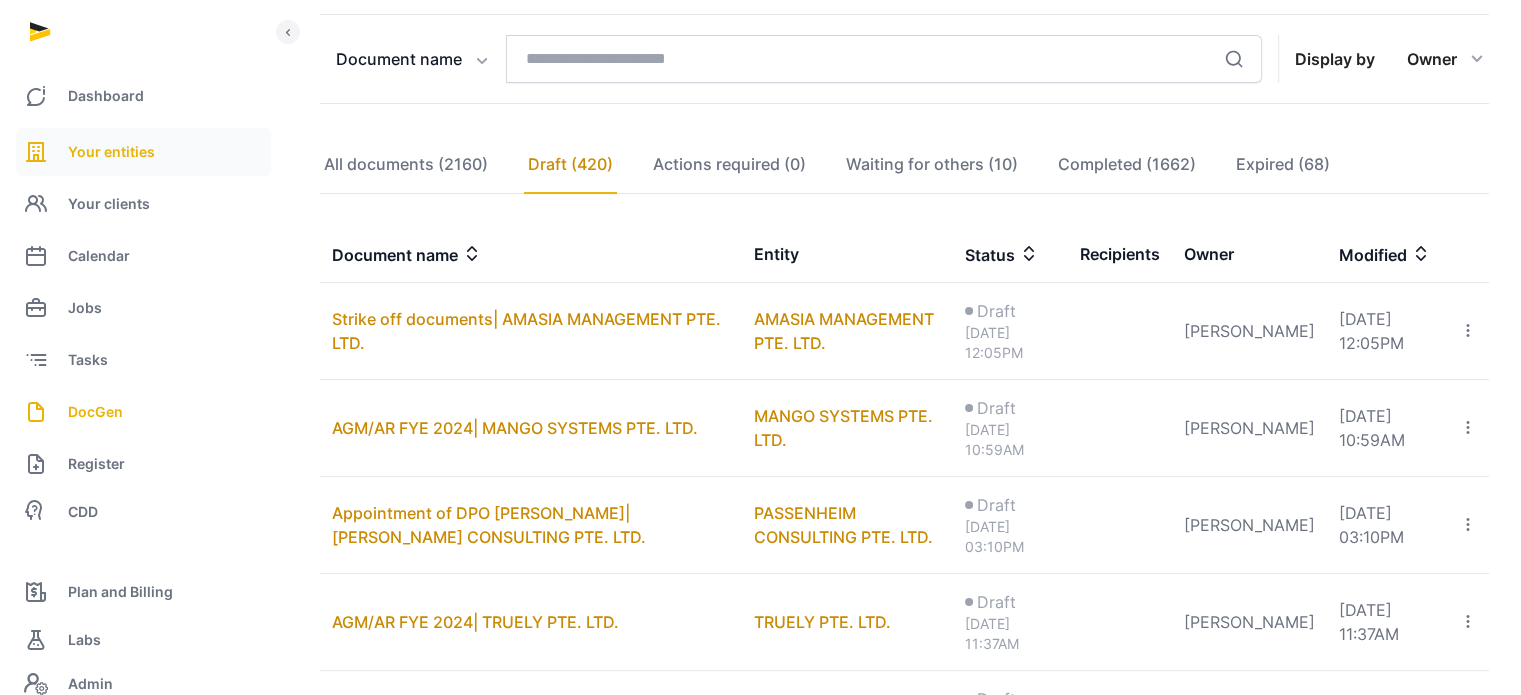 click on "Your entities" at bounding box center (111, 152) 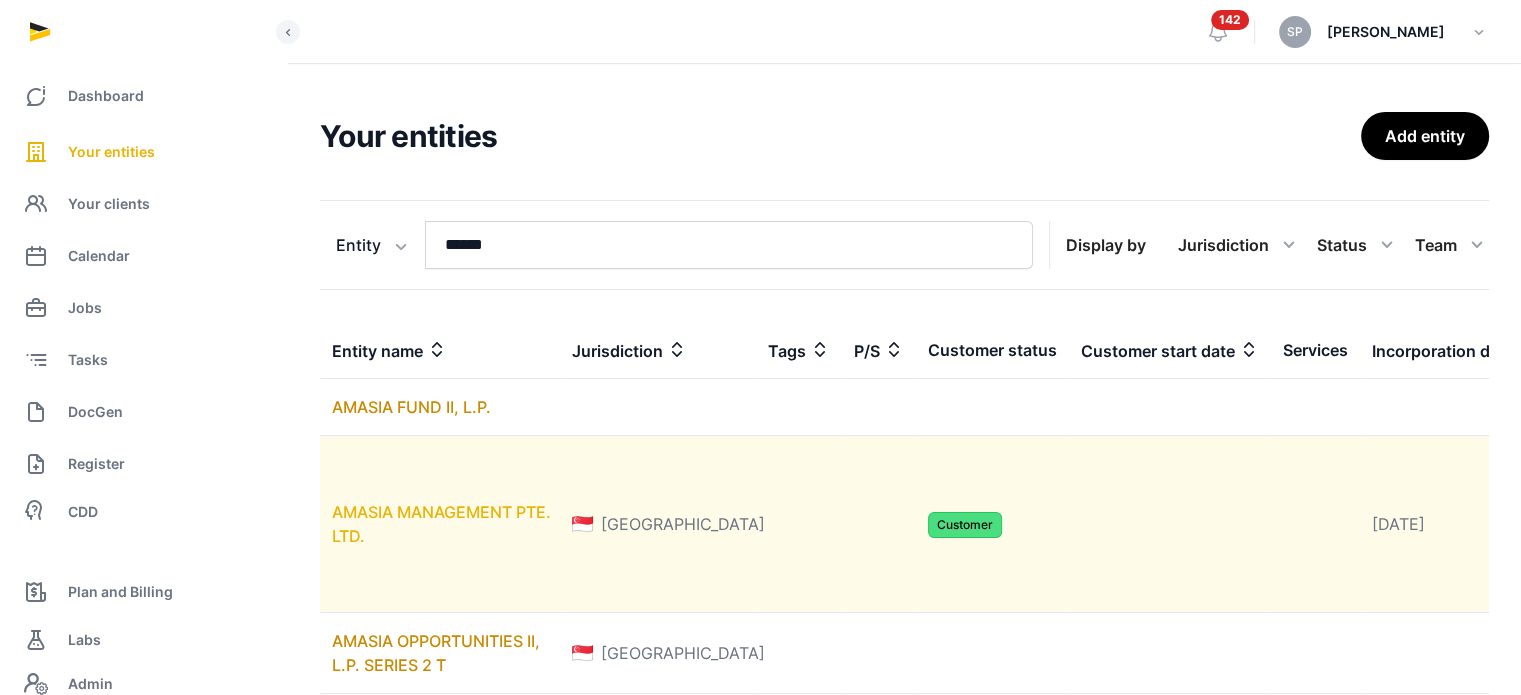 click on "AMASIA MANAGEMENT PTE. LTD." at bounding box center (441, 524) 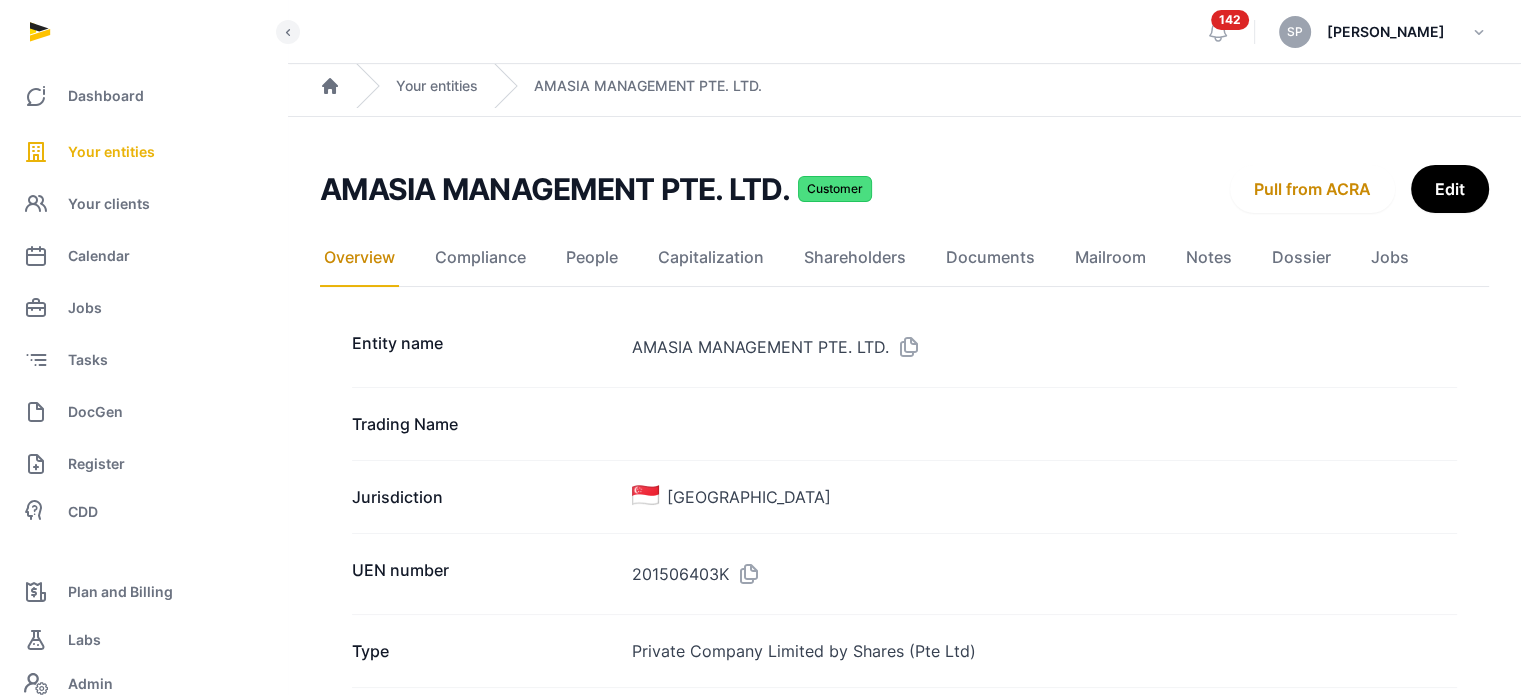 click on "Documents" 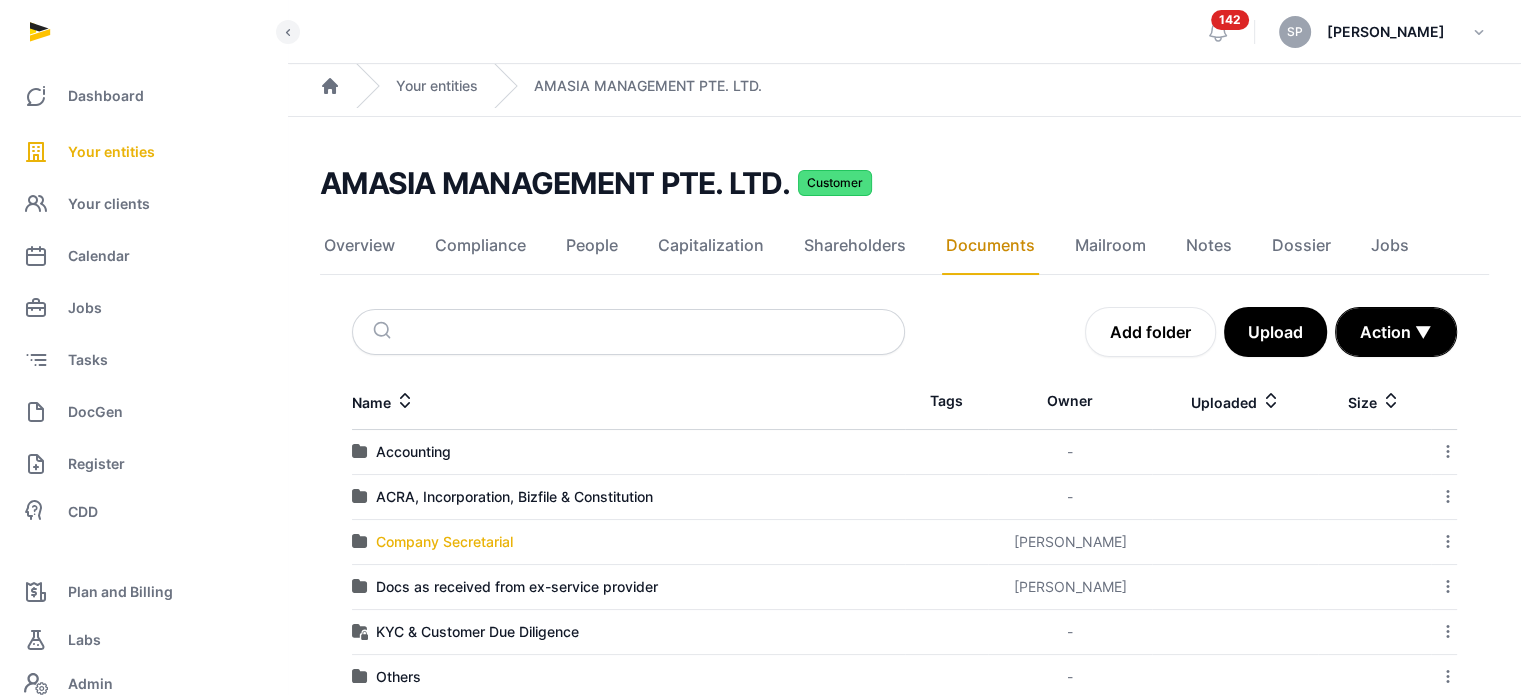 click on "Company Secretarial" at bounding box center [444, 542] 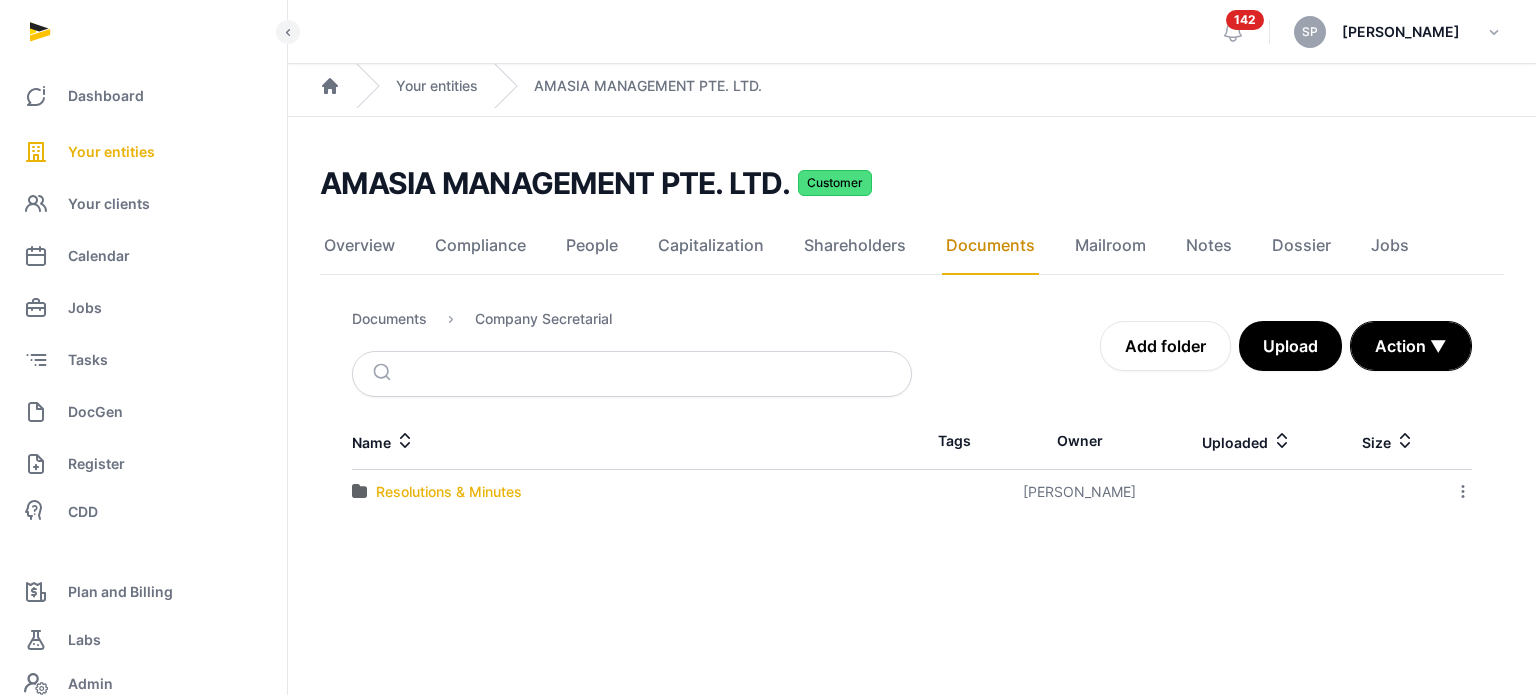 click on "Resolutions & Minutes" at bounding box center [449, 492] 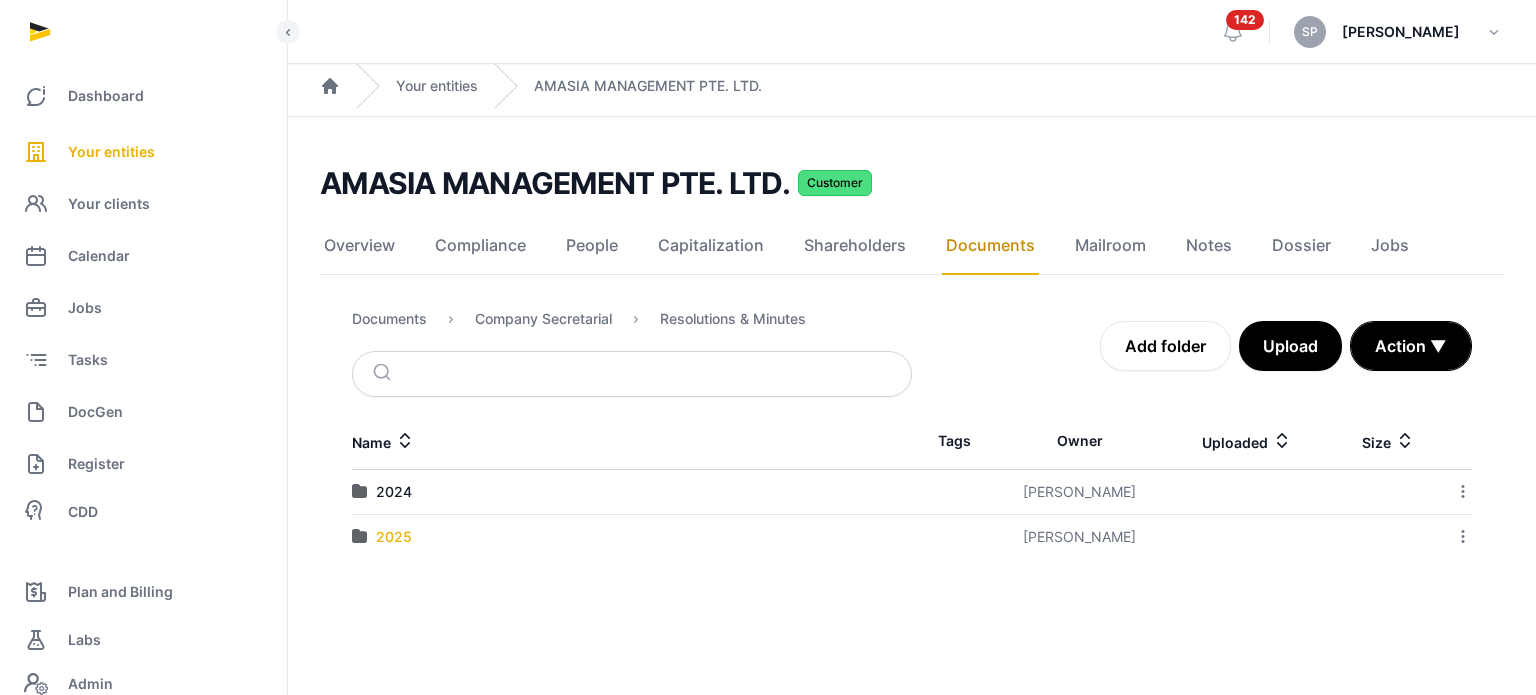 click on "2025" at bounding box center [394, 537] 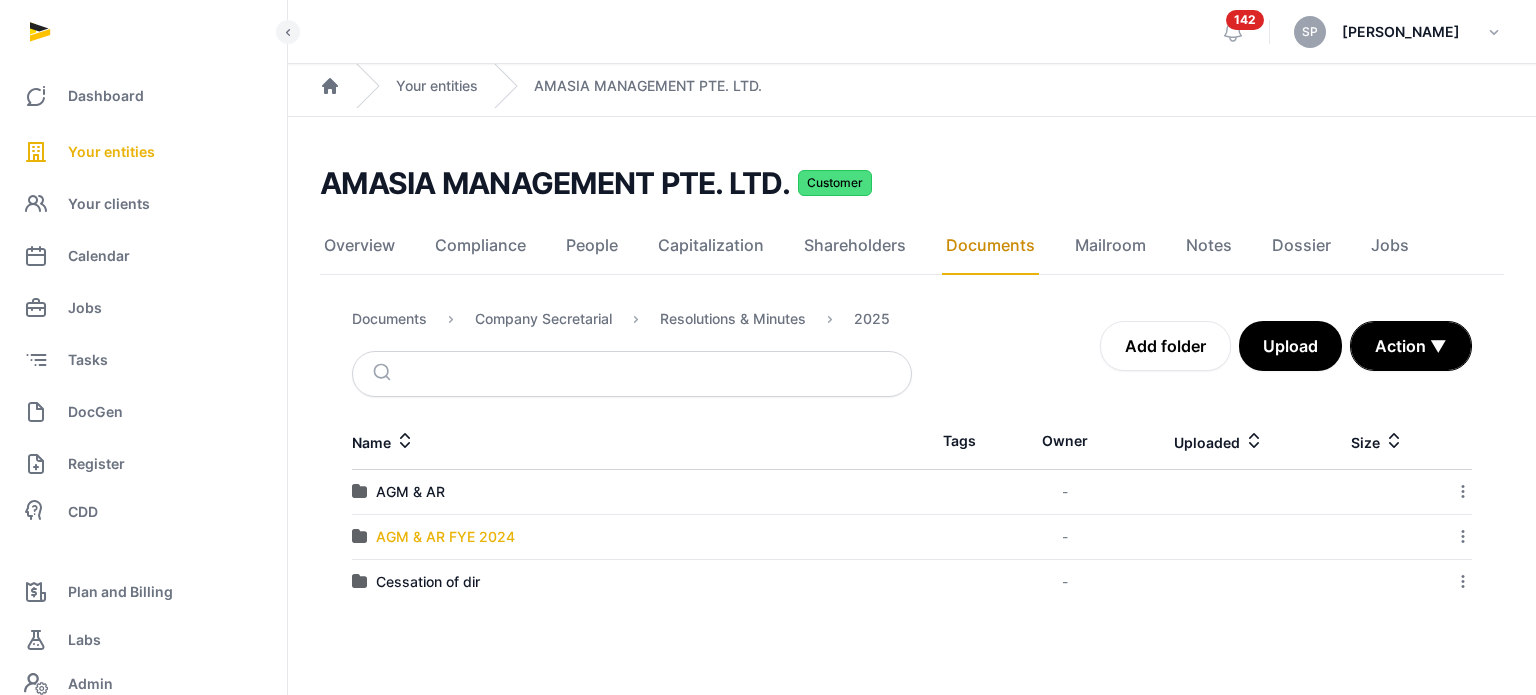 click on "AGM & AR FYE 2024" at bounding box center [445, 537] 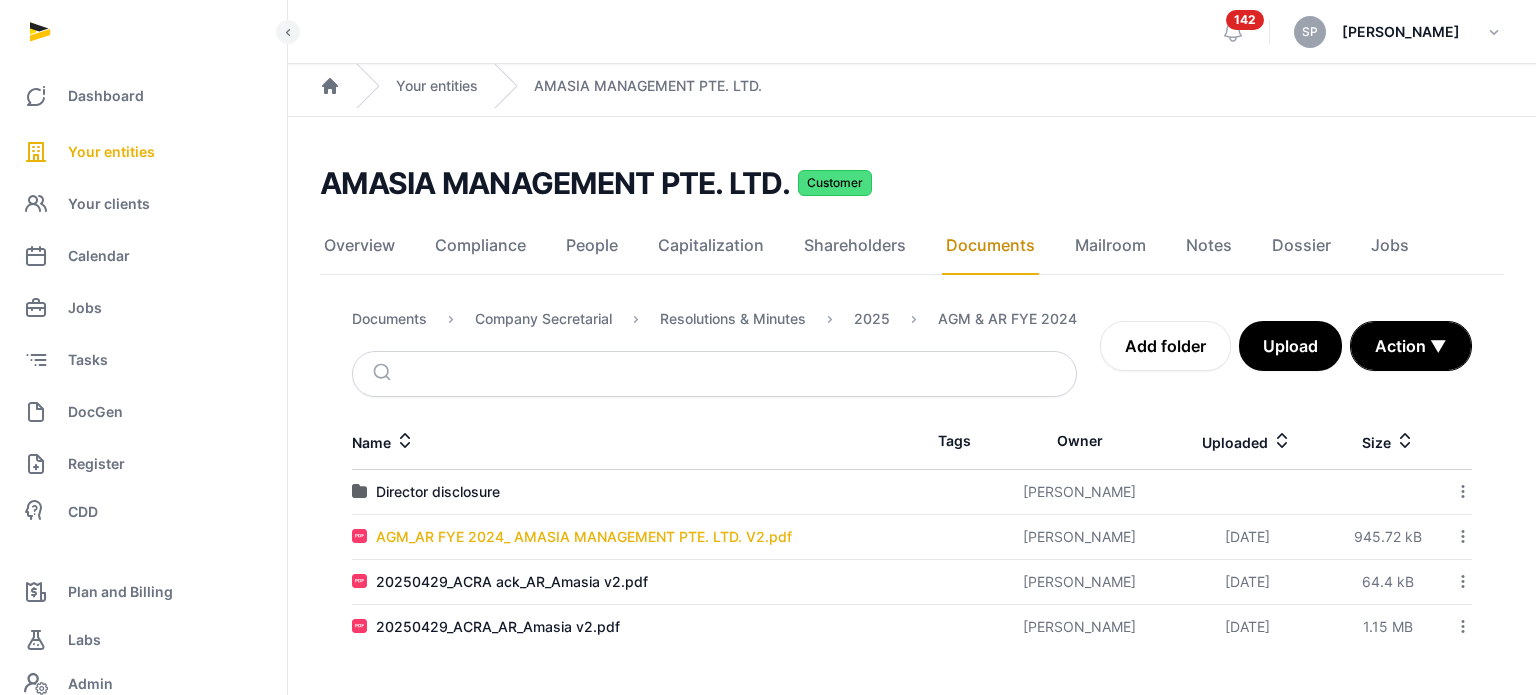 click on "AGM_AR FYE 2024_ AMASIA MANAGEMENT PTE. LTD. V2.pdf" at bounding box center (584, 537) 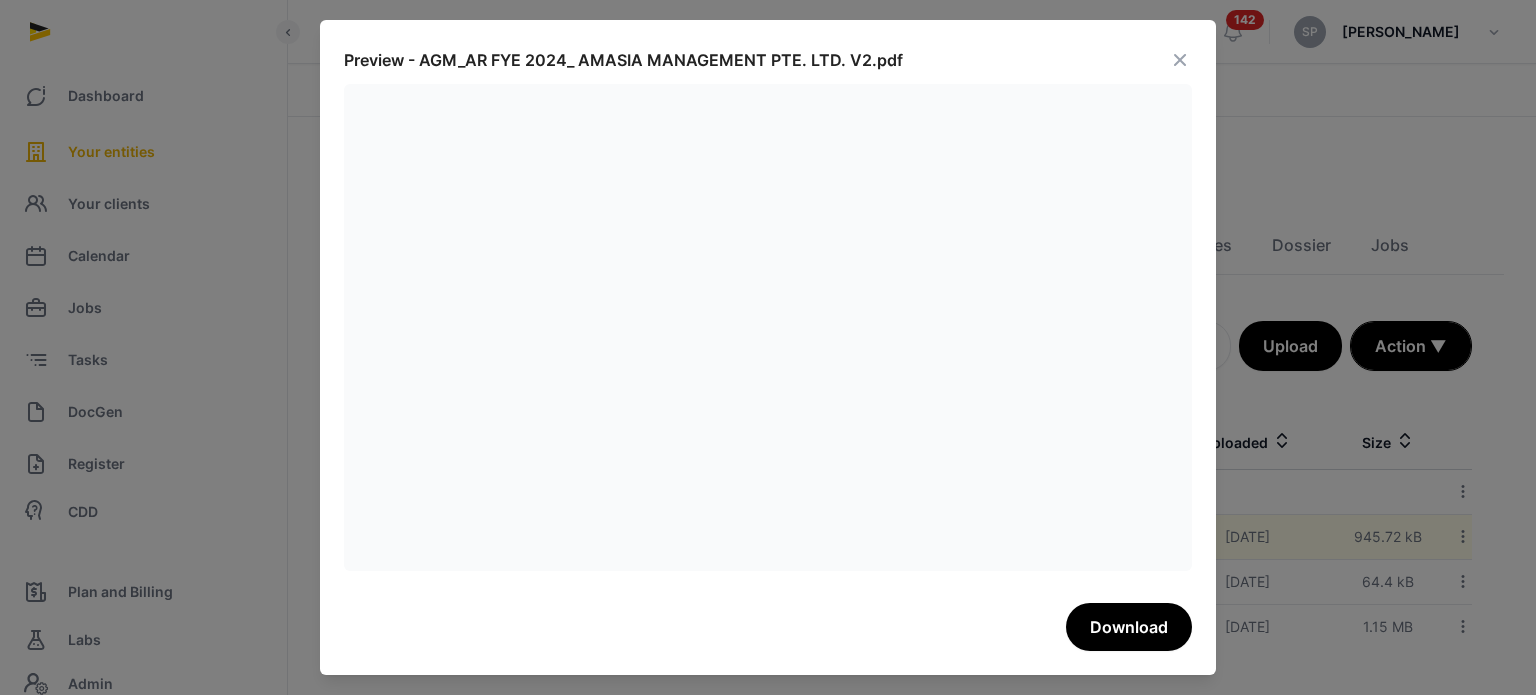 click at bounding box center (1180, 60) 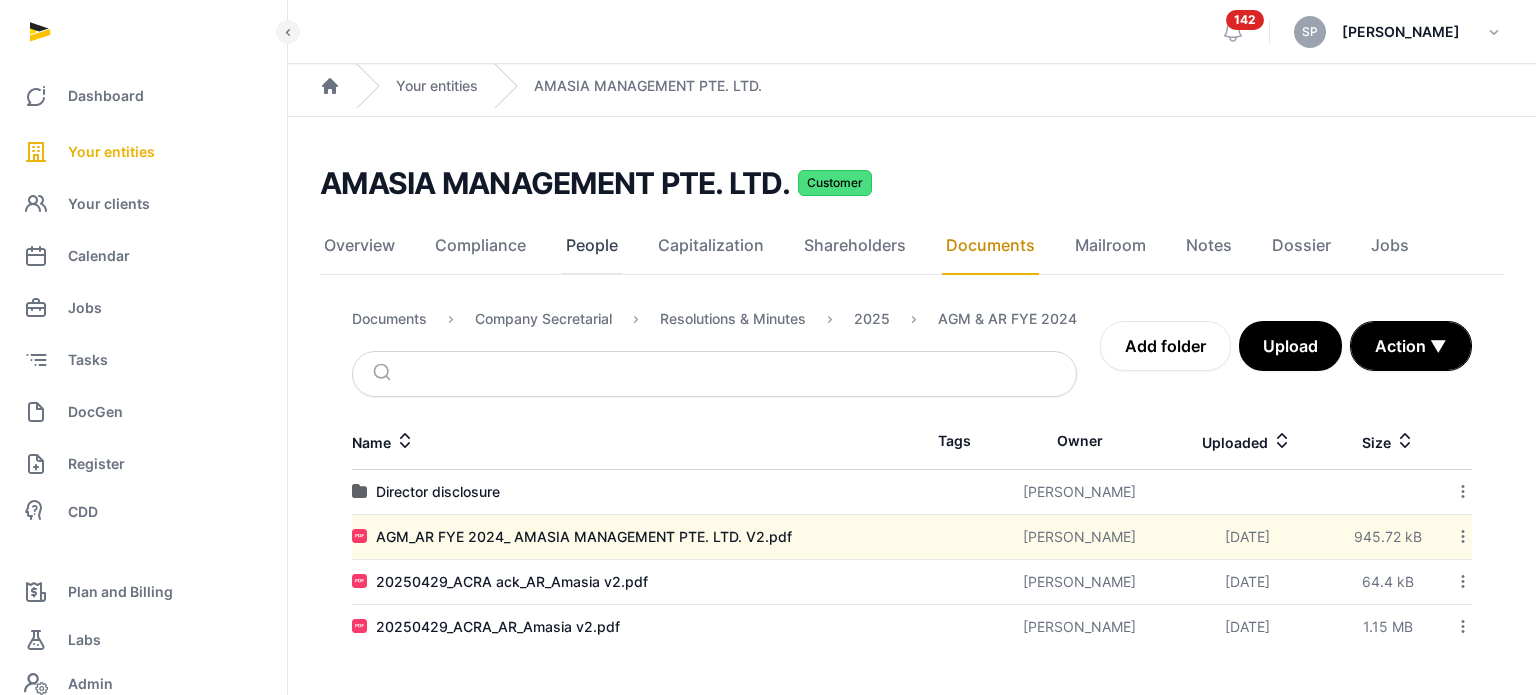 click on "People" 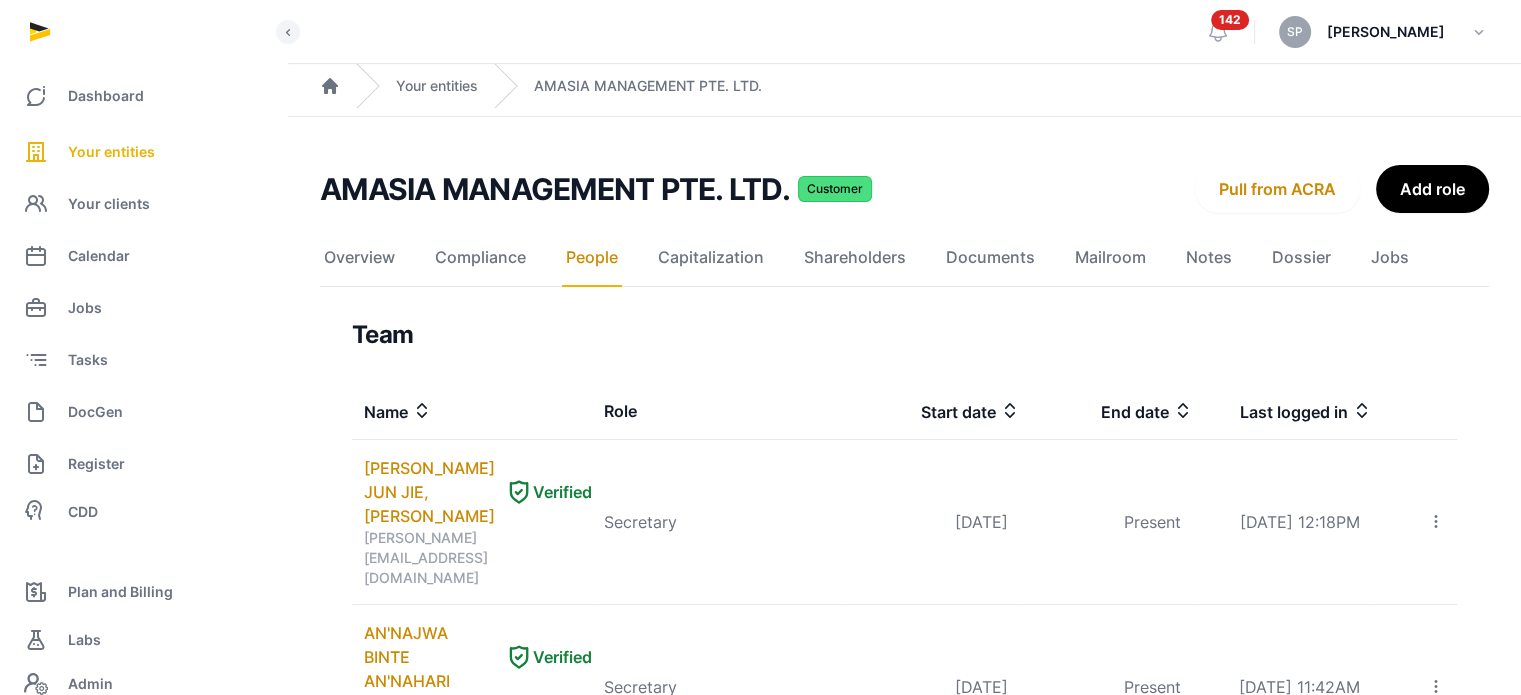 scroll, scrollTop: 608, scrollLeft: 0, axis: vertical 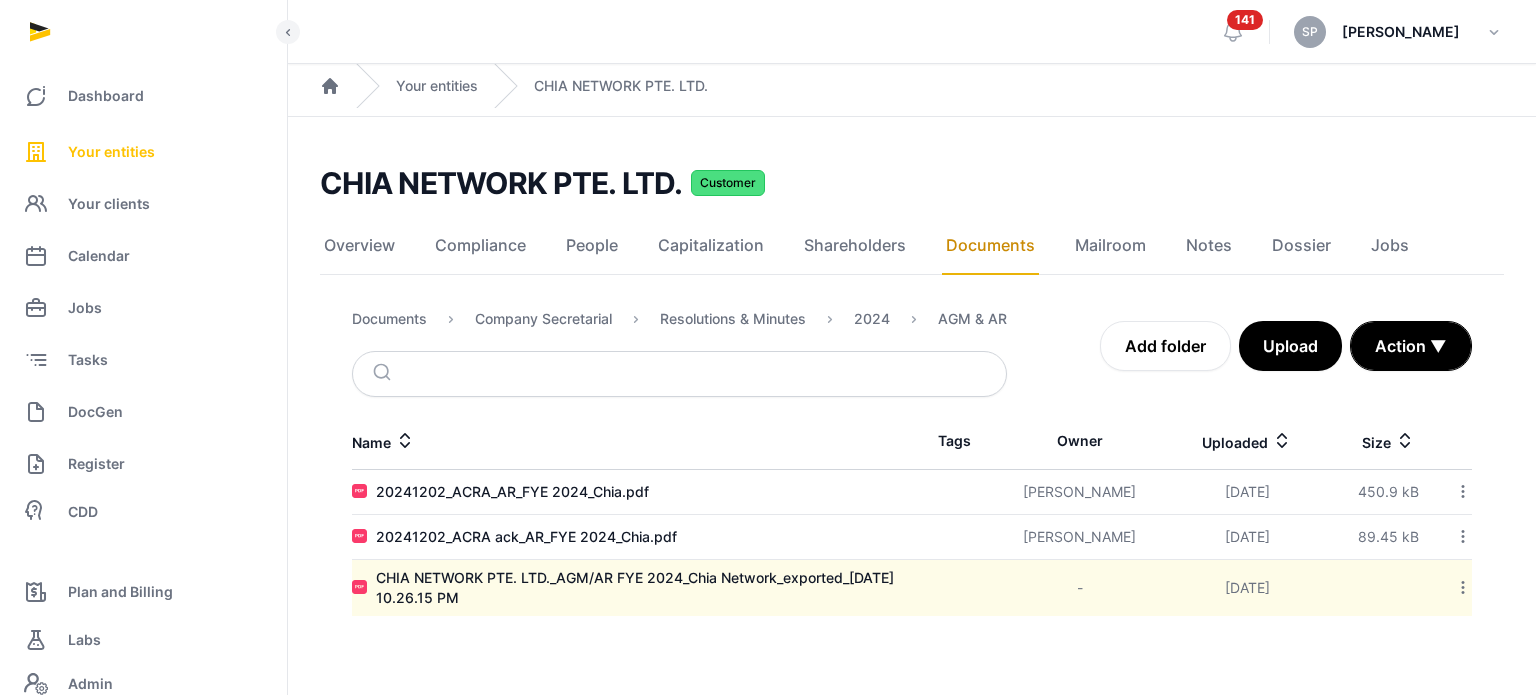 click on "Your entities" at bounding box center (111, 152) 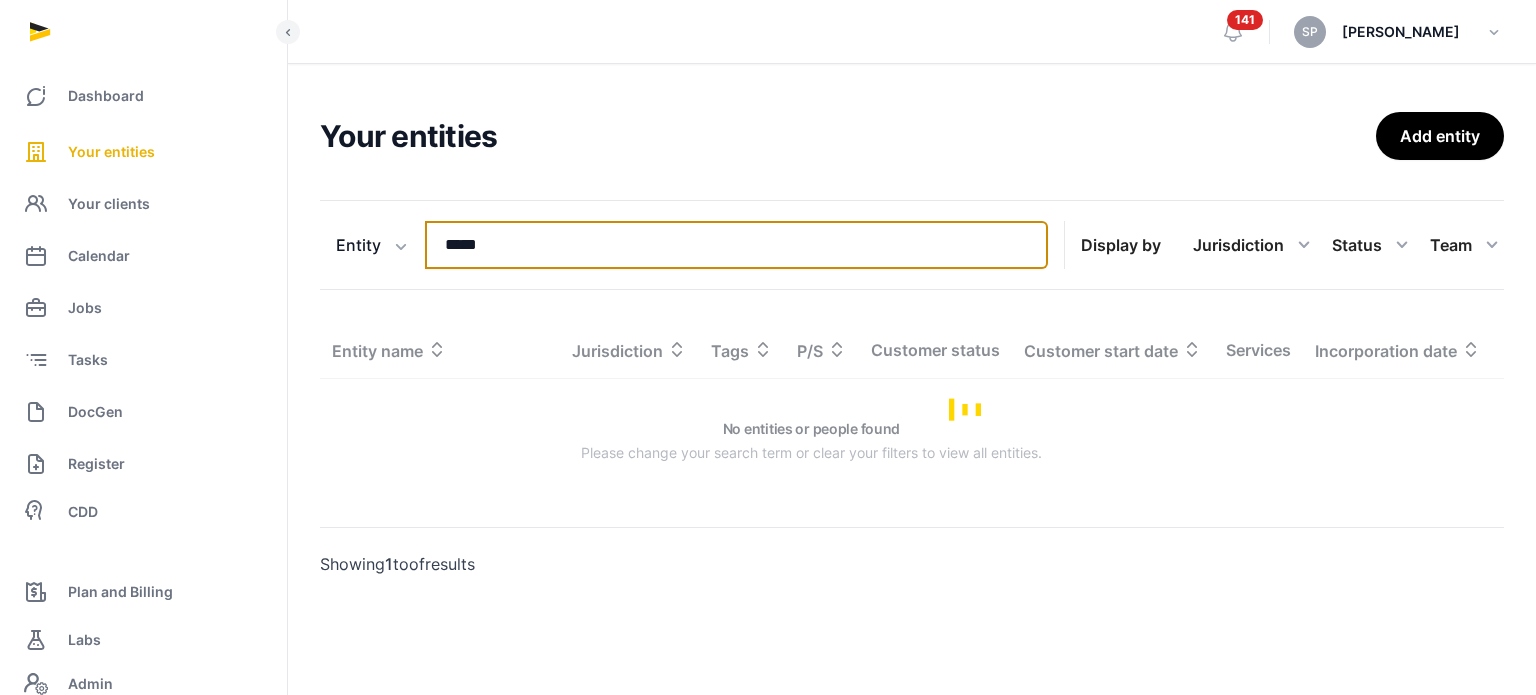 click on "*****" at bounding box center [736, 245] 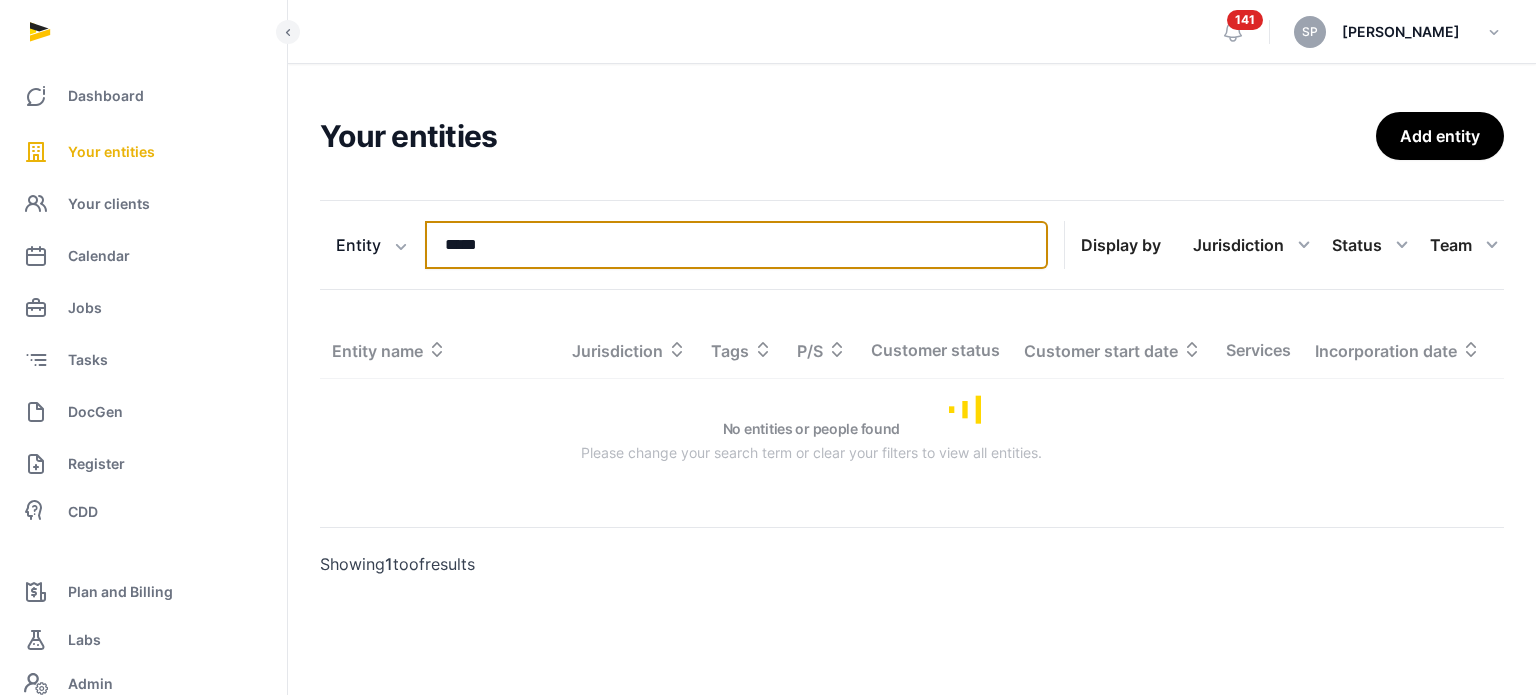 click on "*****" at bounding box center (736, 245) 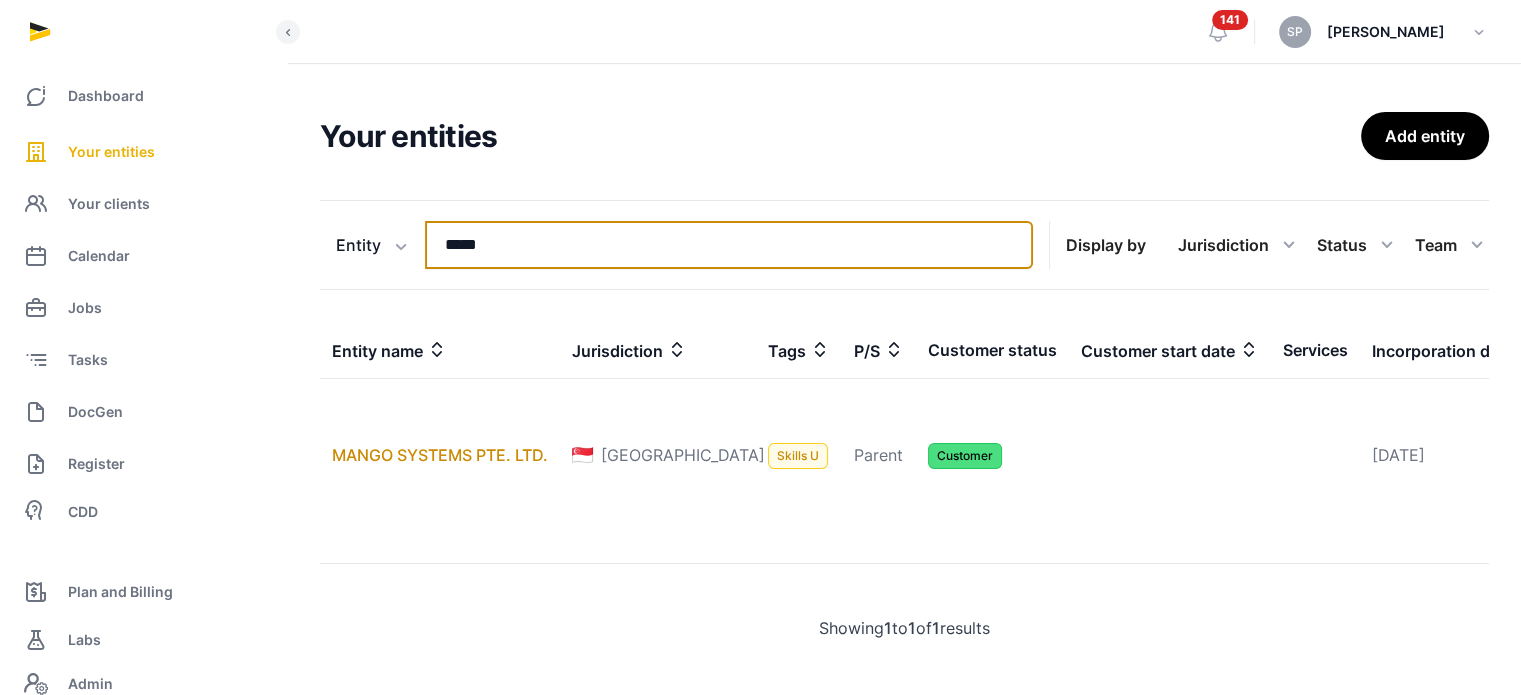 click on "*****" at bounding box center [729, 245] 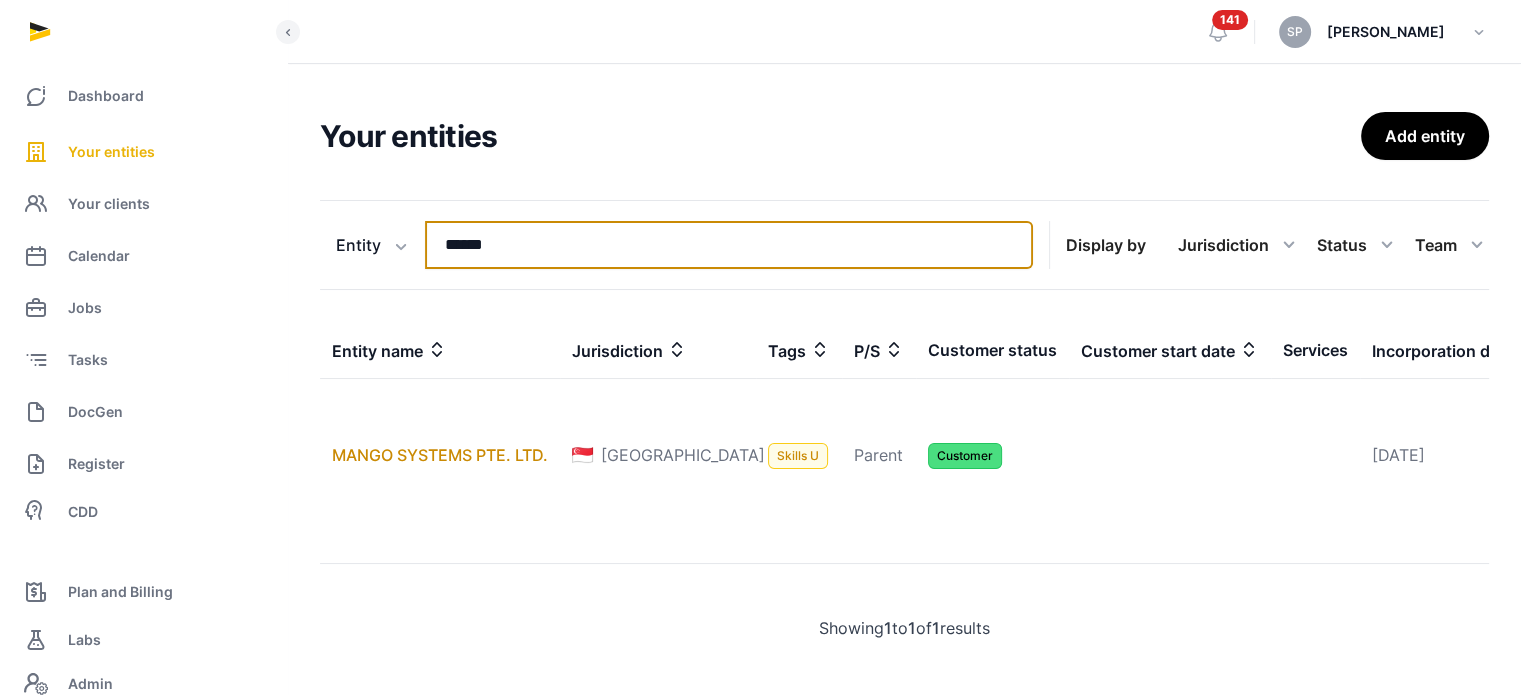 type on "******" 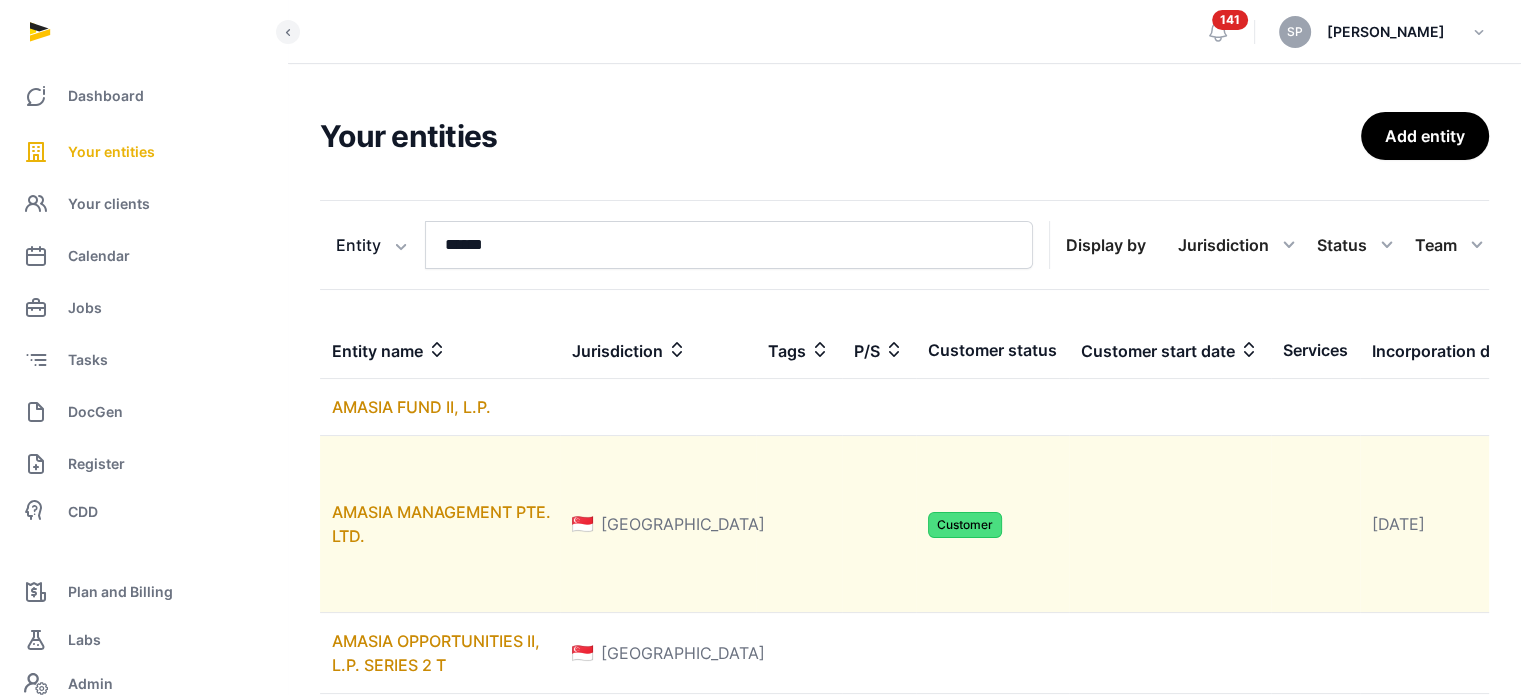 click on "AMASIA MANAGEMENT PTE. LTD." at bounding box center [440, 524] 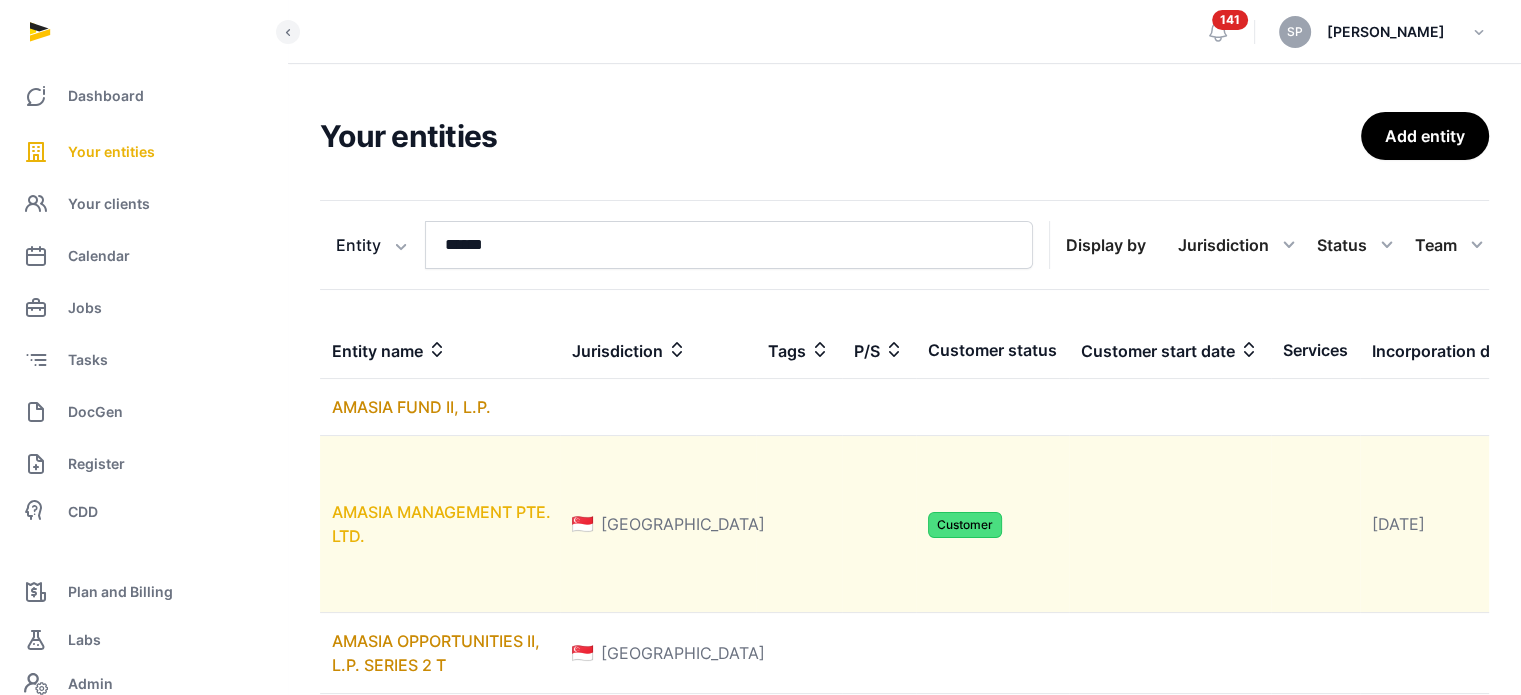 click on "AMASIA MANAGEMENT PTE. LTD." at bounding box center [441, 524] 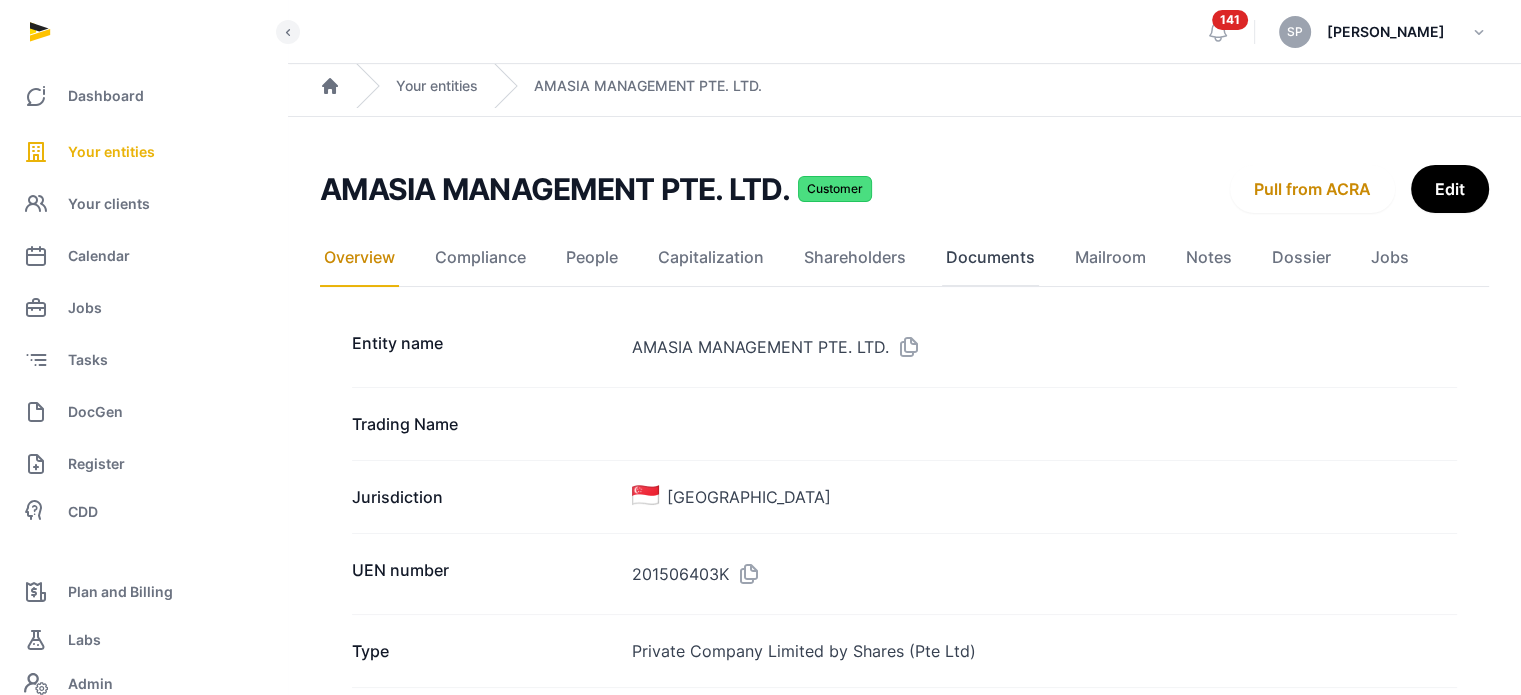 click on "Documents" 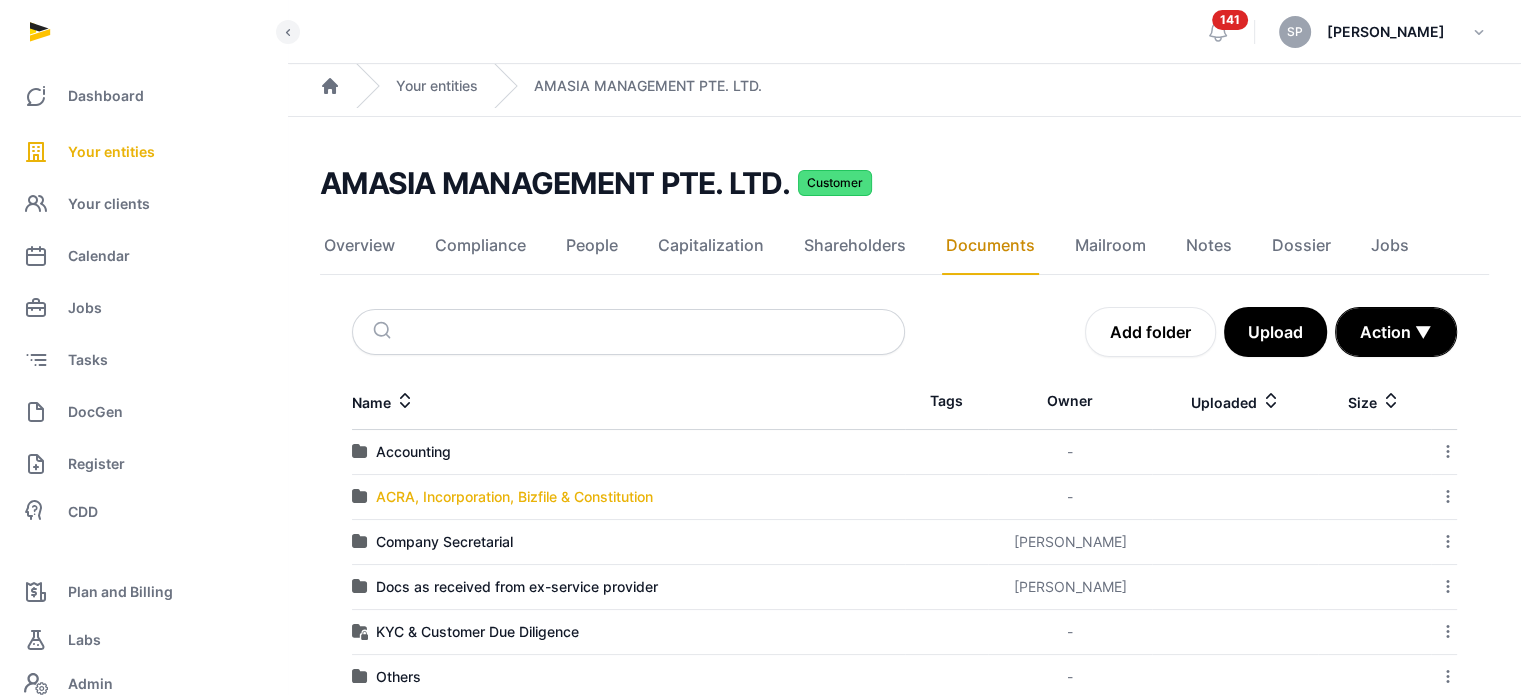 click on "ACRA, Incorporation, Bizfile & Constitution" at bounding box center [514, 497] 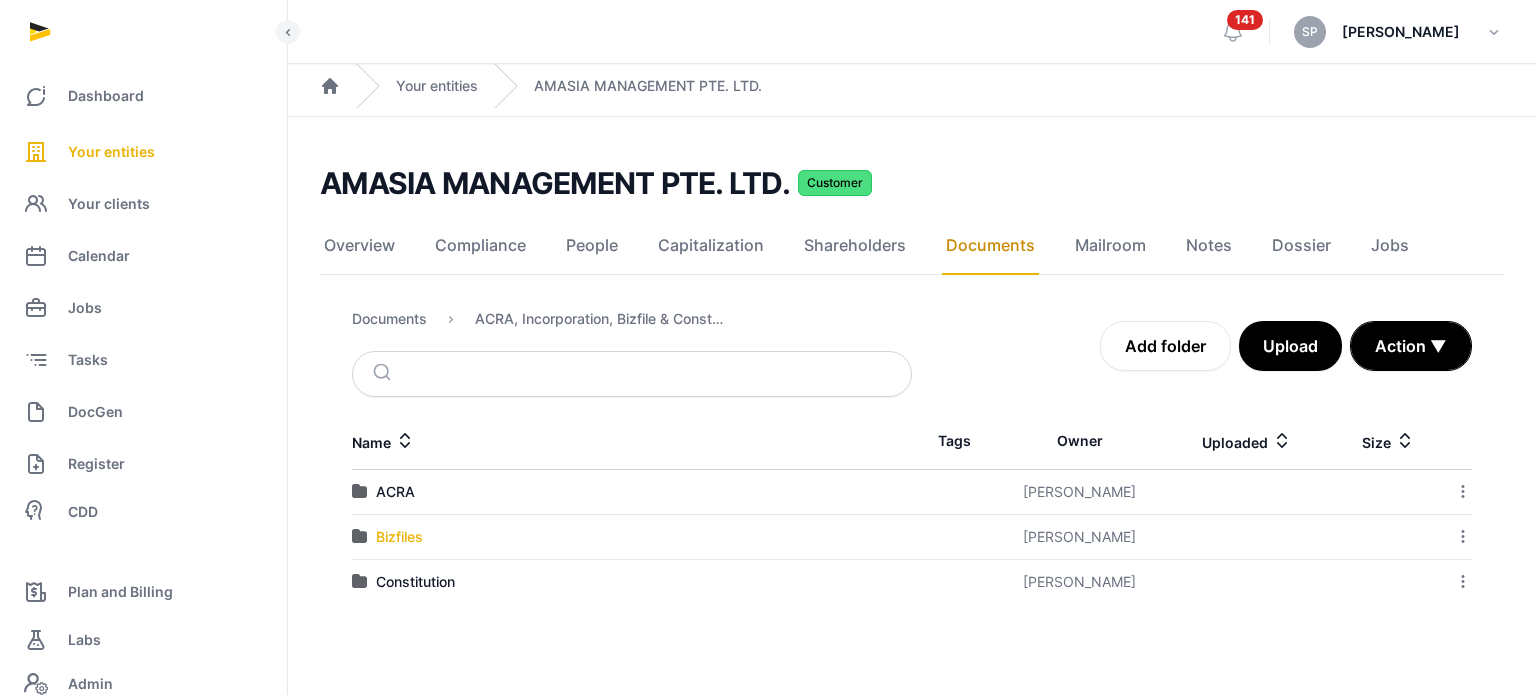 click on "Bizfiles" at bounding box center [399, 537] 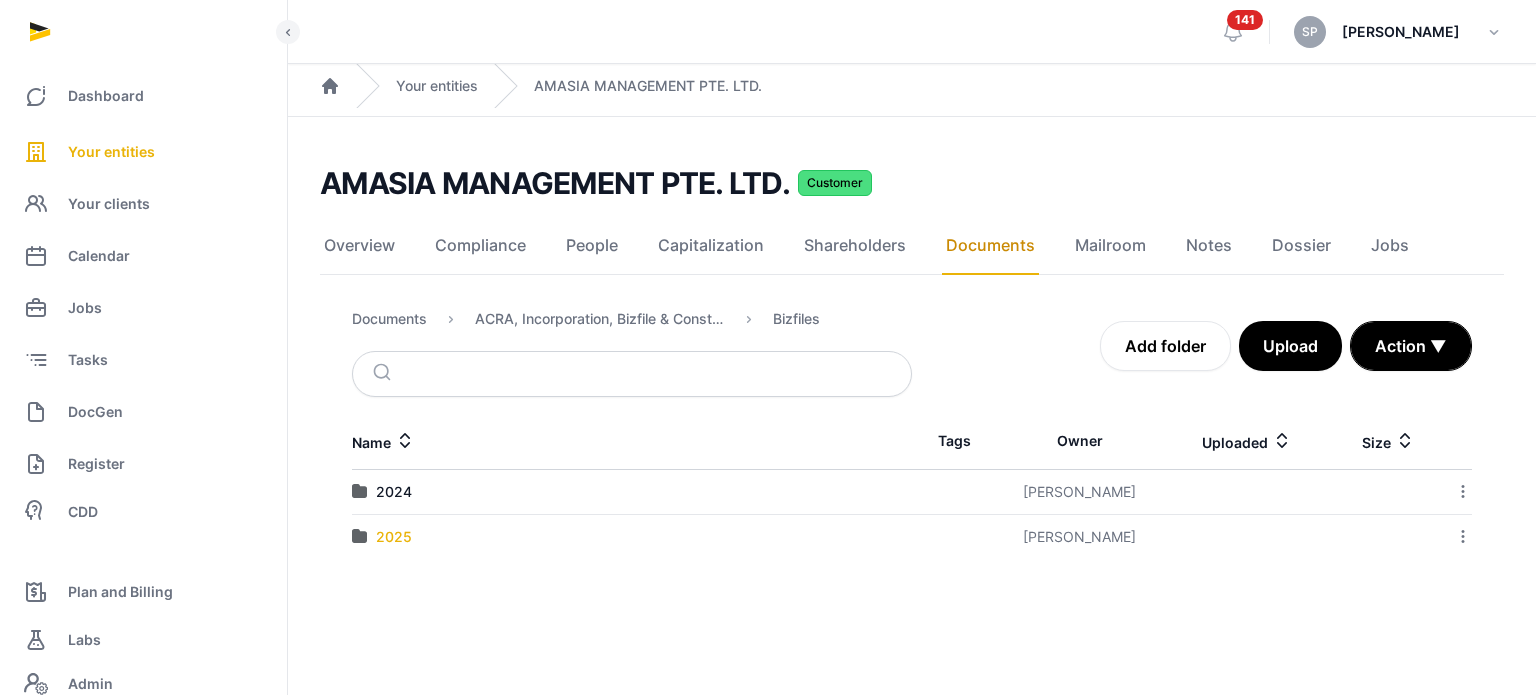 click on "2025" at bounding box center (394, 537) 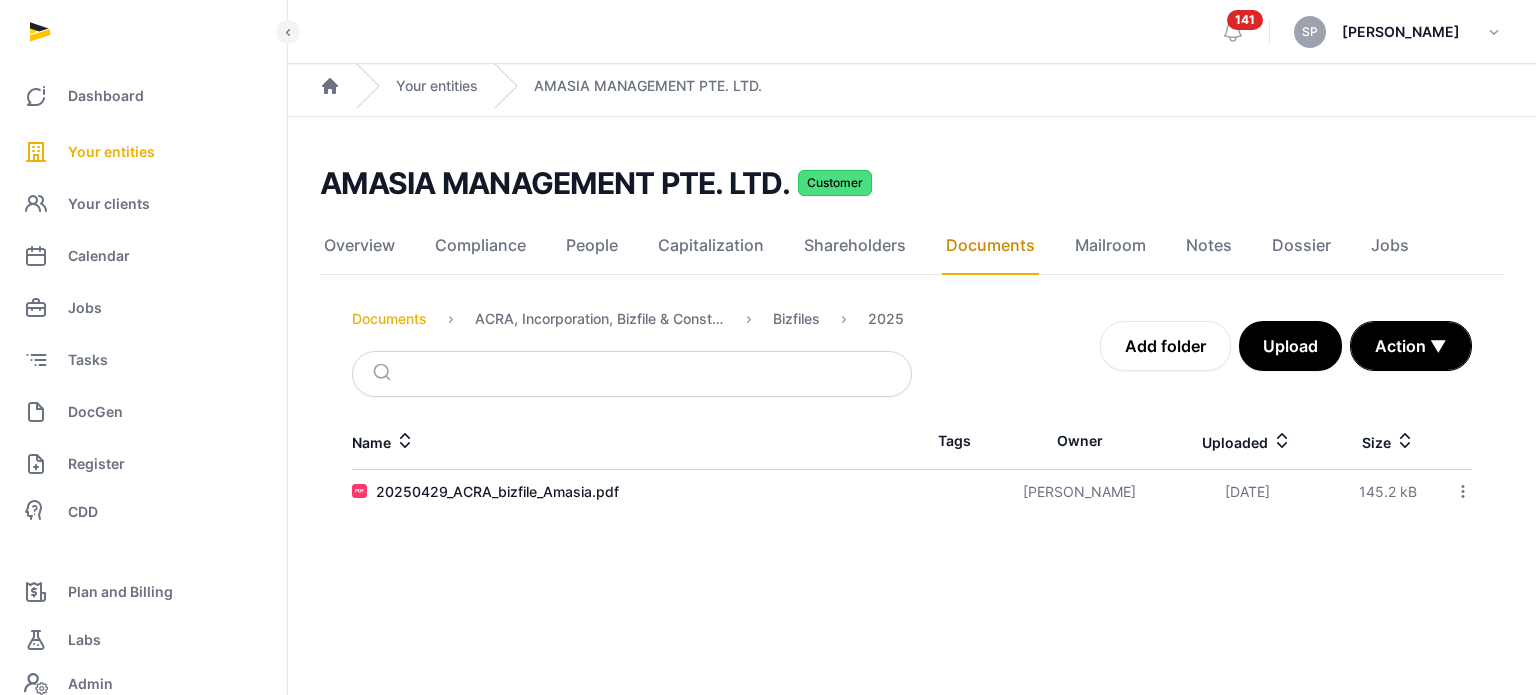 click on "Documents" at bounding box center [389, 319] 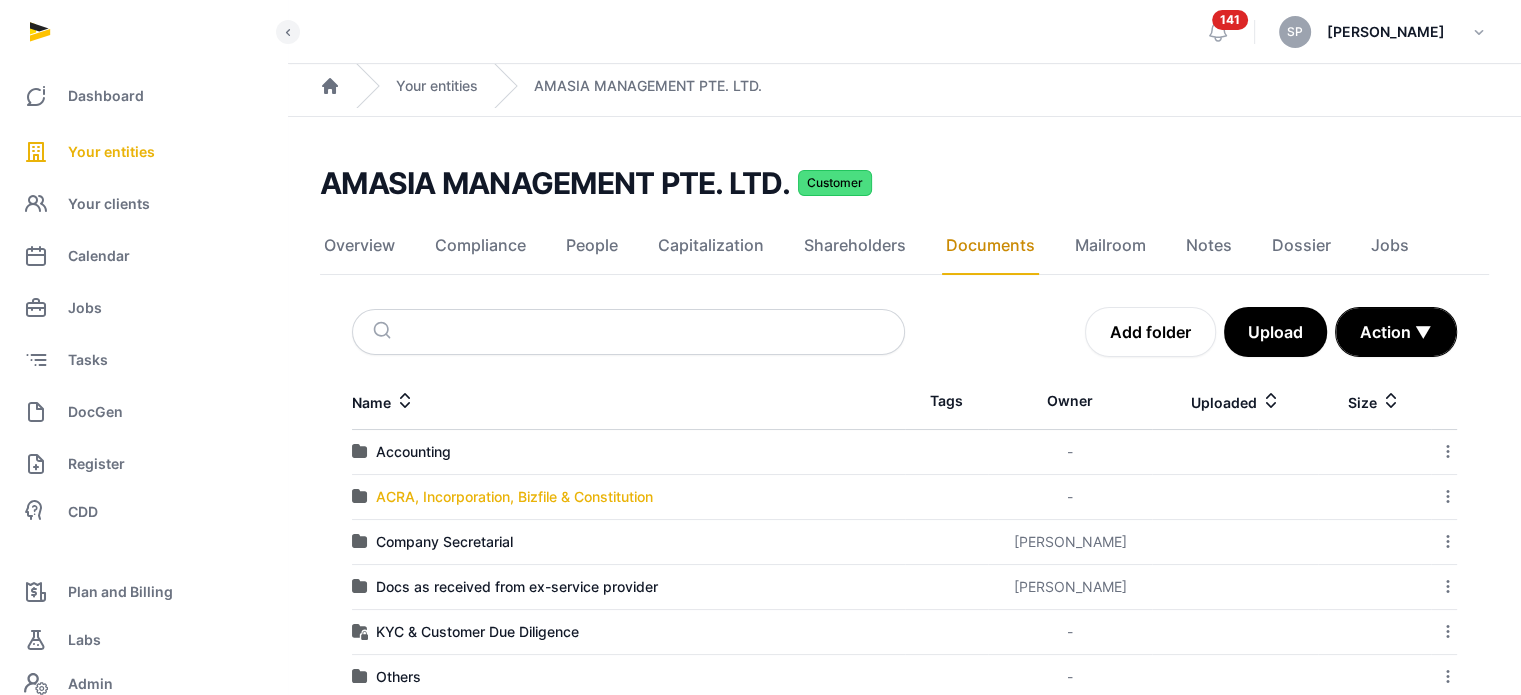 click on "ACRA, Incorporation, Bizfile & Constitution" at bounding box center [514, 497] 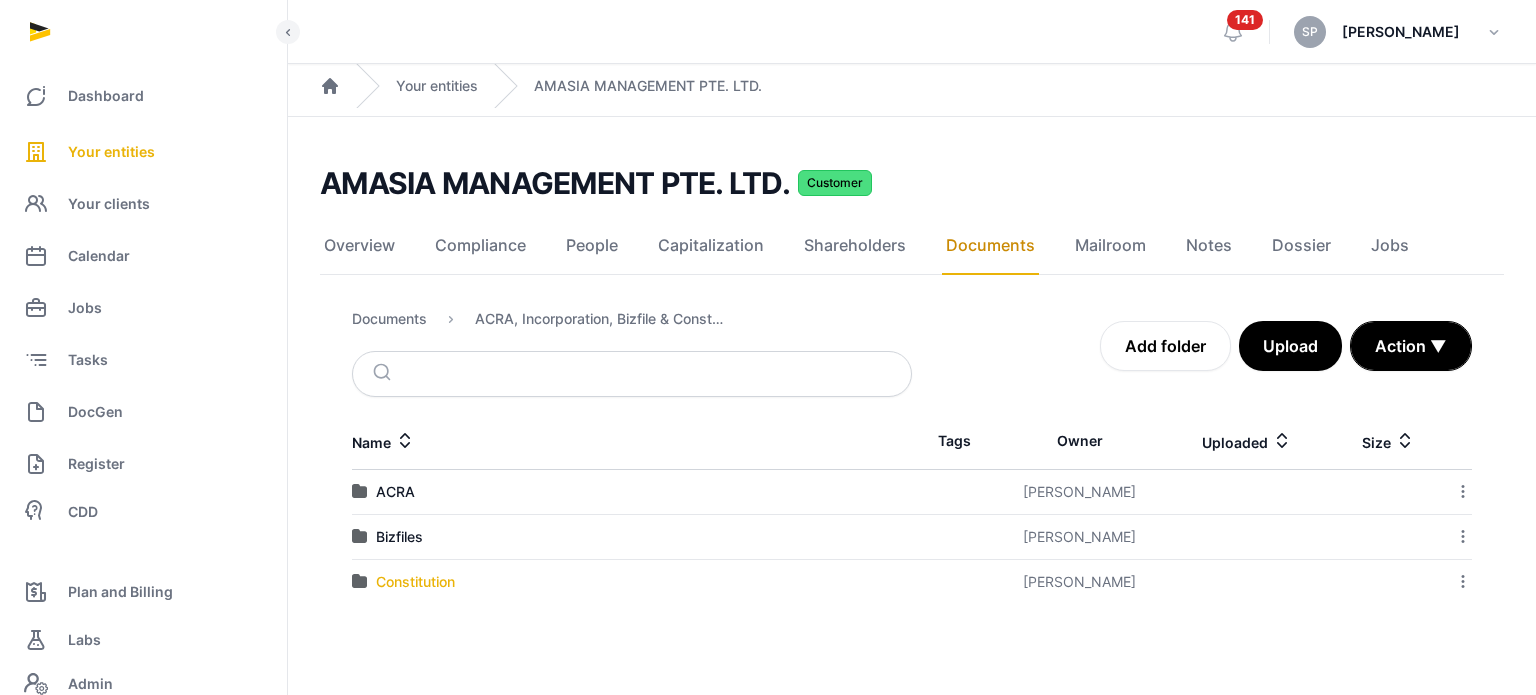 click on "Constitution" at bounding box center (415, 582) 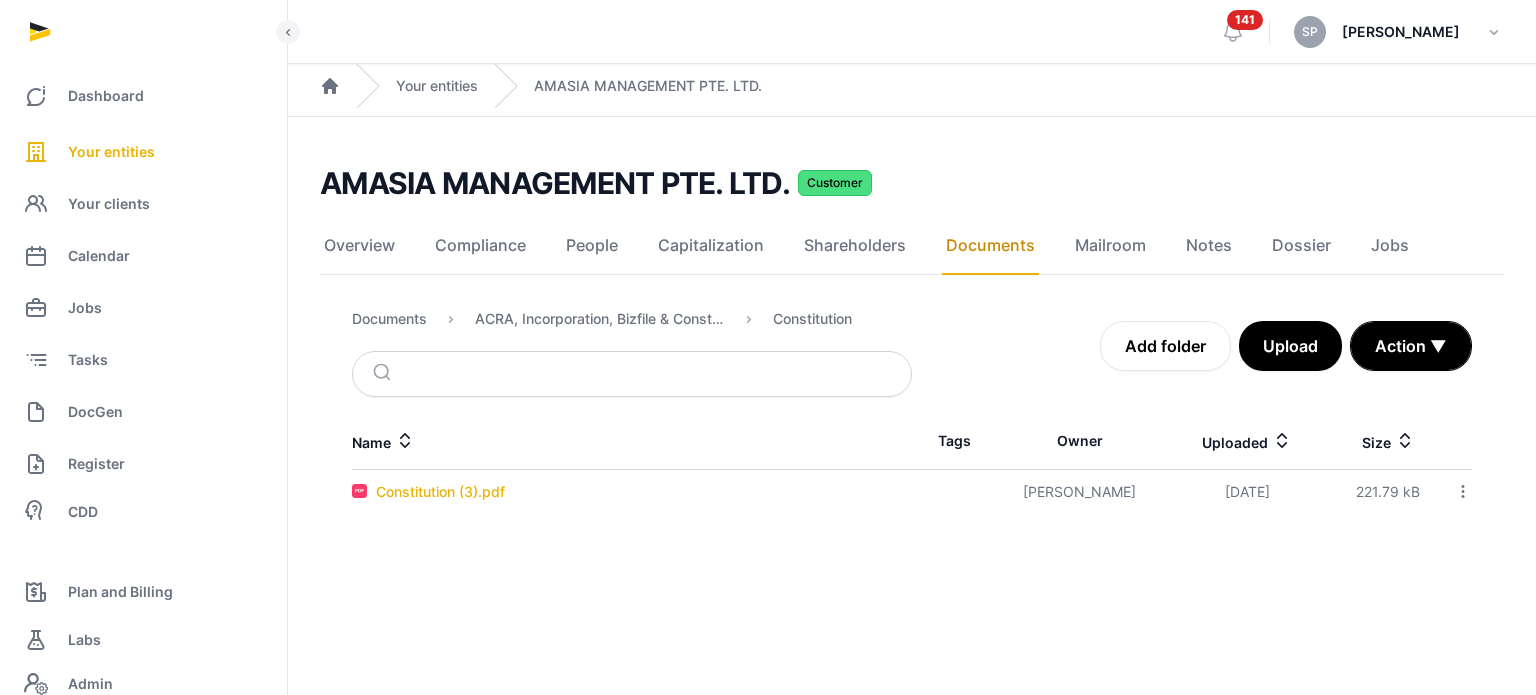 click on "Constitution (3).pdf" at bounding box center [440, 492] 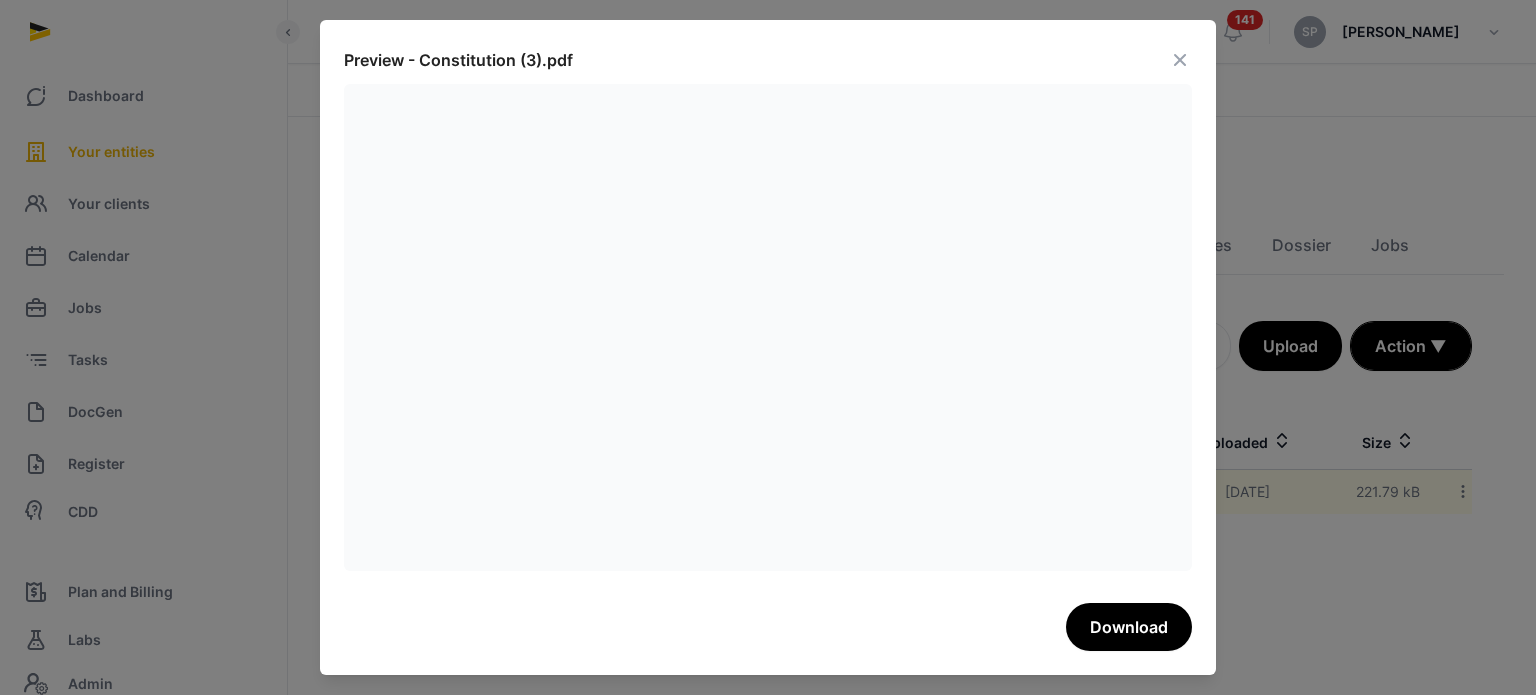 click at bounding box center [1180, 60] 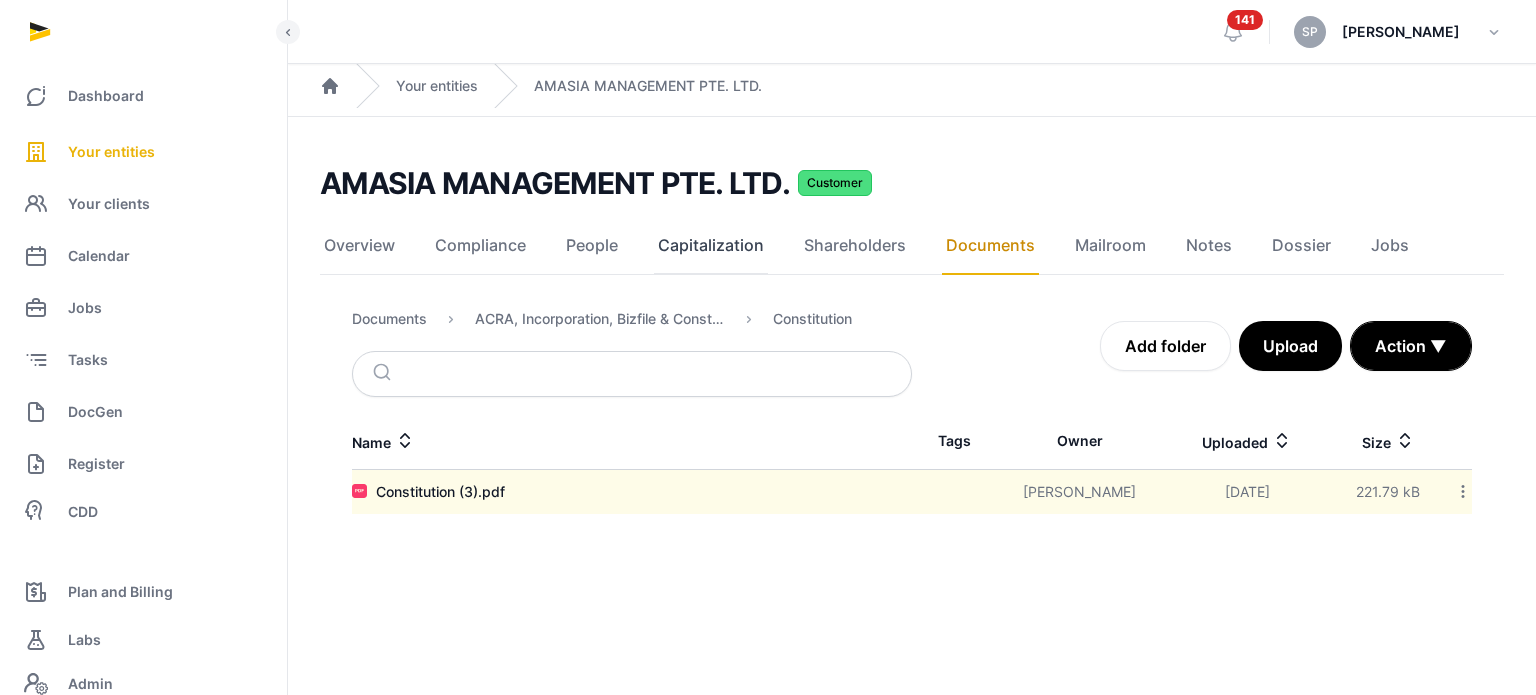 click on "Capitalization" 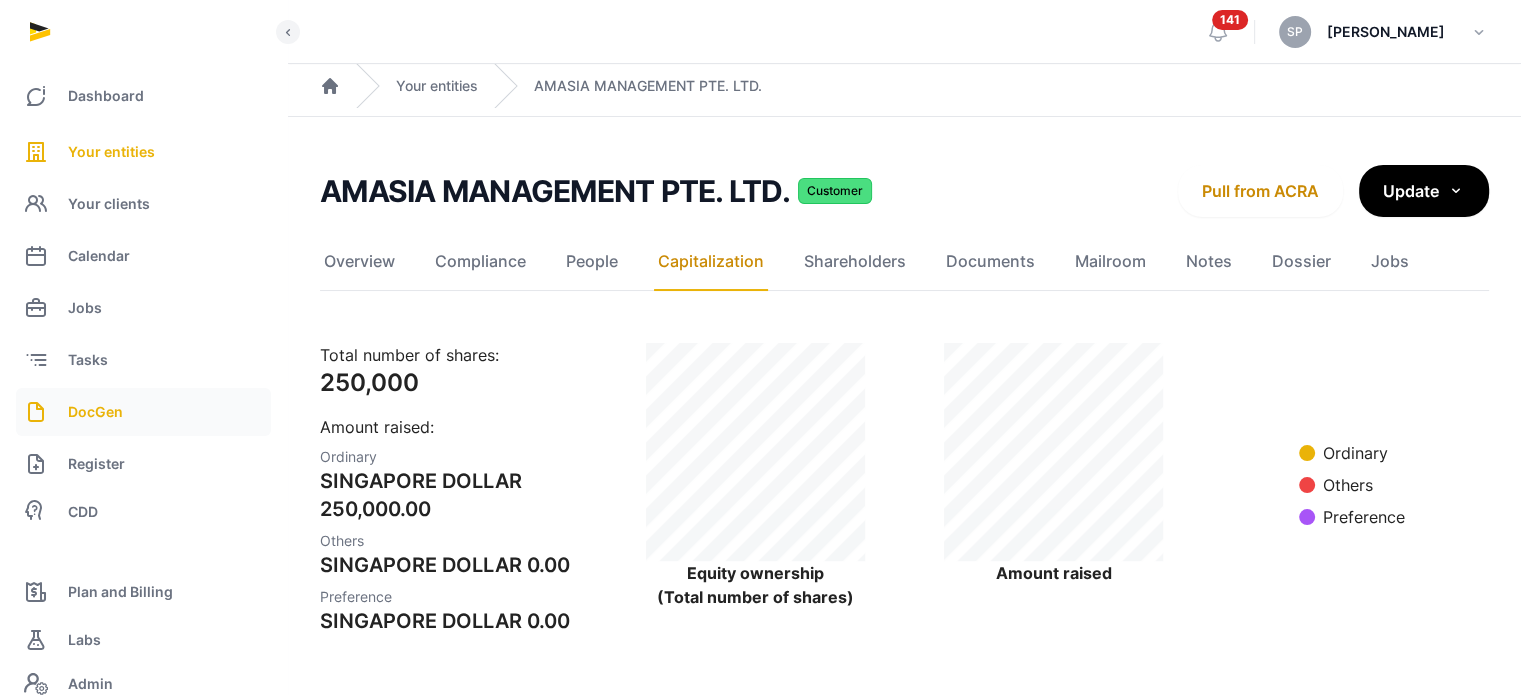 click on "DocGen" at bounding box center (143, 412) 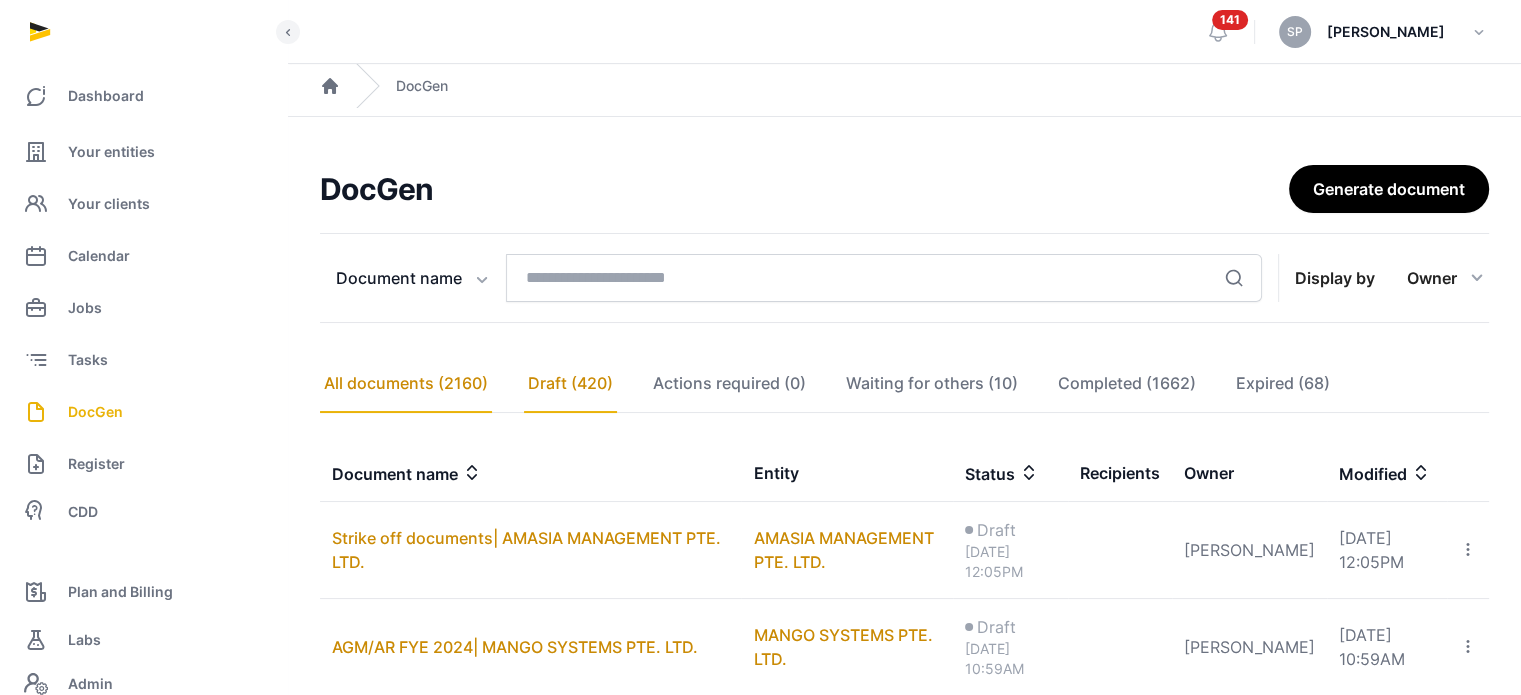 click on "All documents (2160)" at bounding box center (406, 384) 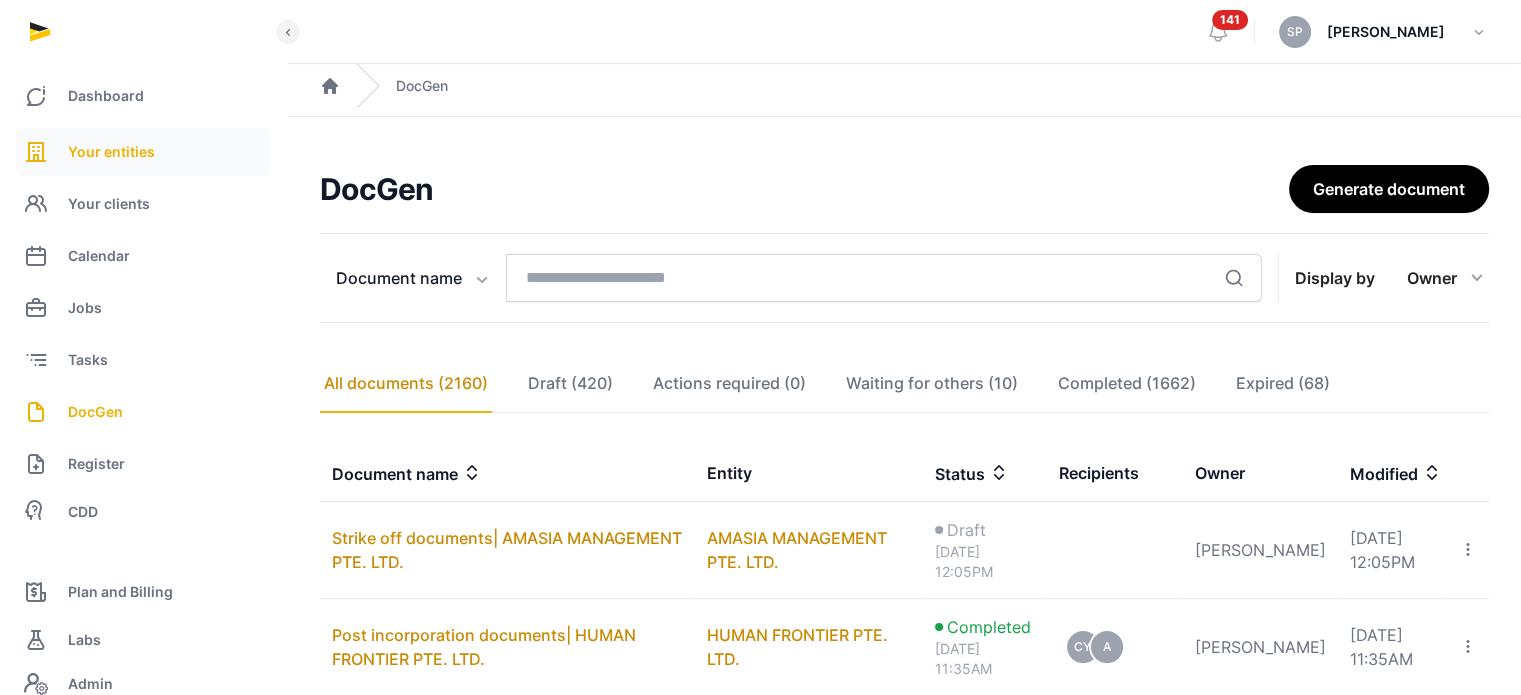 click on "Your entities" at bounding box center (143, 152) 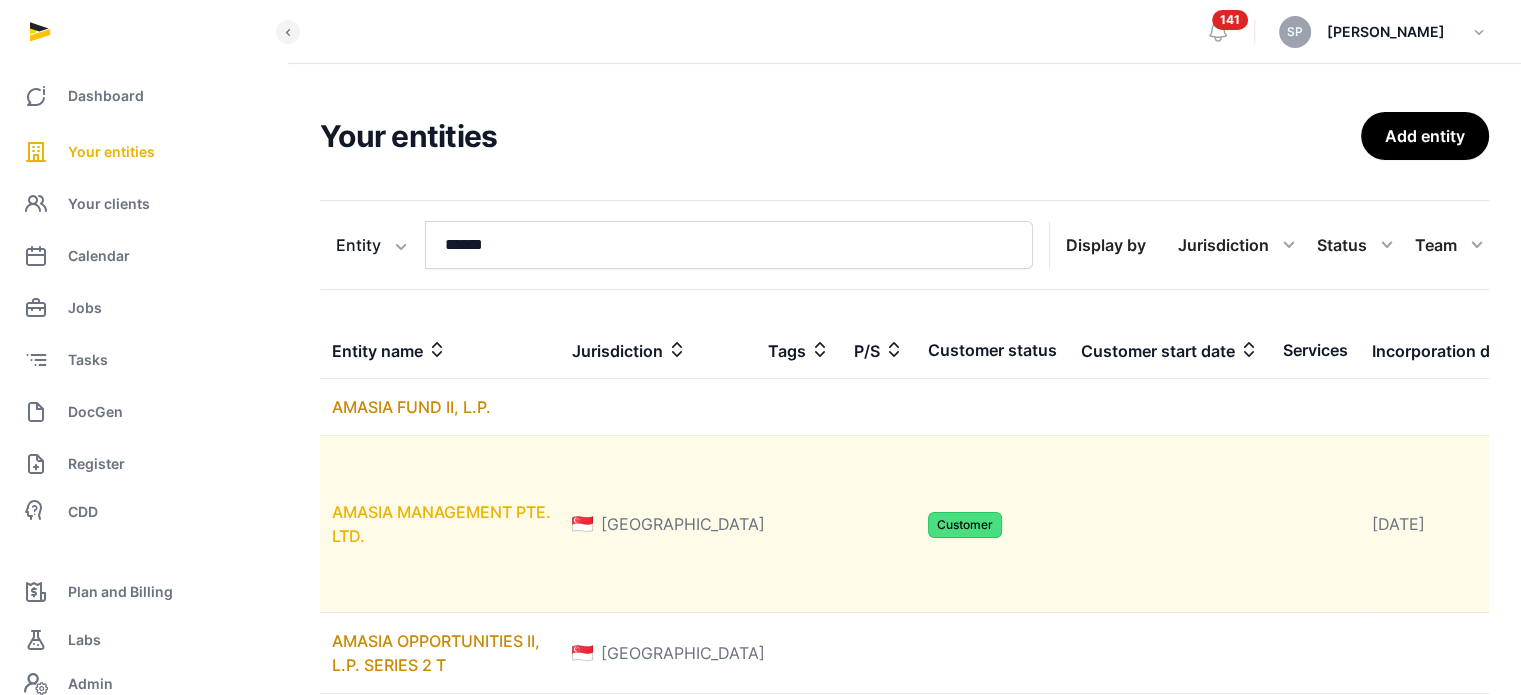 click on "AMASIA MANAGEMENT PTE. LTD." at bounding box center (441, 524) 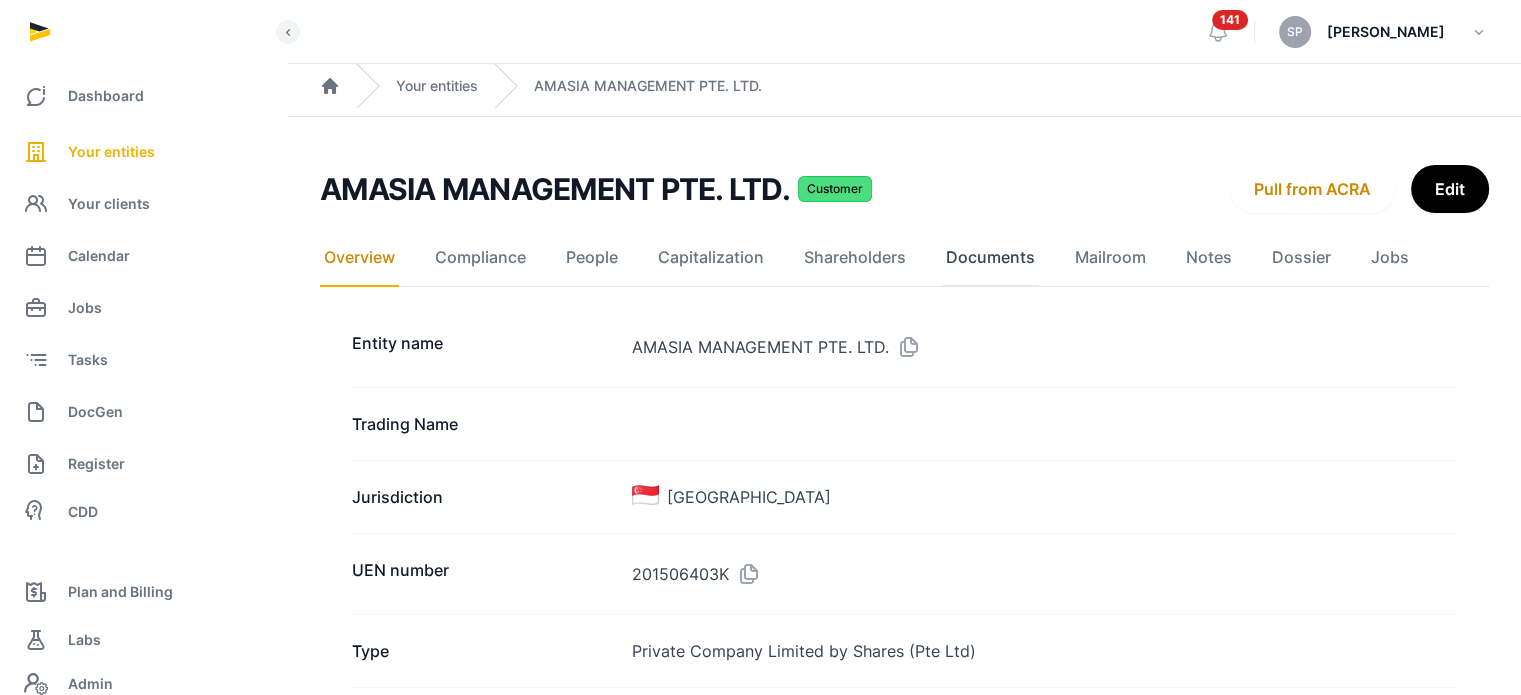 click on "Documents" 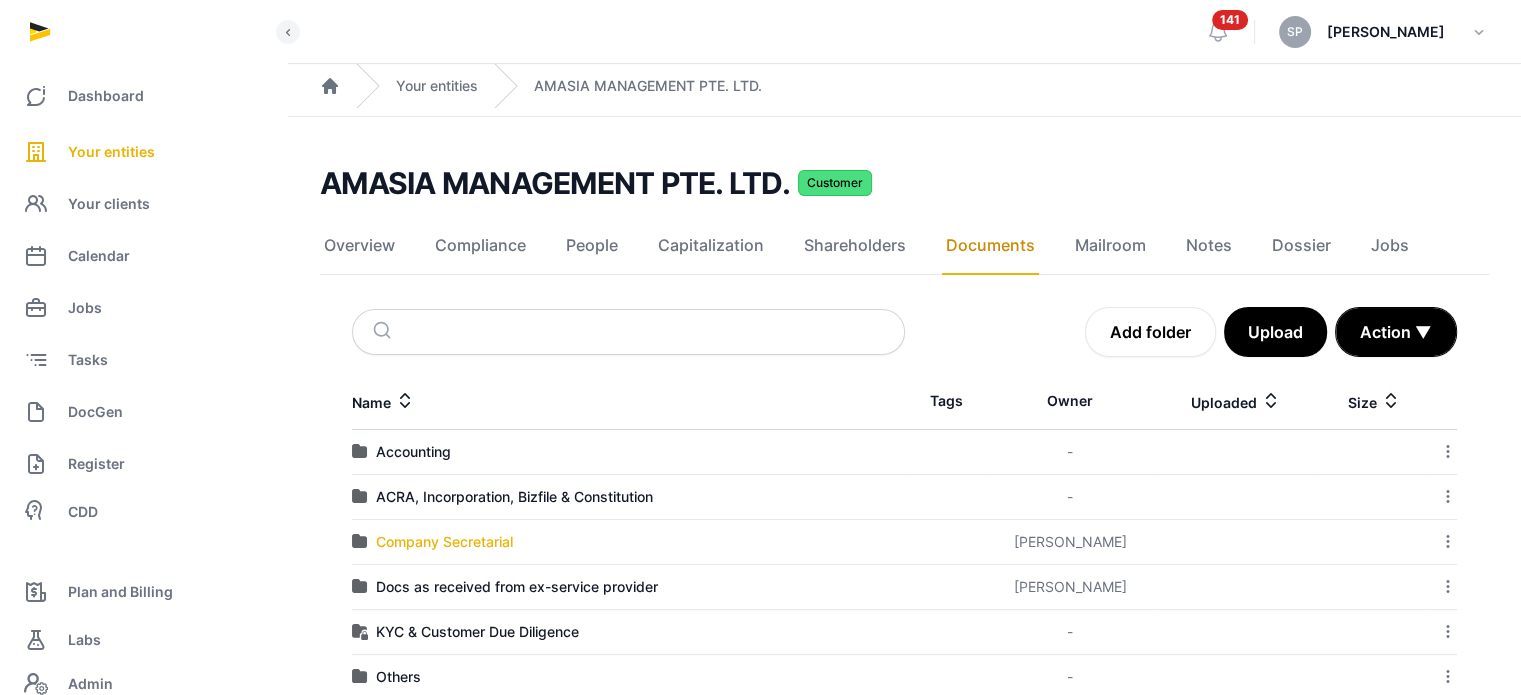 click on "Company Secretarial" at bounding box center (444, 542) 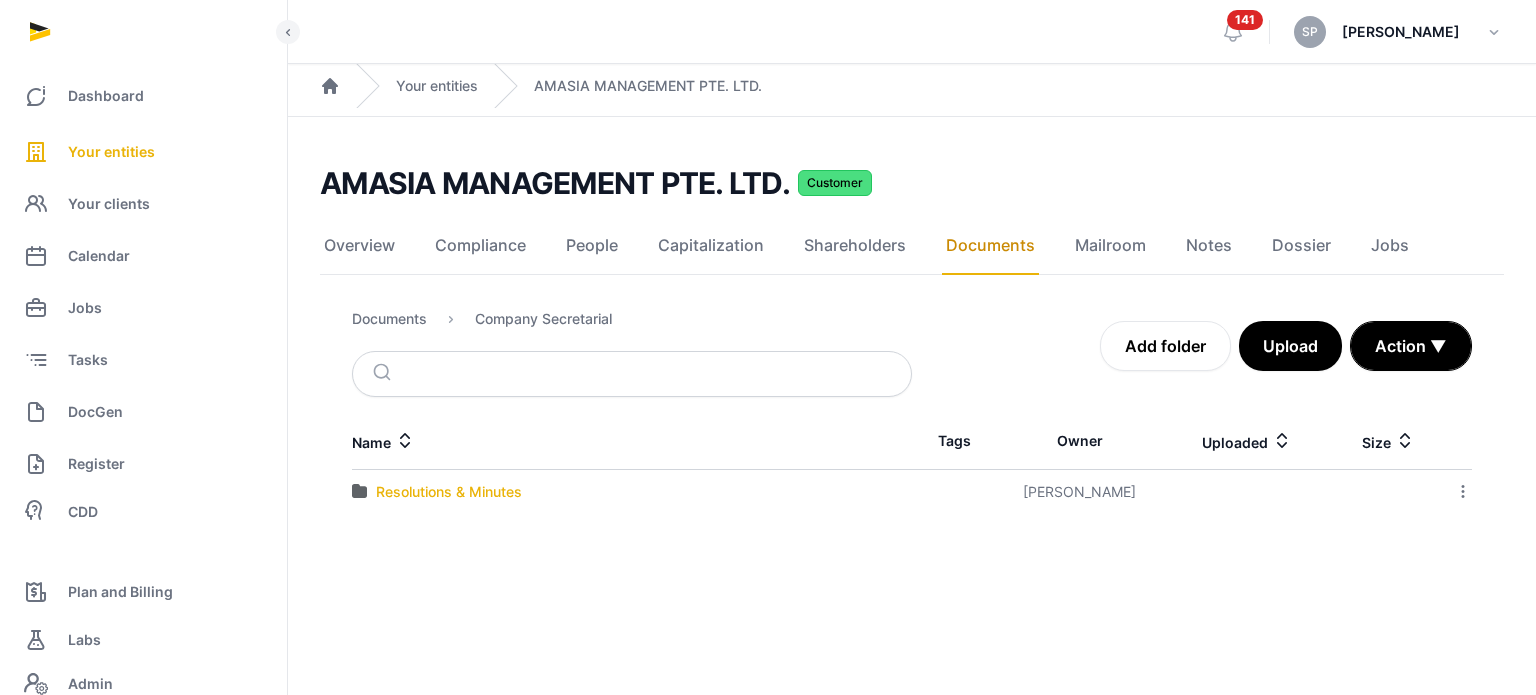 click on "Resolutions & Minutes" at bounding box center [449, 492] 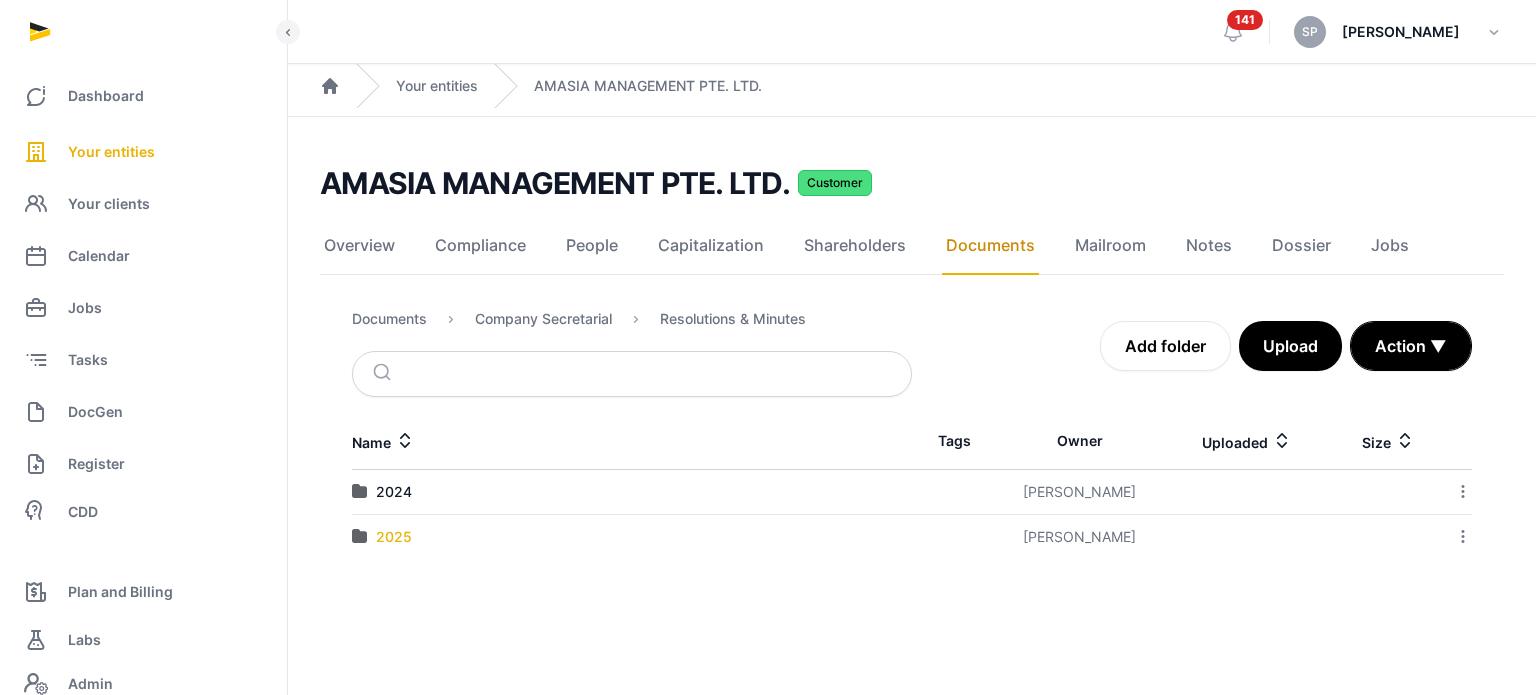 click on "2025" at bounding box center (394, 537) 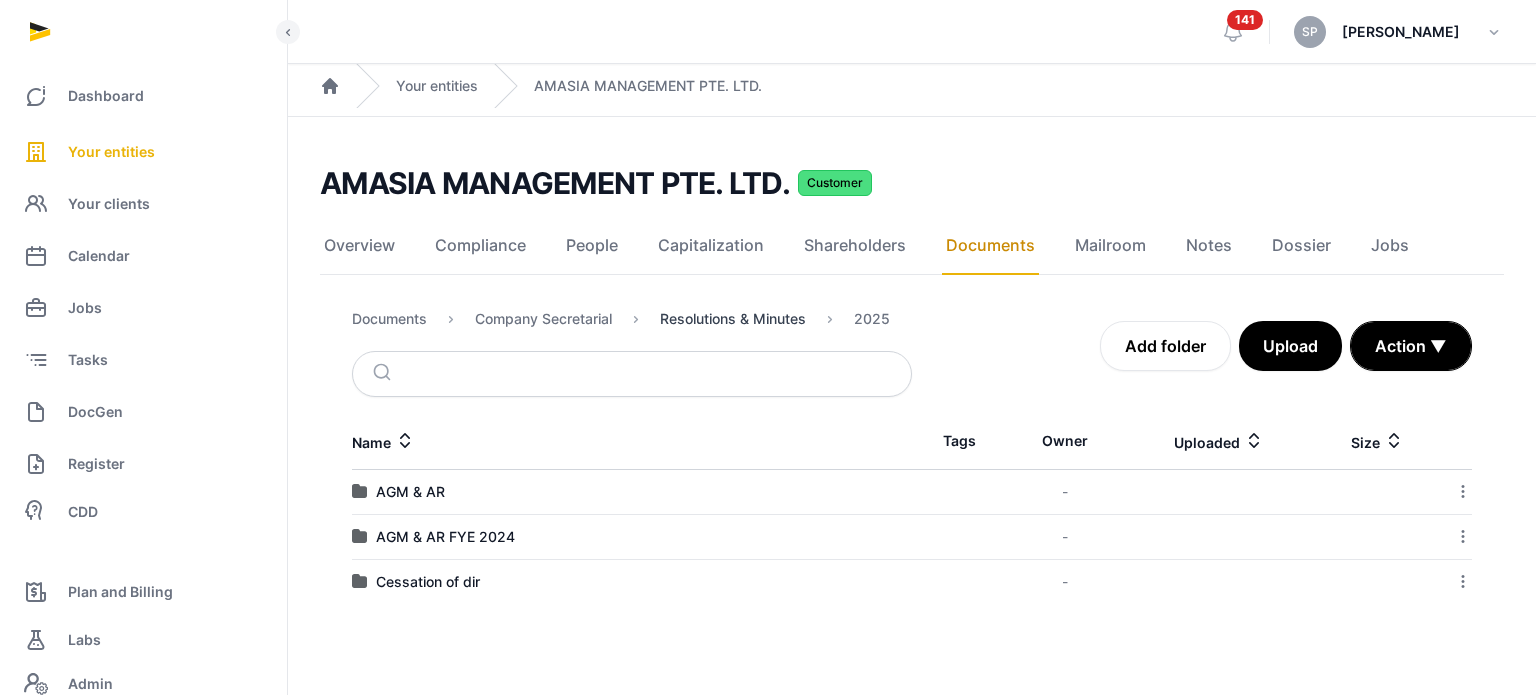 click on "Resolutions & Minutes" at bounding box center [733, 319] 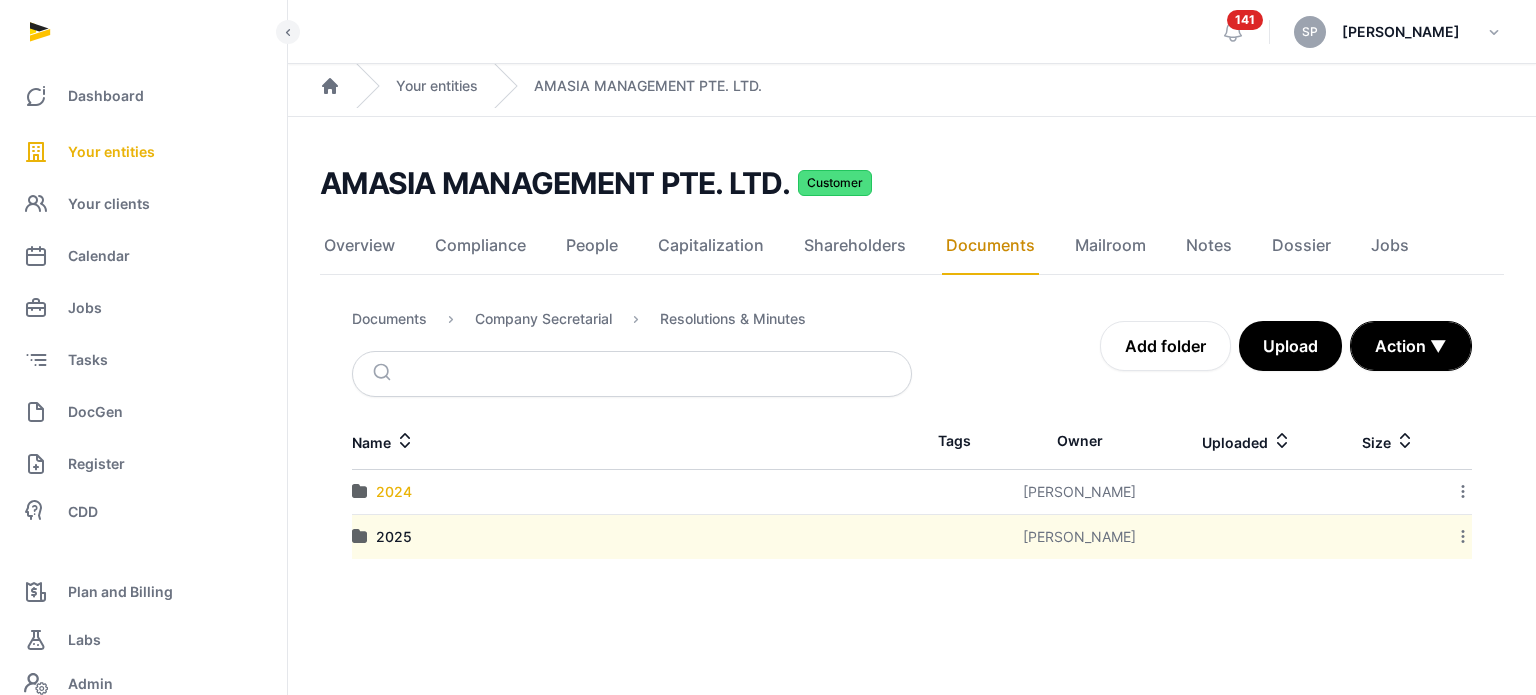 click on "2024" at bounding box center [394, 492] 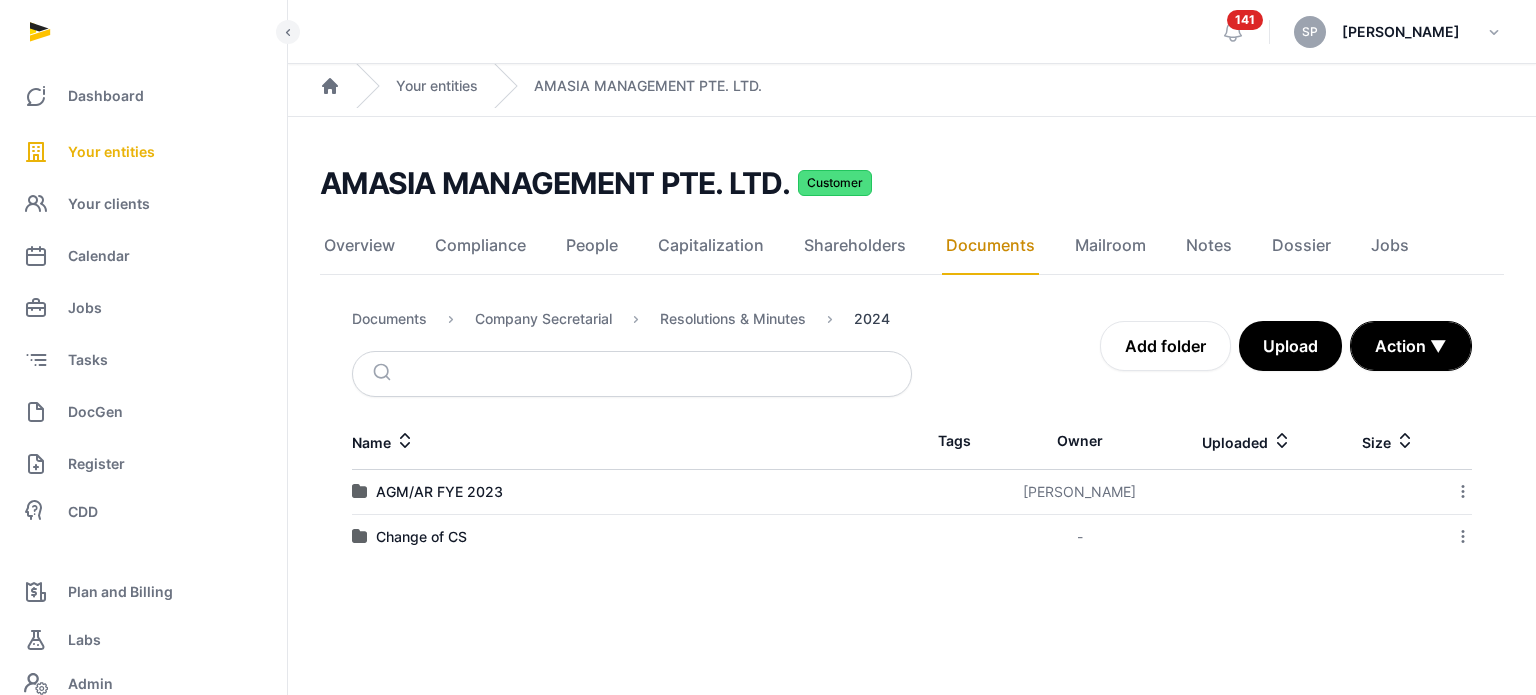 click on "2024" at bounding box center [872, 319] 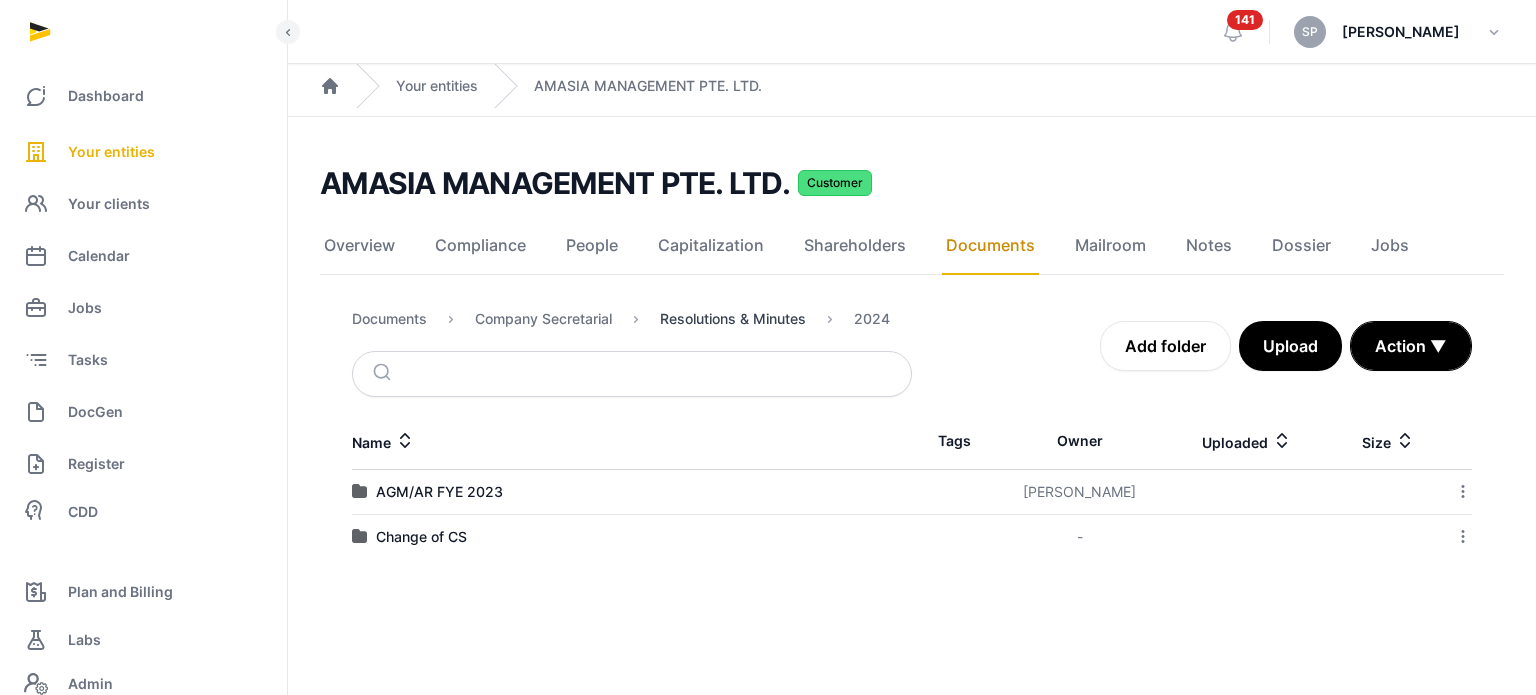 click on "Resolutions & Minutes" at bounding box center (733, 319) 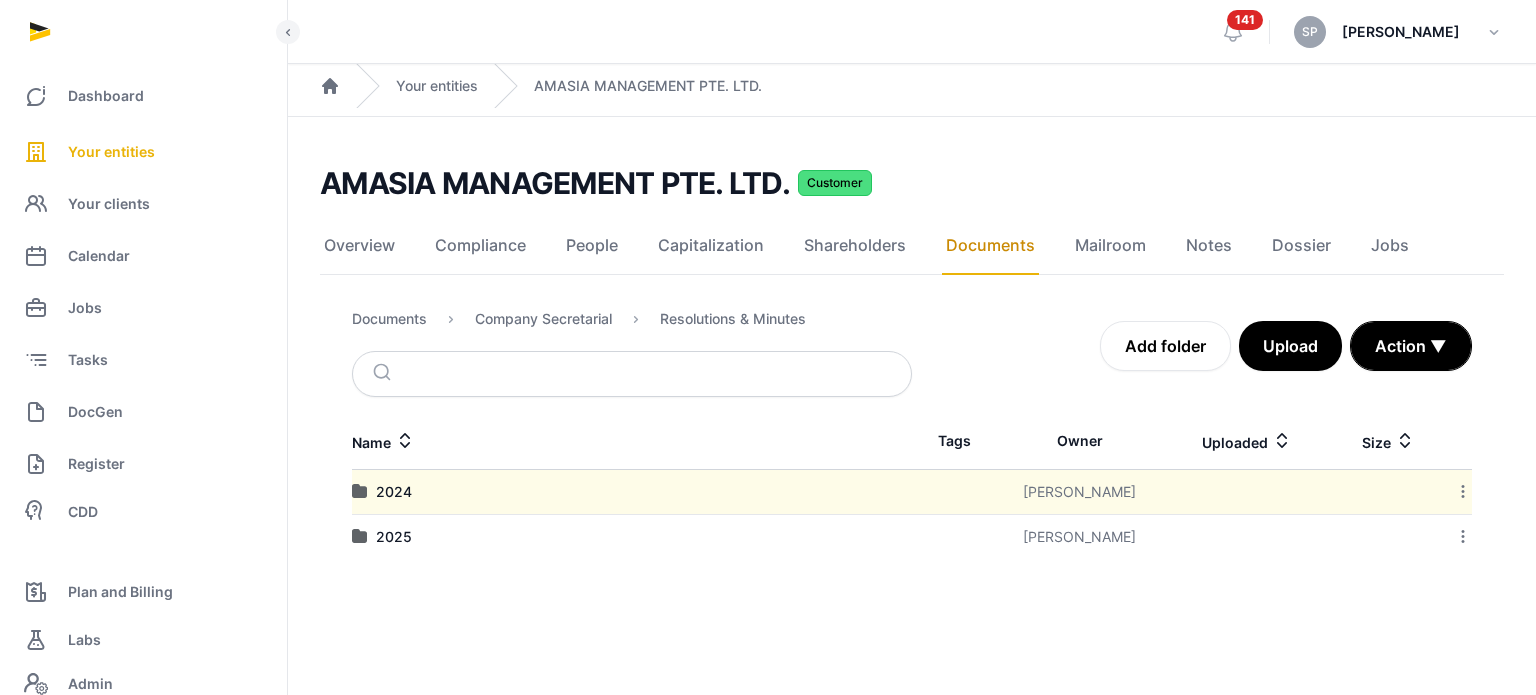 click at bounding box center [360, 537] 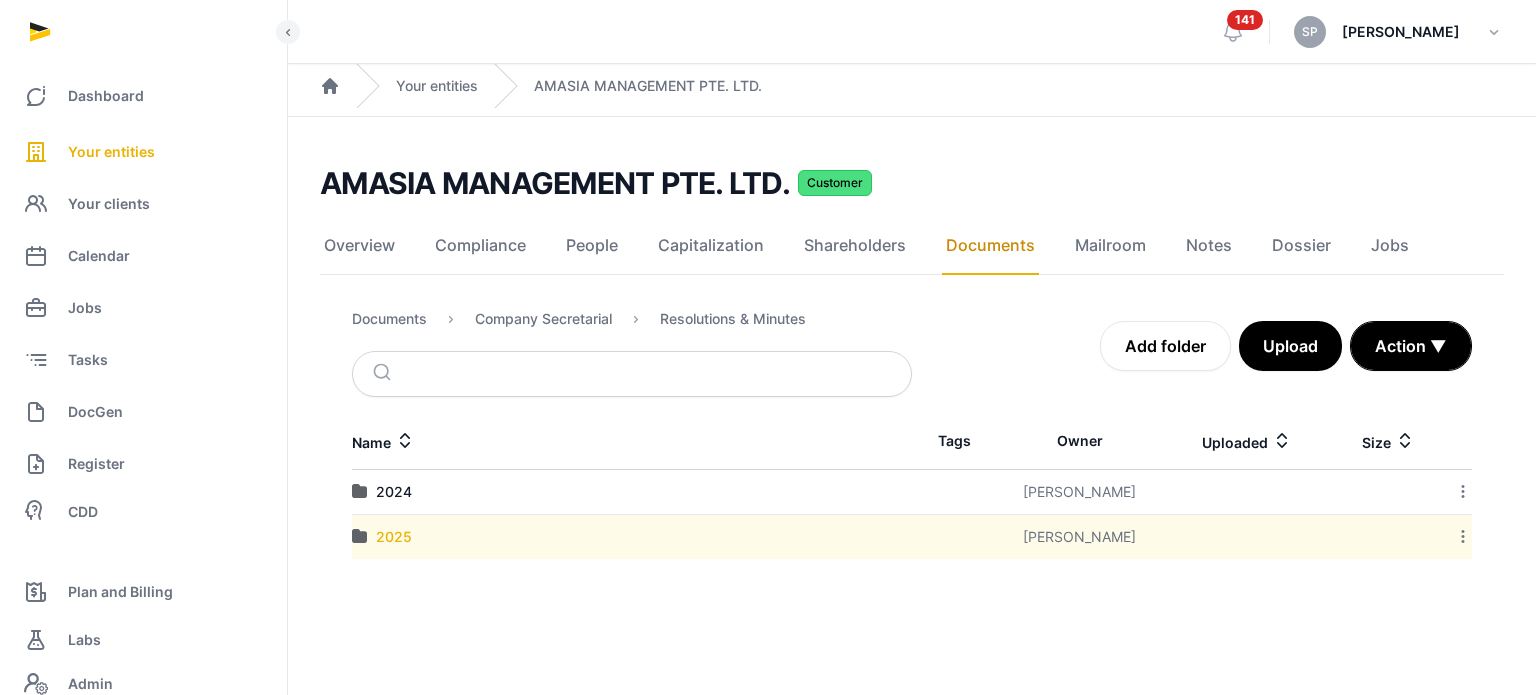 click on "2025" at bounding box center [394, 537] 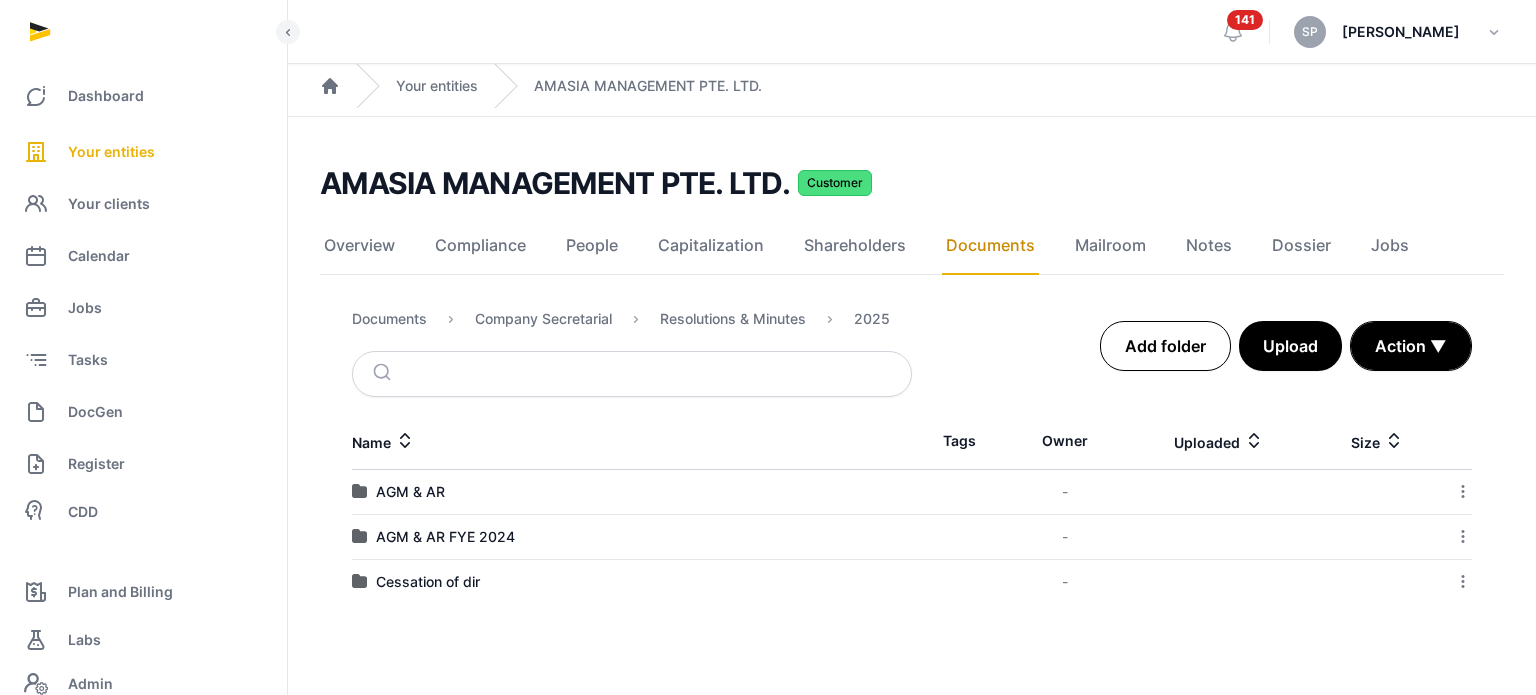 click on "Add folder" at bounding box center (1165, 346) 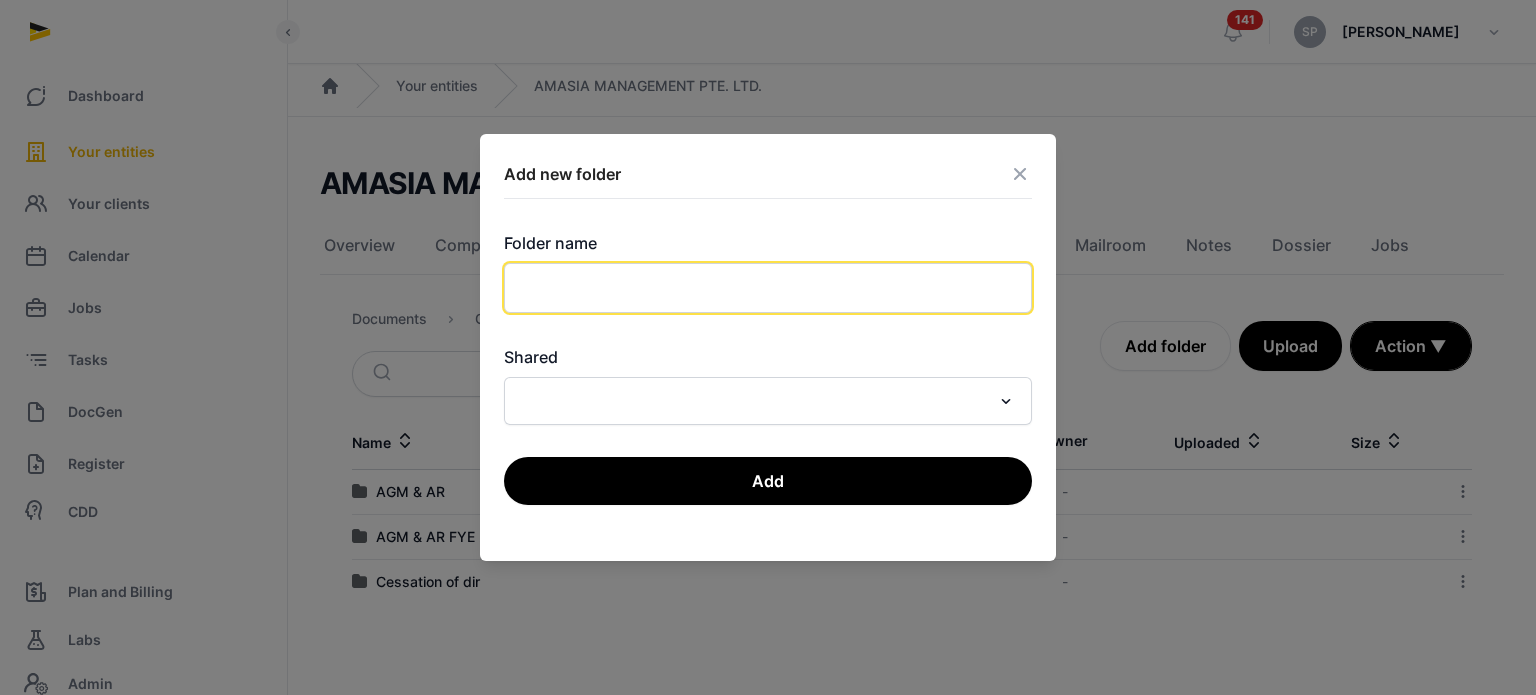 click 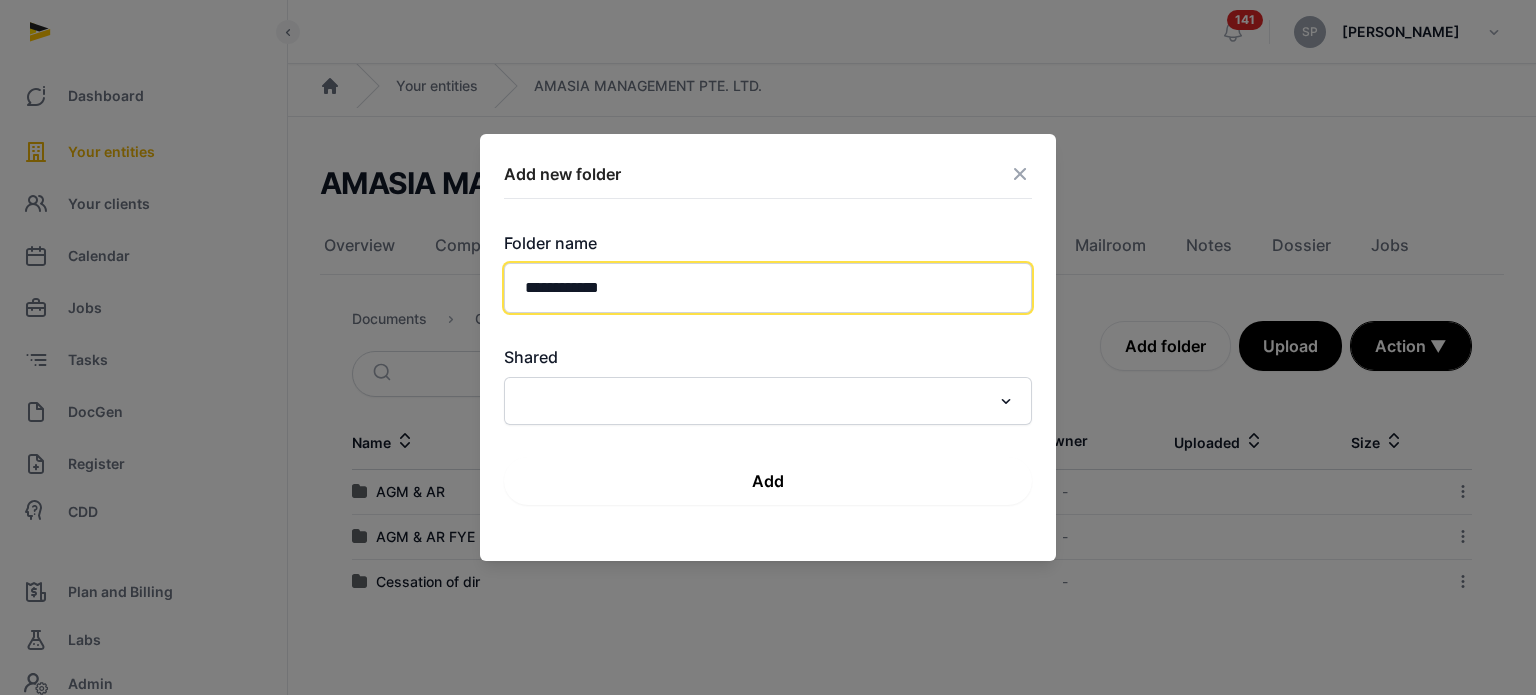 type on "**********" 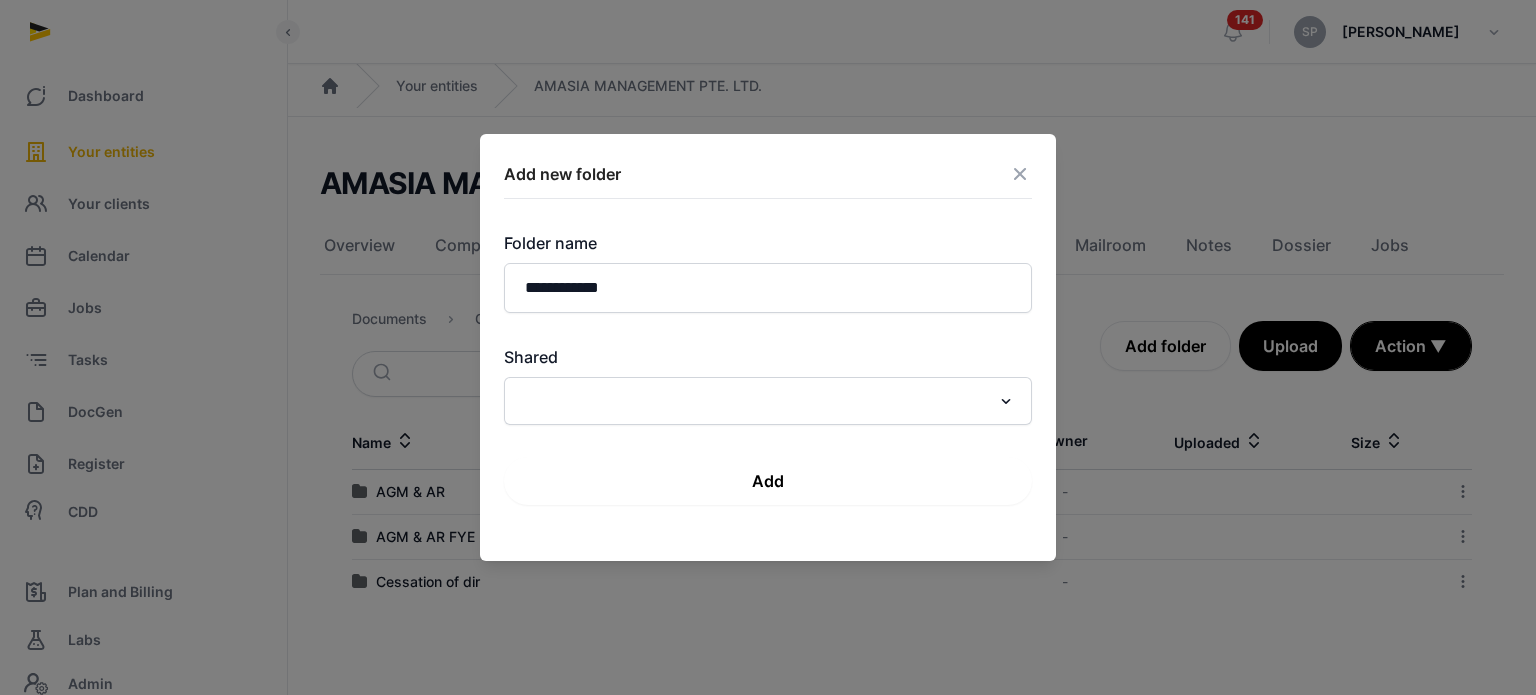 click on "Add" at bounding box center (768, 481) 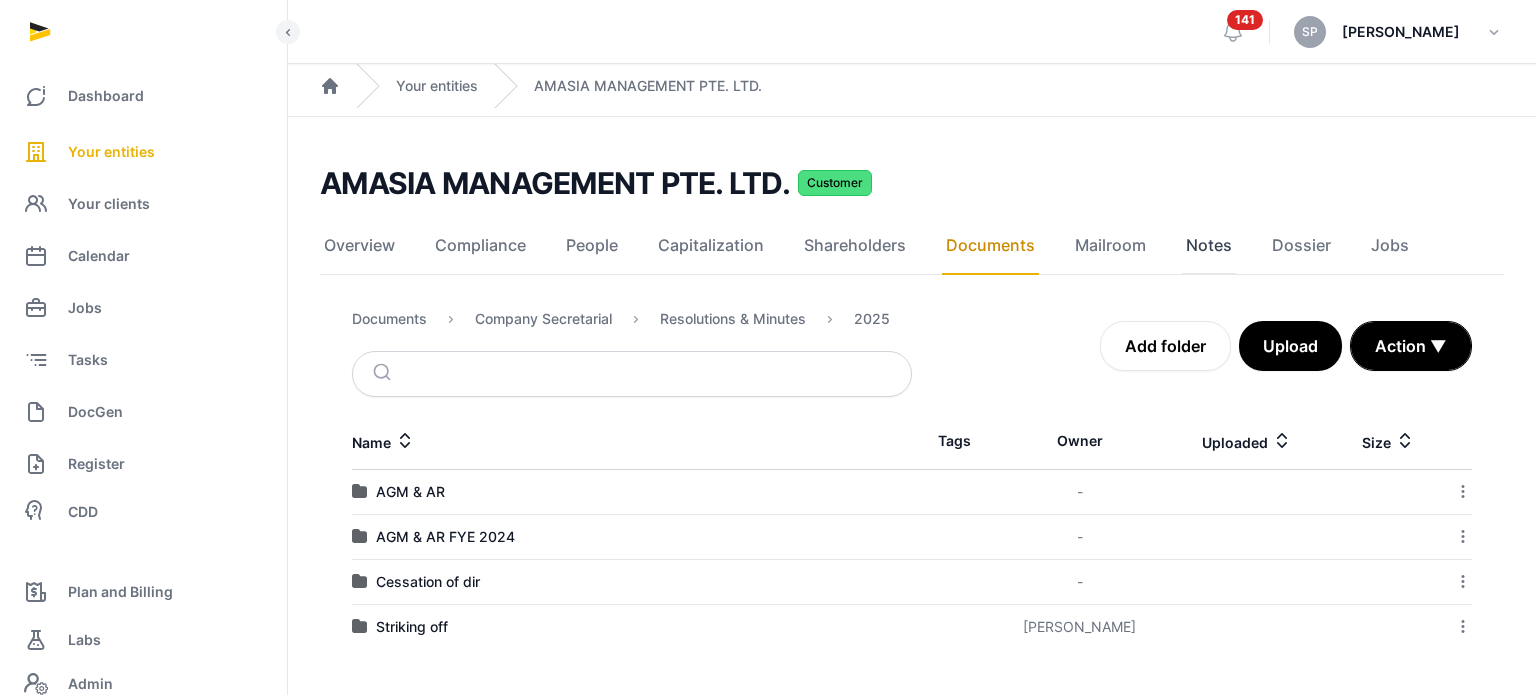 click on "Notes" 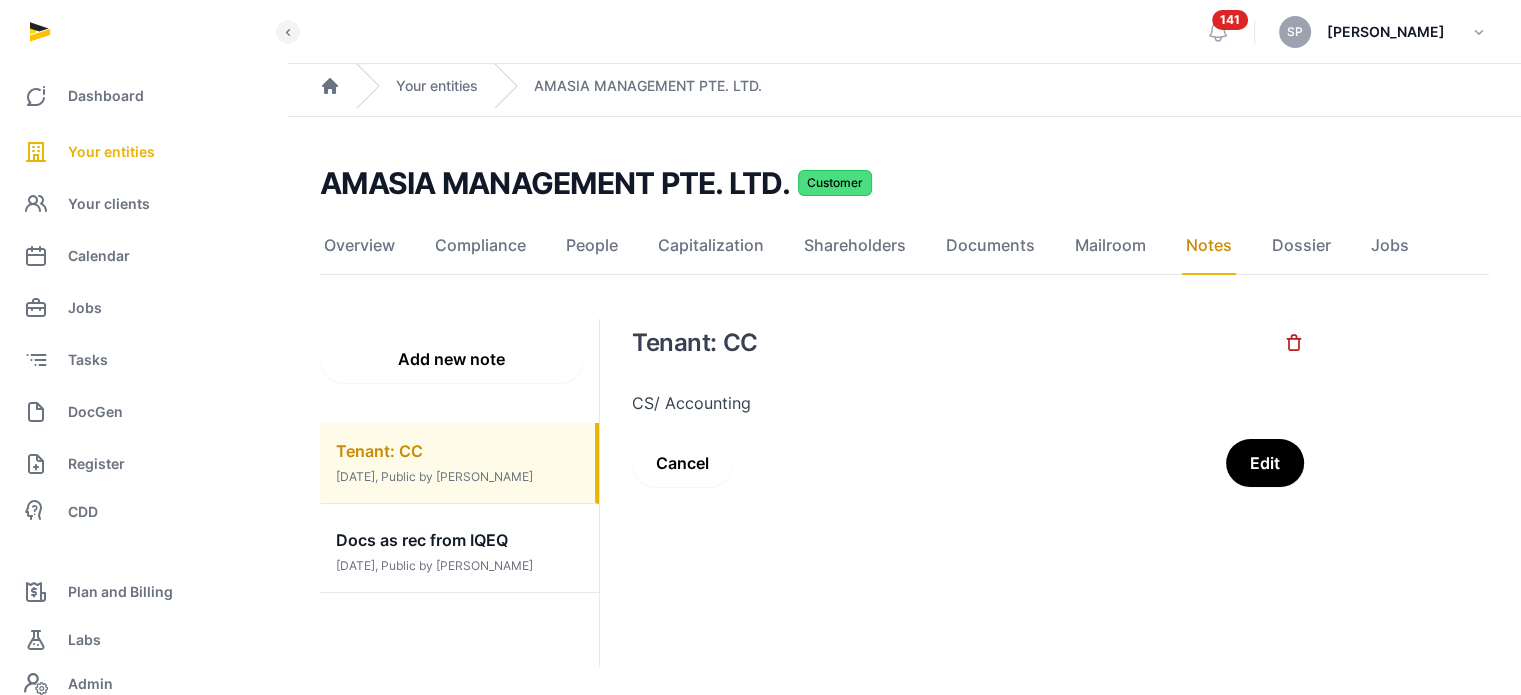 click on "9 months ago, Public by Rathika Rajoo" at bounding box center [434, 476] 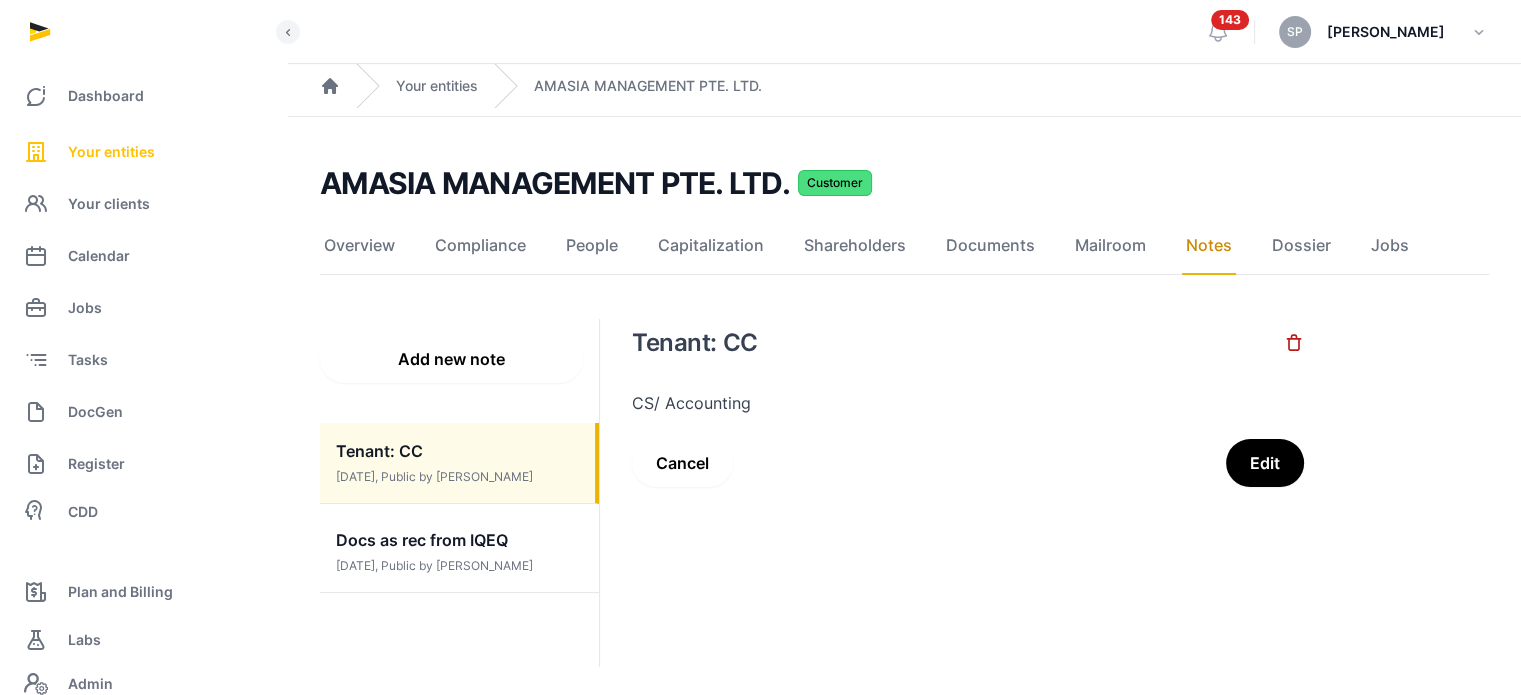 click on "Your entities" at bounding box center (111, 152) 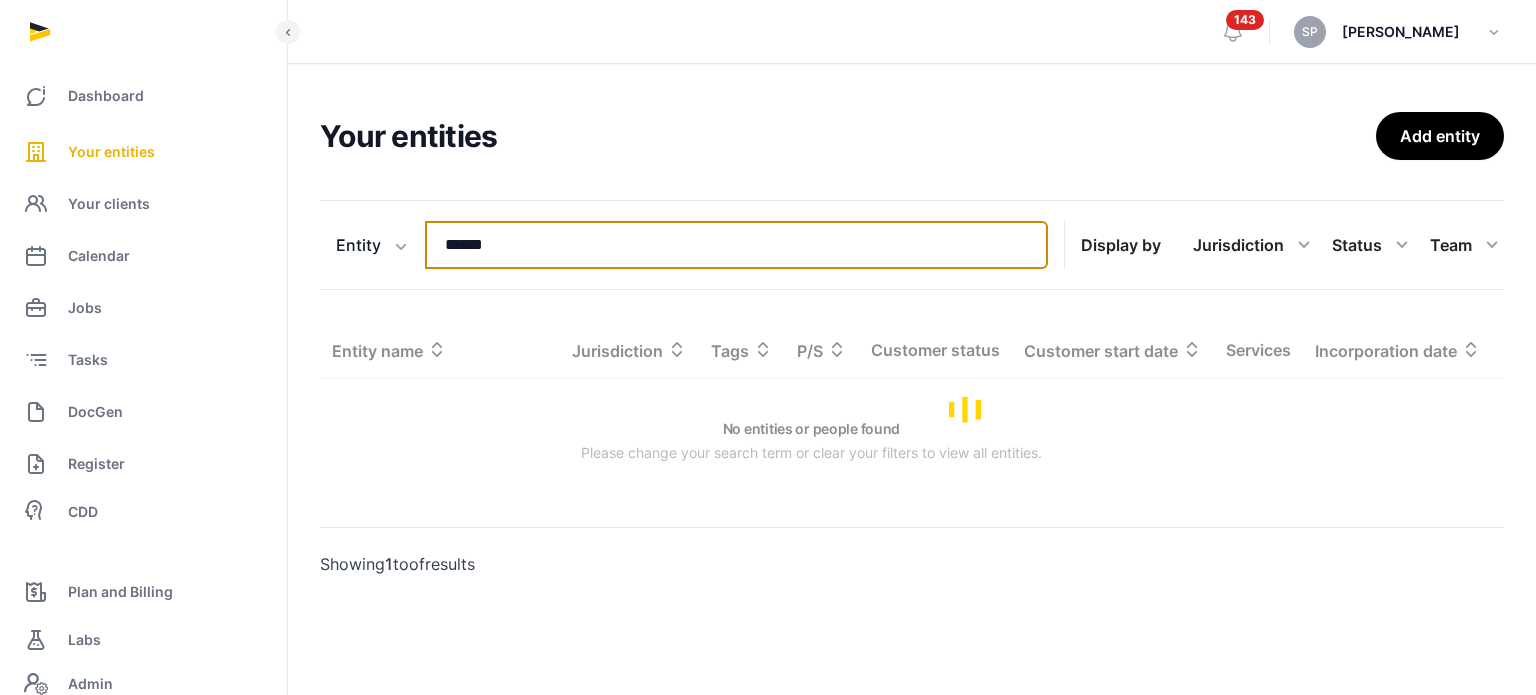click on "******" at bounding box center [736, 245] 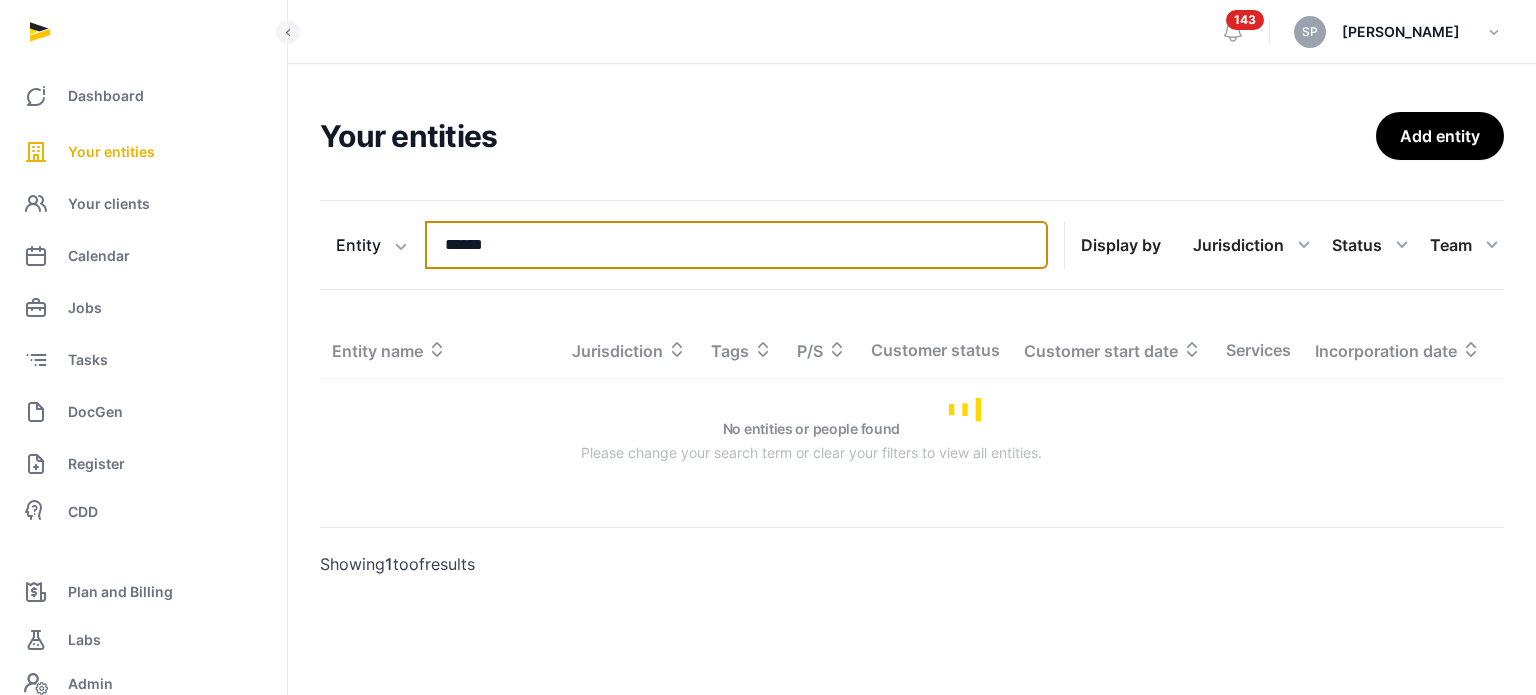click on "******" at bounding box center [736, 245] 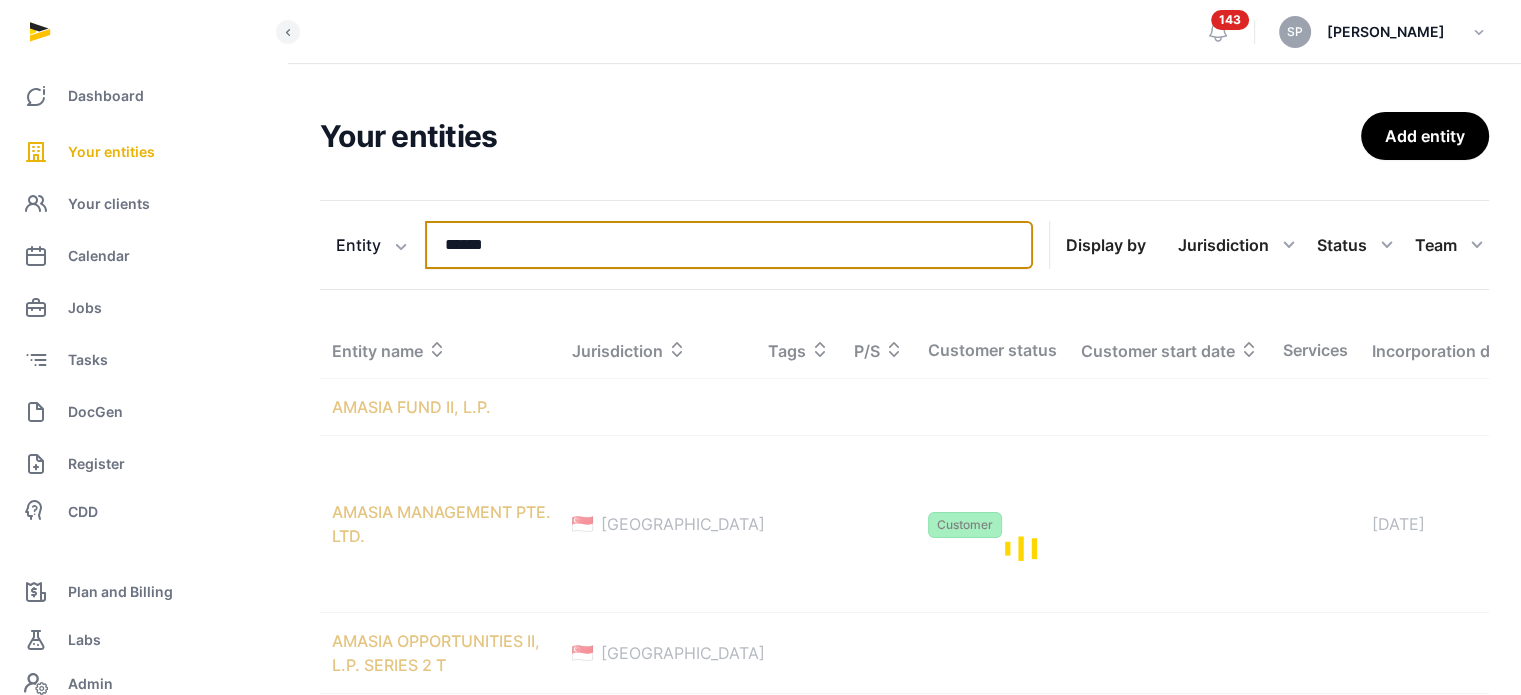 click on "******" at bounding box center [729, 245] 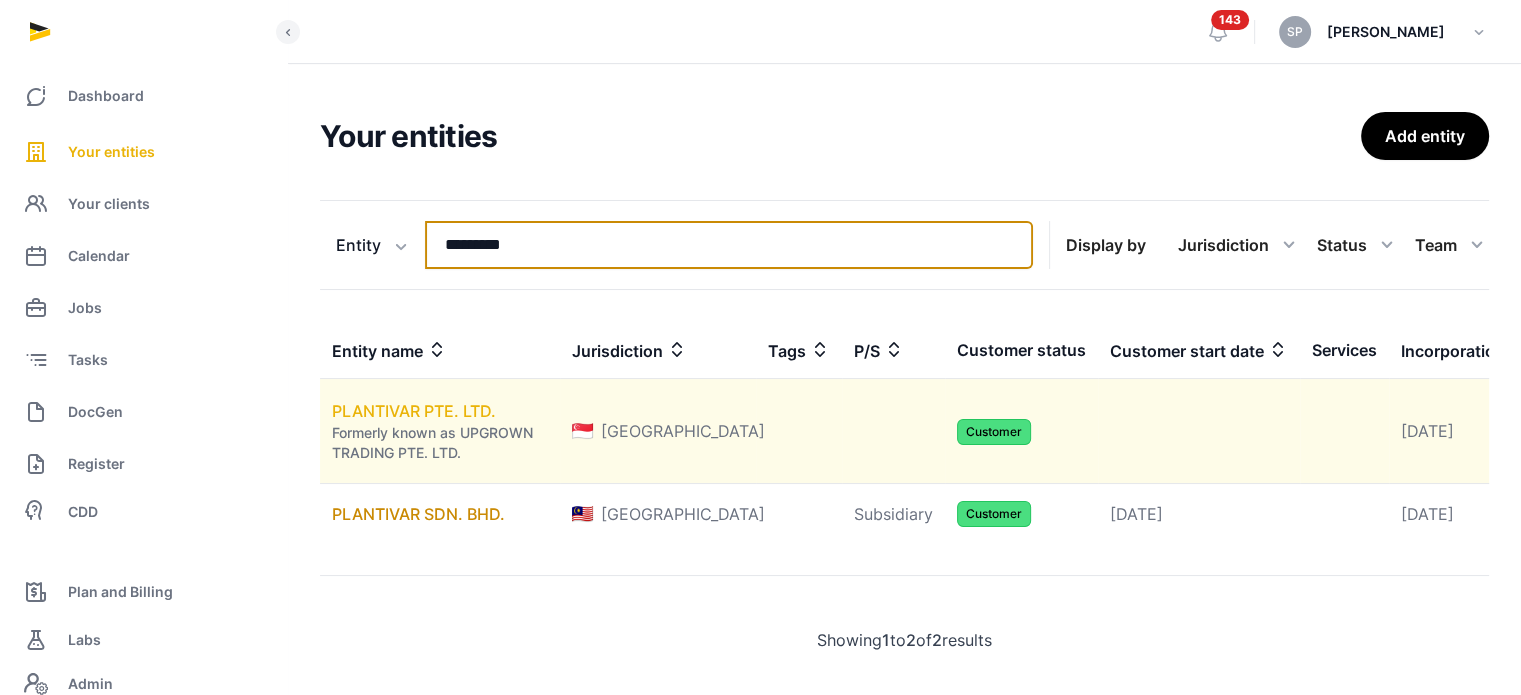 type on "*********" 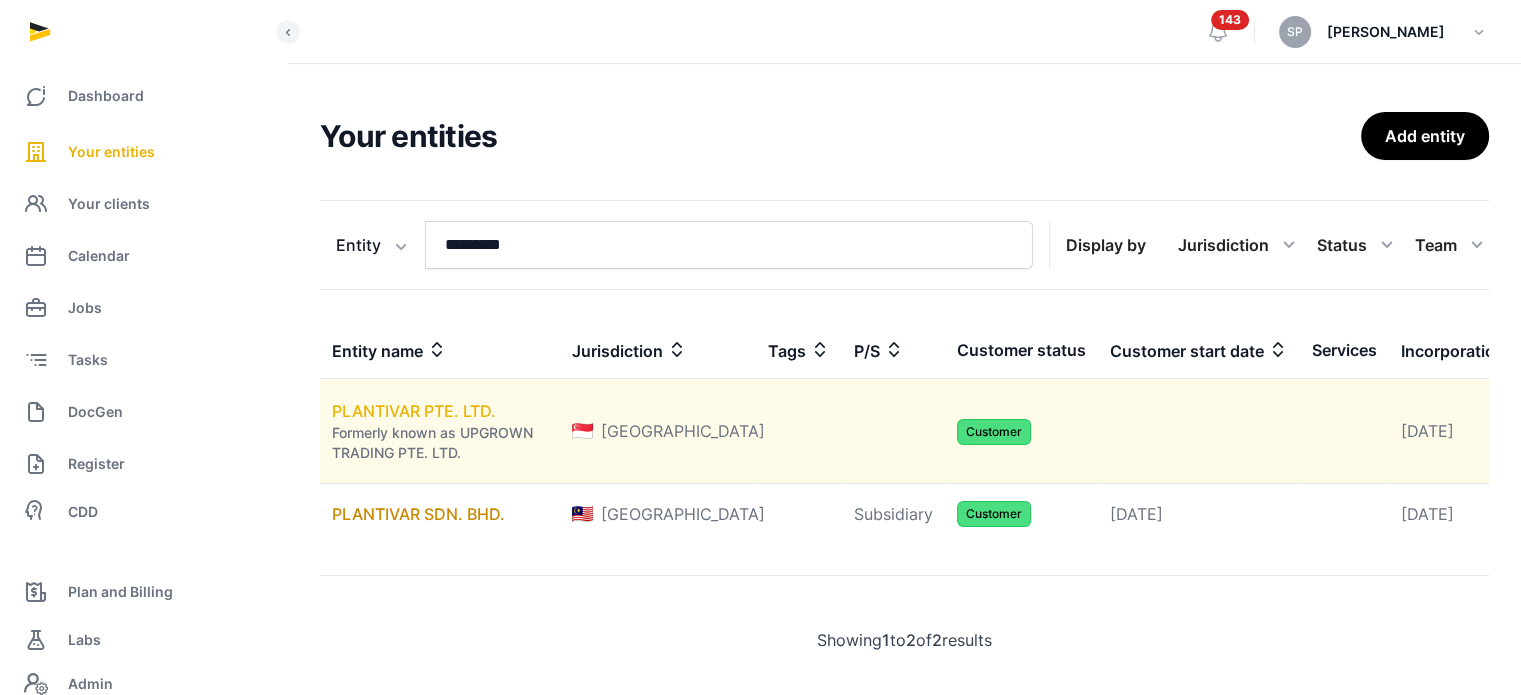 click on "PLANTIVAR PTE. LTD." at bounding box center (414, 411) 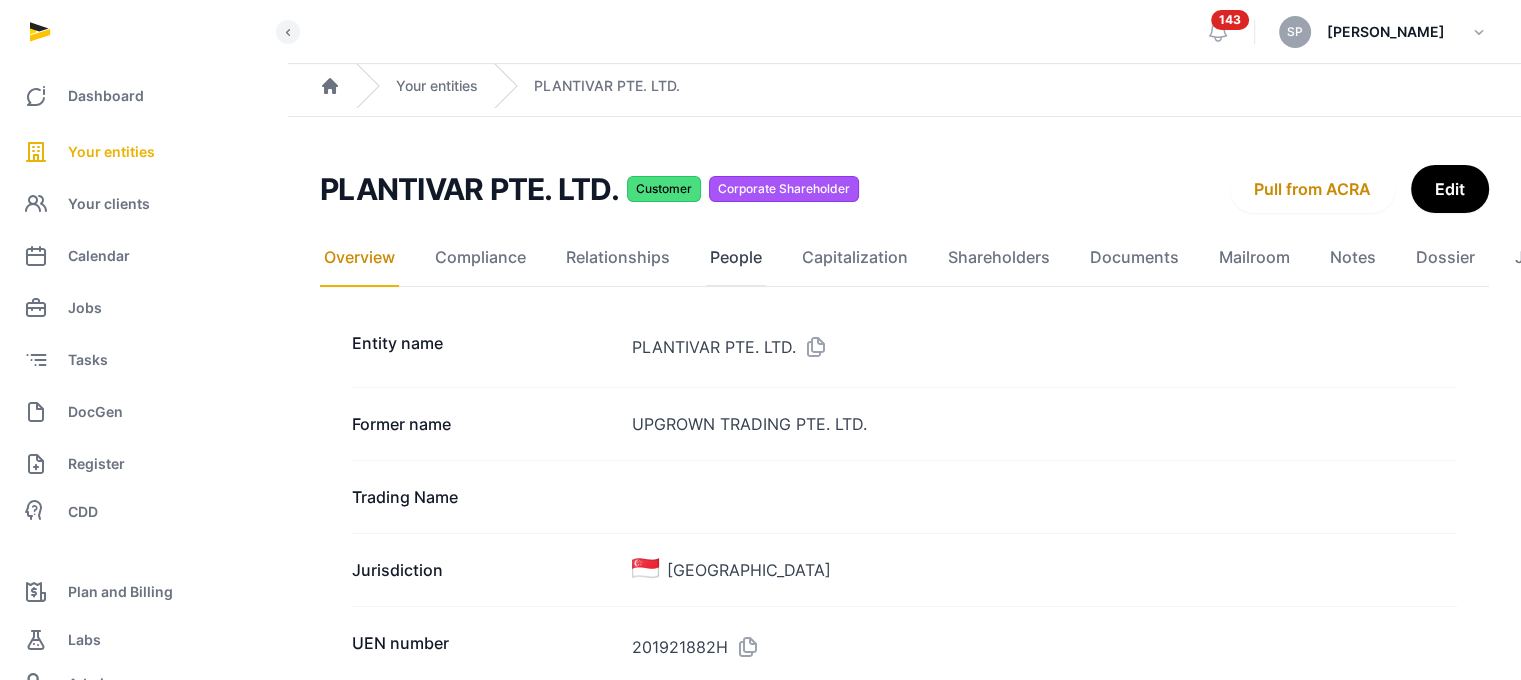 click on "People" 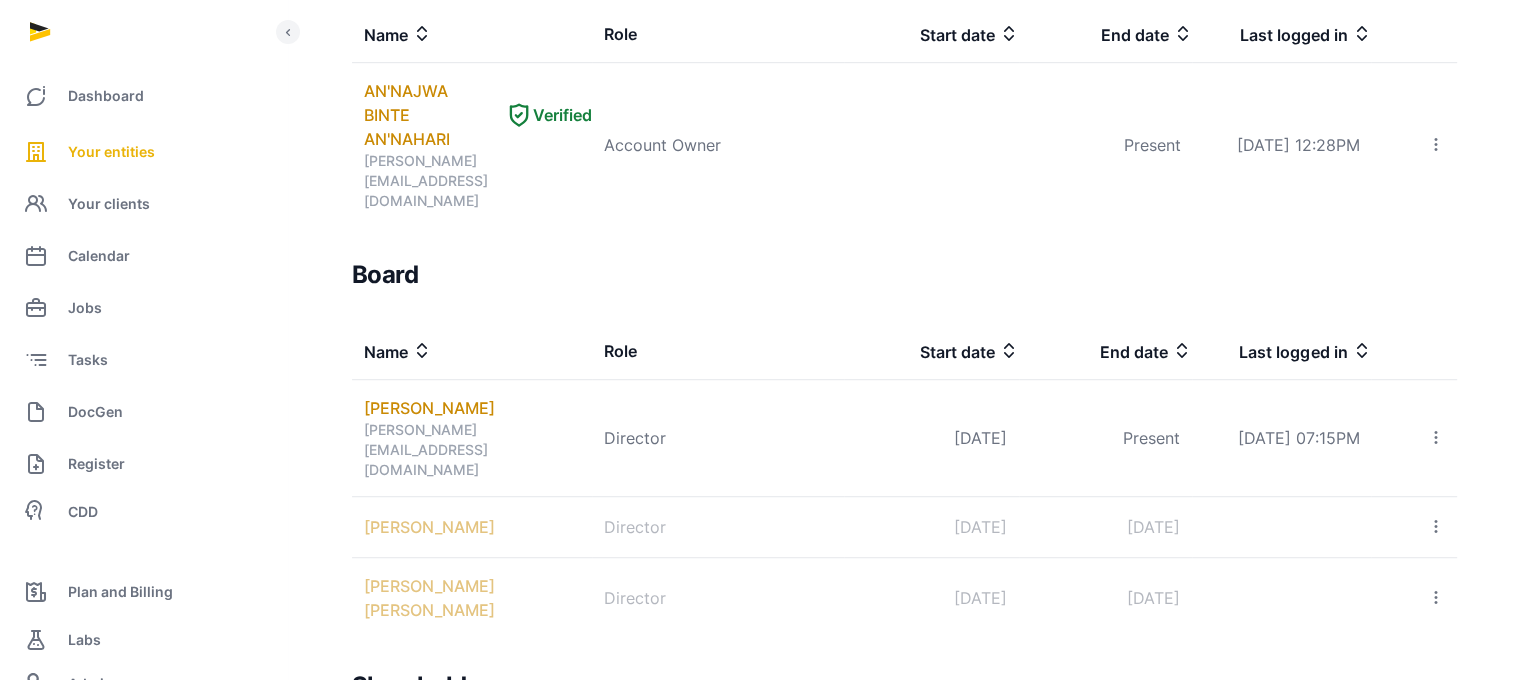 scroll, scrollTop: 1202, scrollLeft: 0, axis: vertical 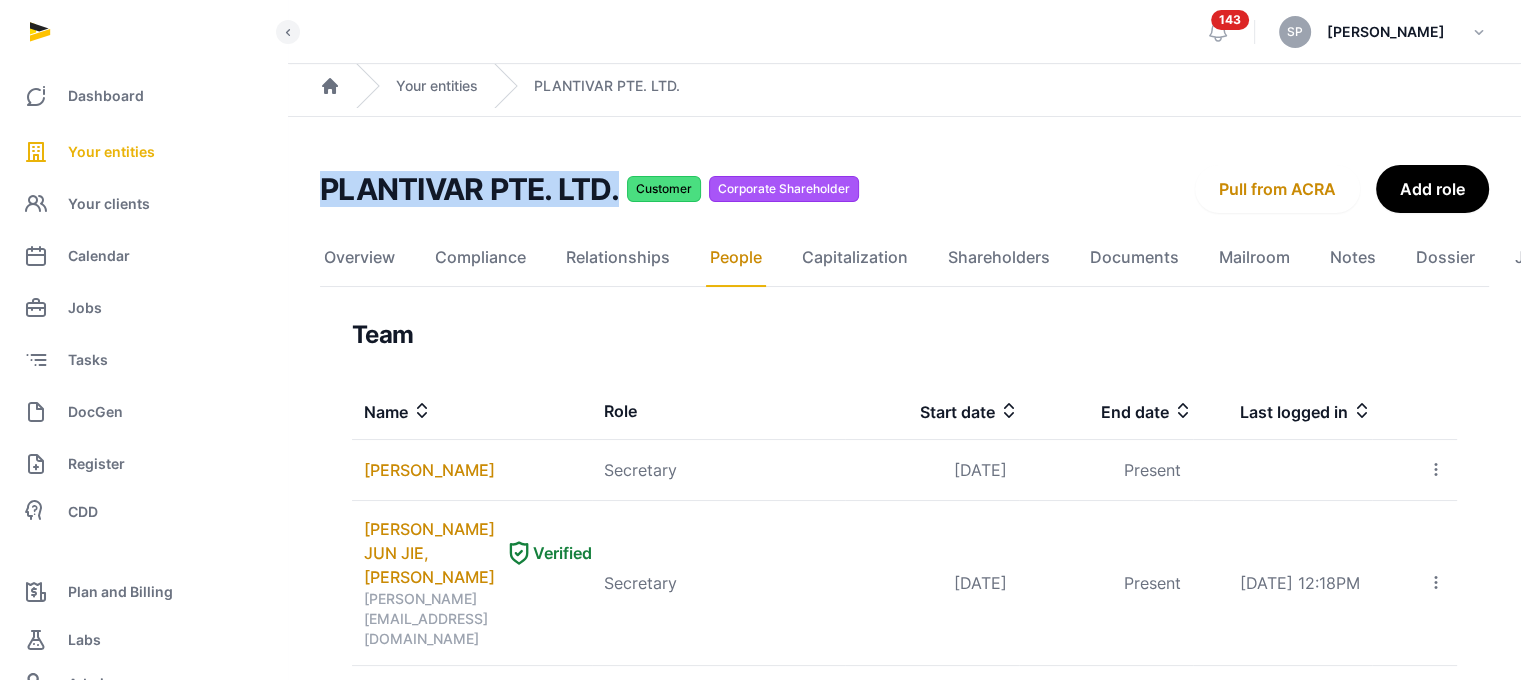drag, startPoint x: 624, startPoint y: 199, endPoint x: 320, endPoint y: 188, distance: 304.19894 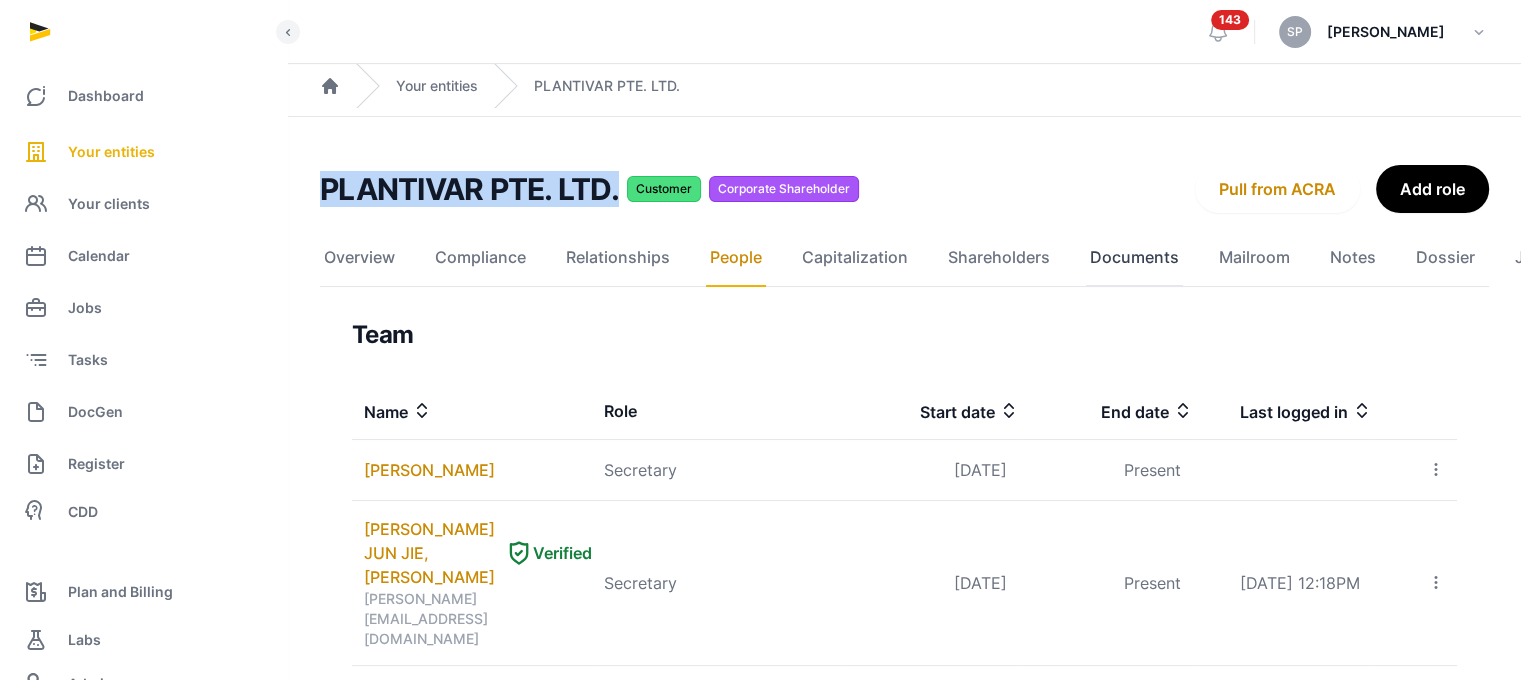 click on "Documents" 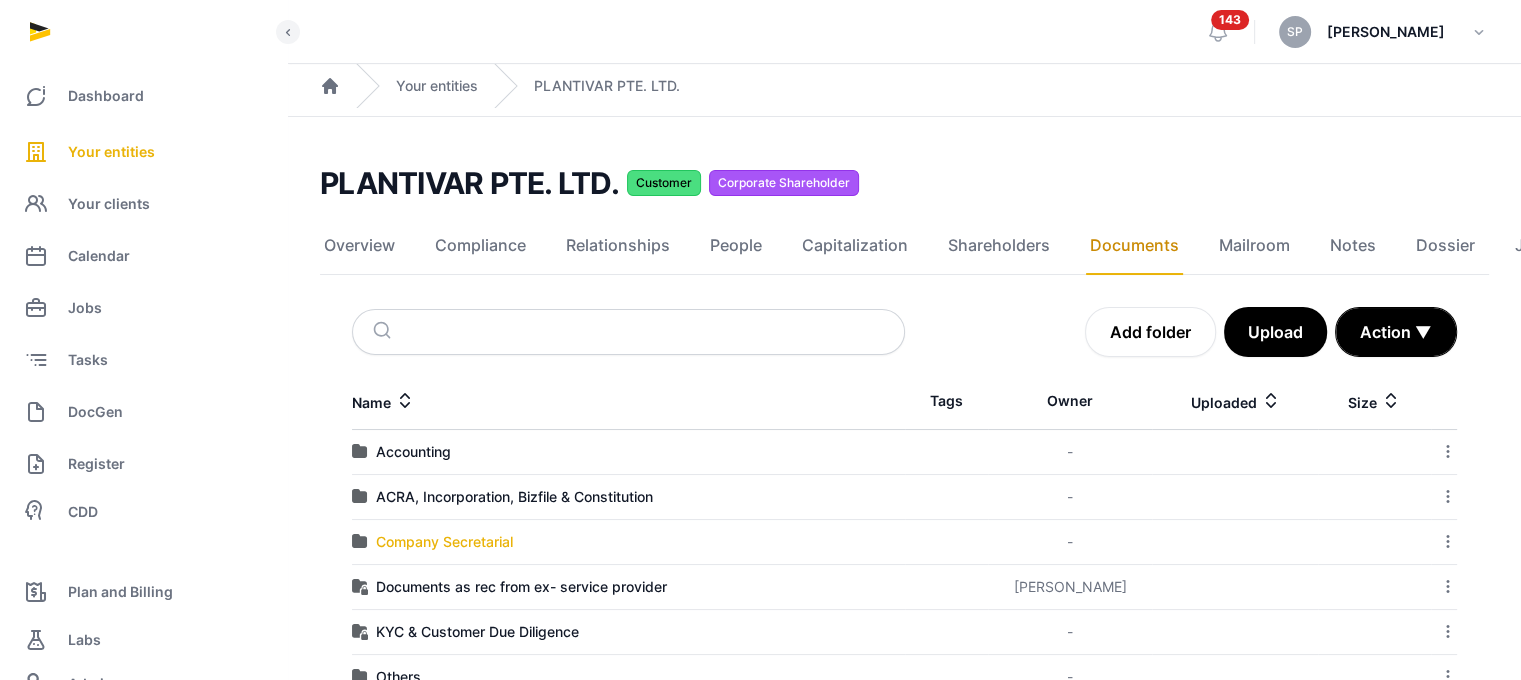 click on "Company Secretarial" at bounding box center (444, 542) 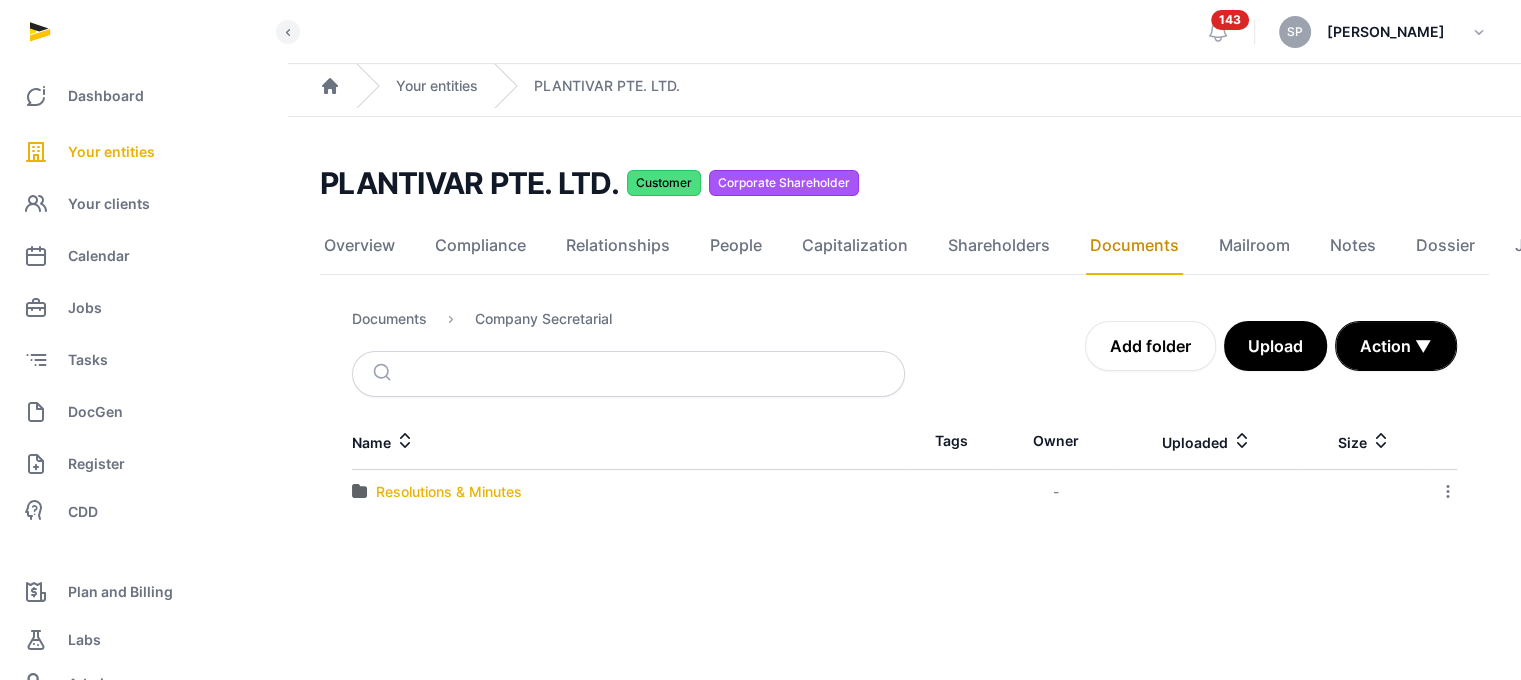 click on "Resolutions & Minutes" at bounding box center (449, 492) 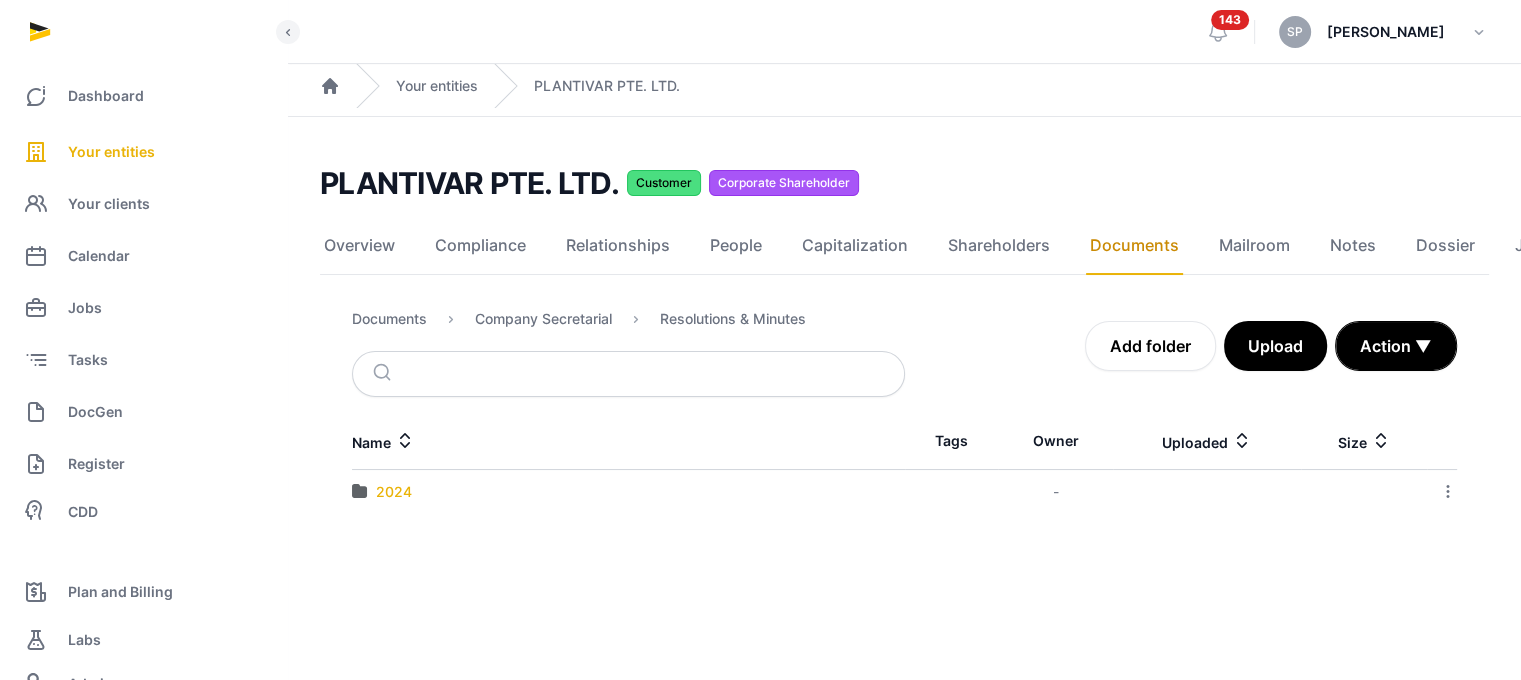 click on "2024" at bounding box center (394, 492) 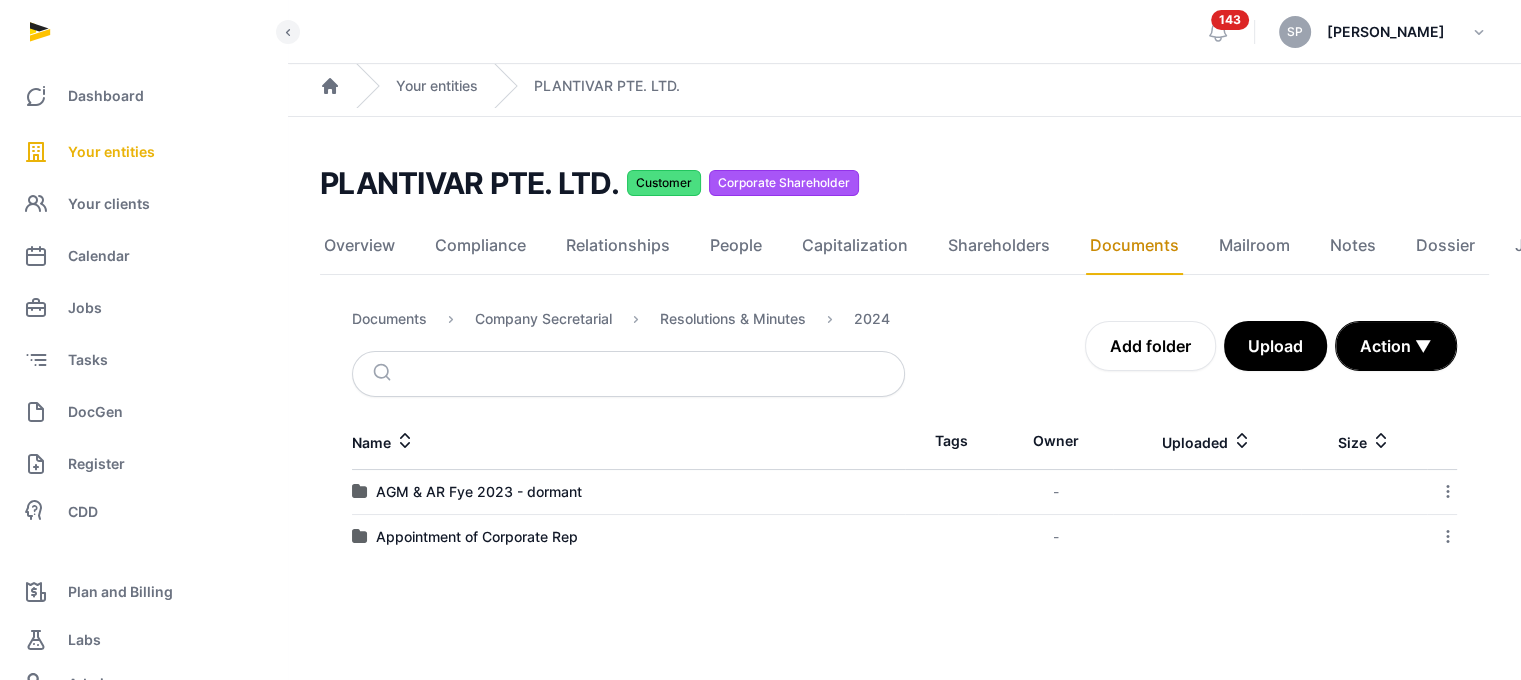 click on "Documents  Company Secretarial Resolutions & Minutes 2024" at bounding box center [621, 323] 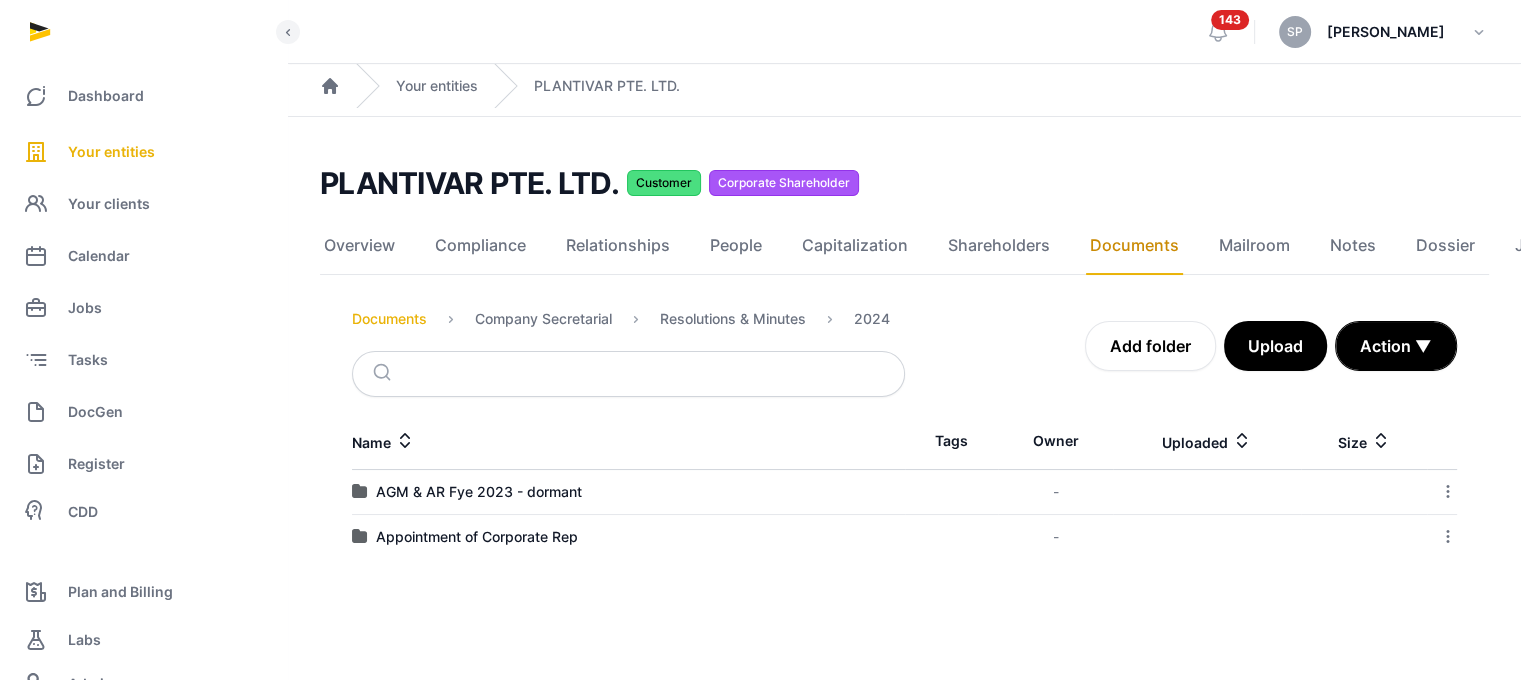 click on "Documents" at bounding box center [389, 319] 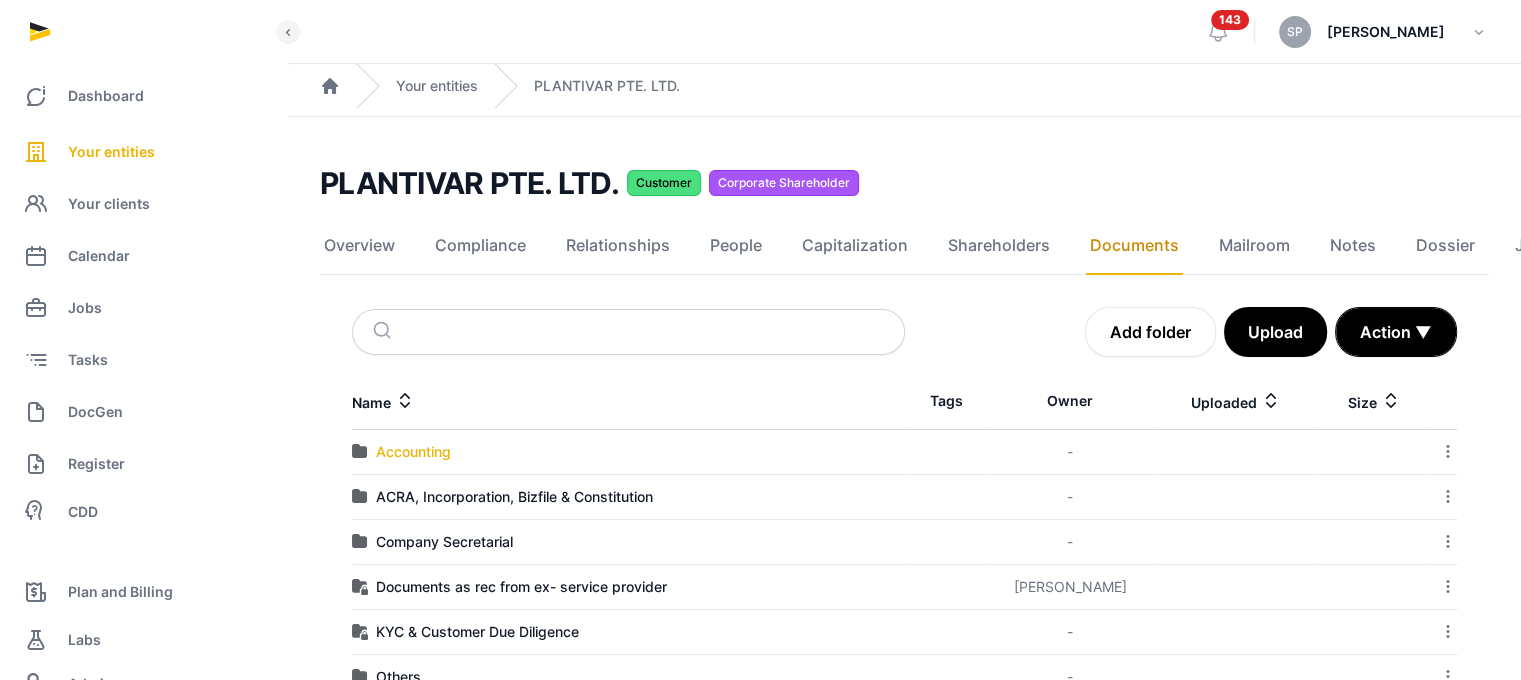 click on "Accounting" at bounding box center (413, 452) 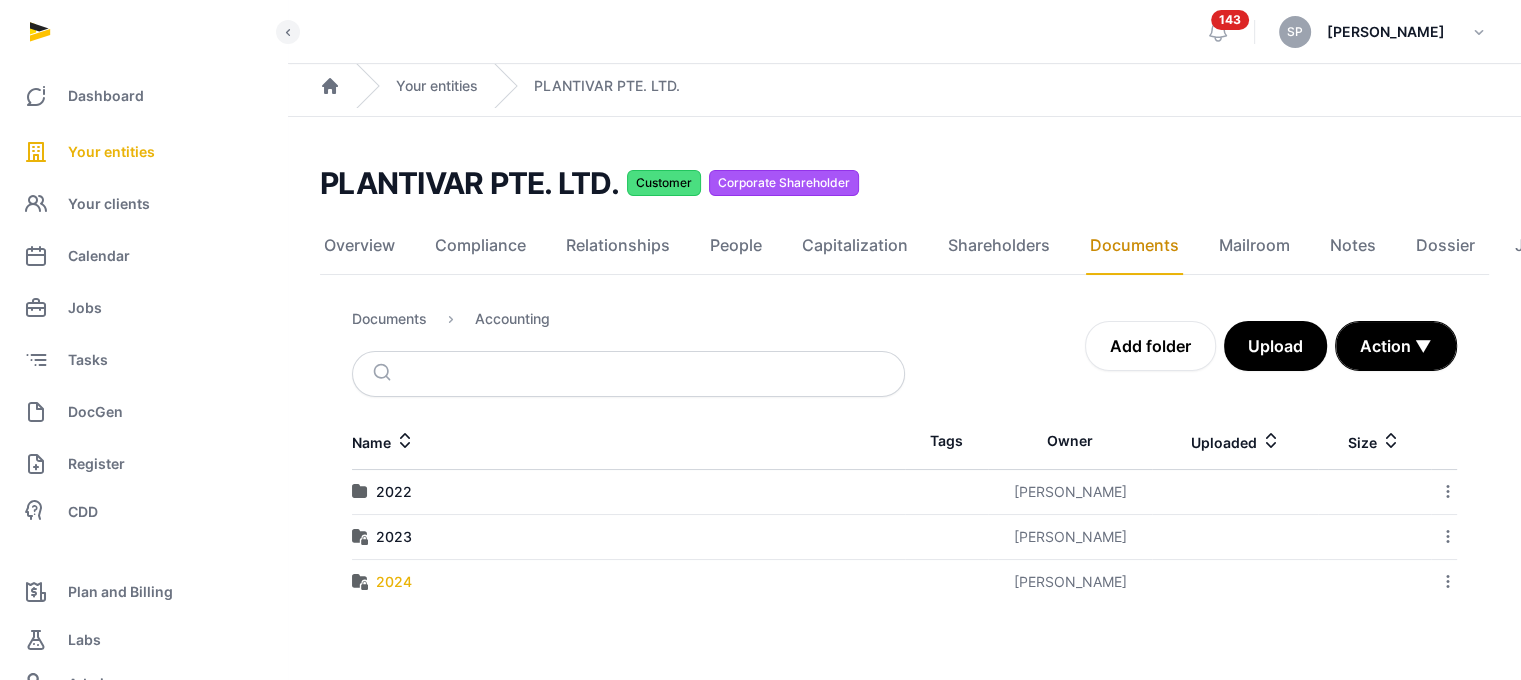 click on "2024" at bounding box center [394, 582] 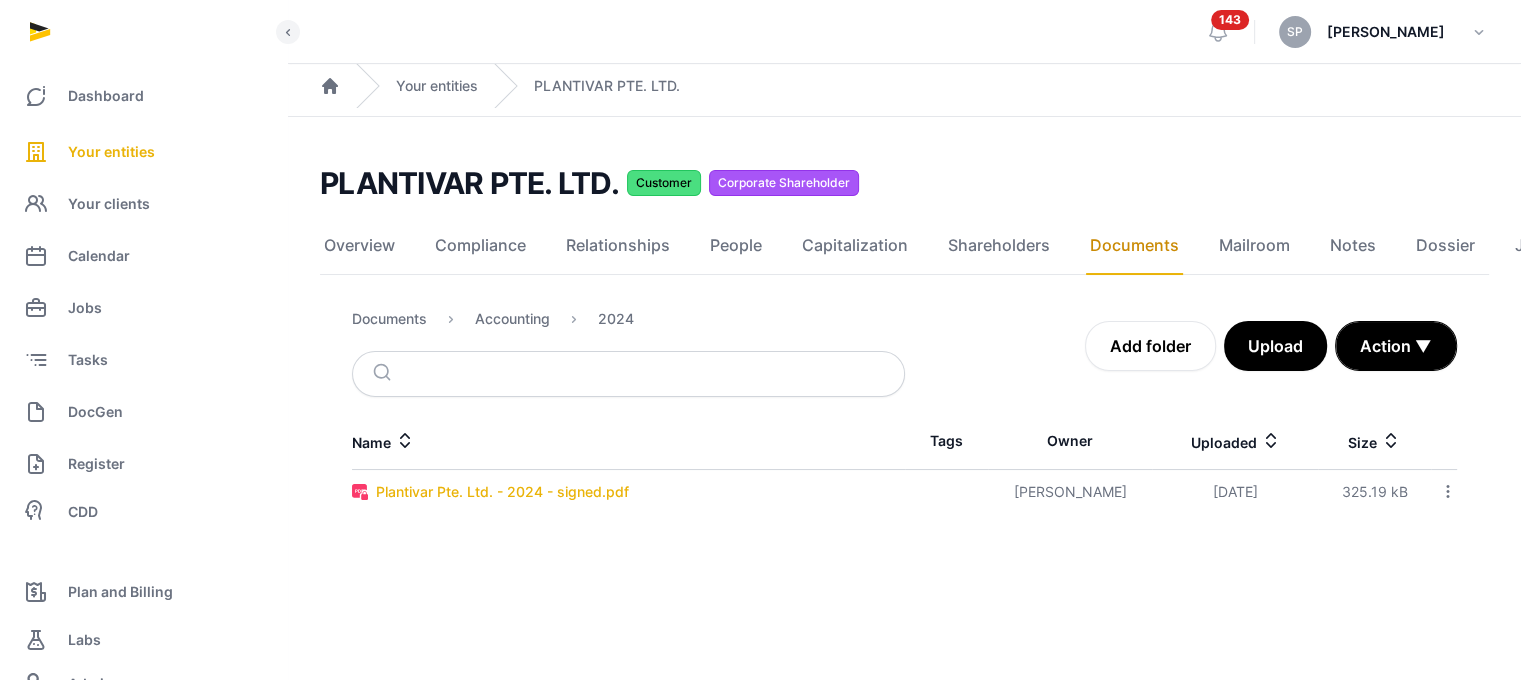 click on "Plantivar Pte. Ltd. - 2024 - signed.pdf" at bounding box center (502, 492) 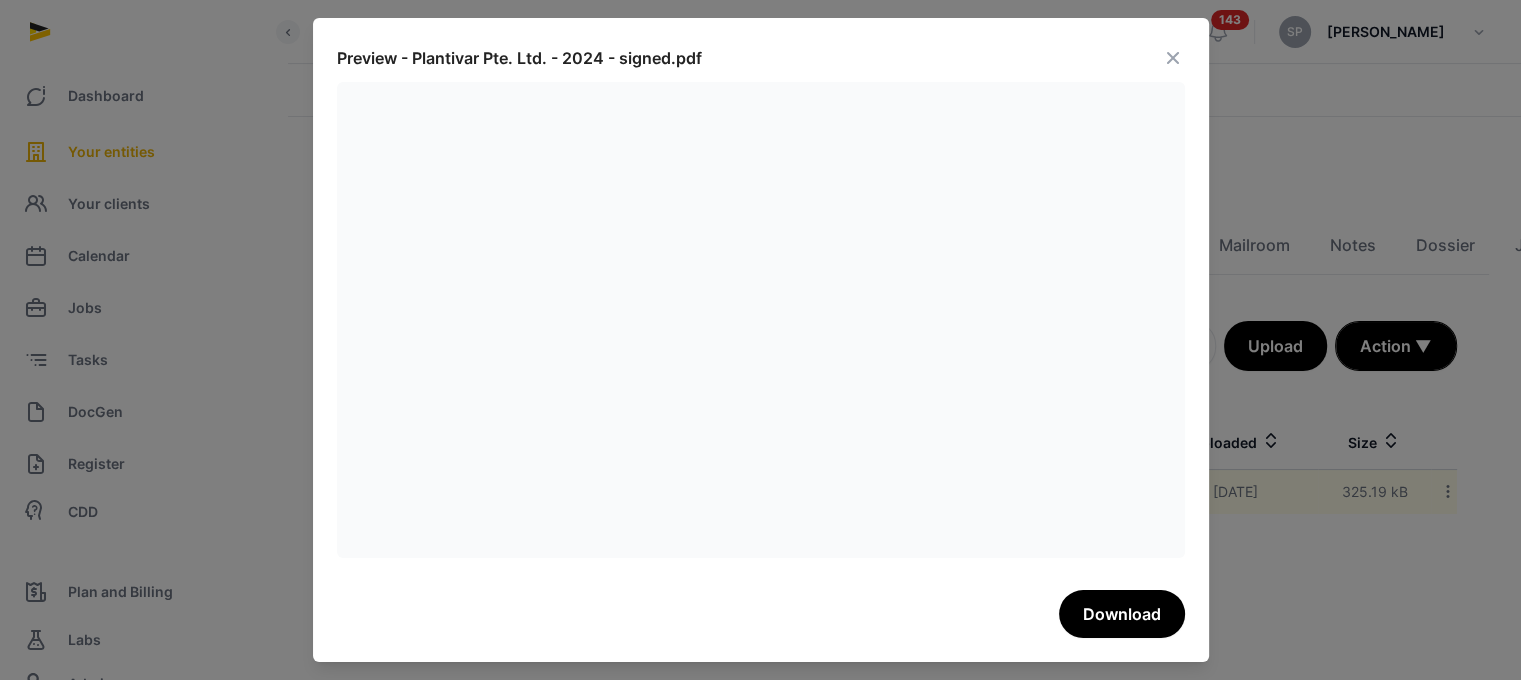 click at bounding box center (1173, 58) 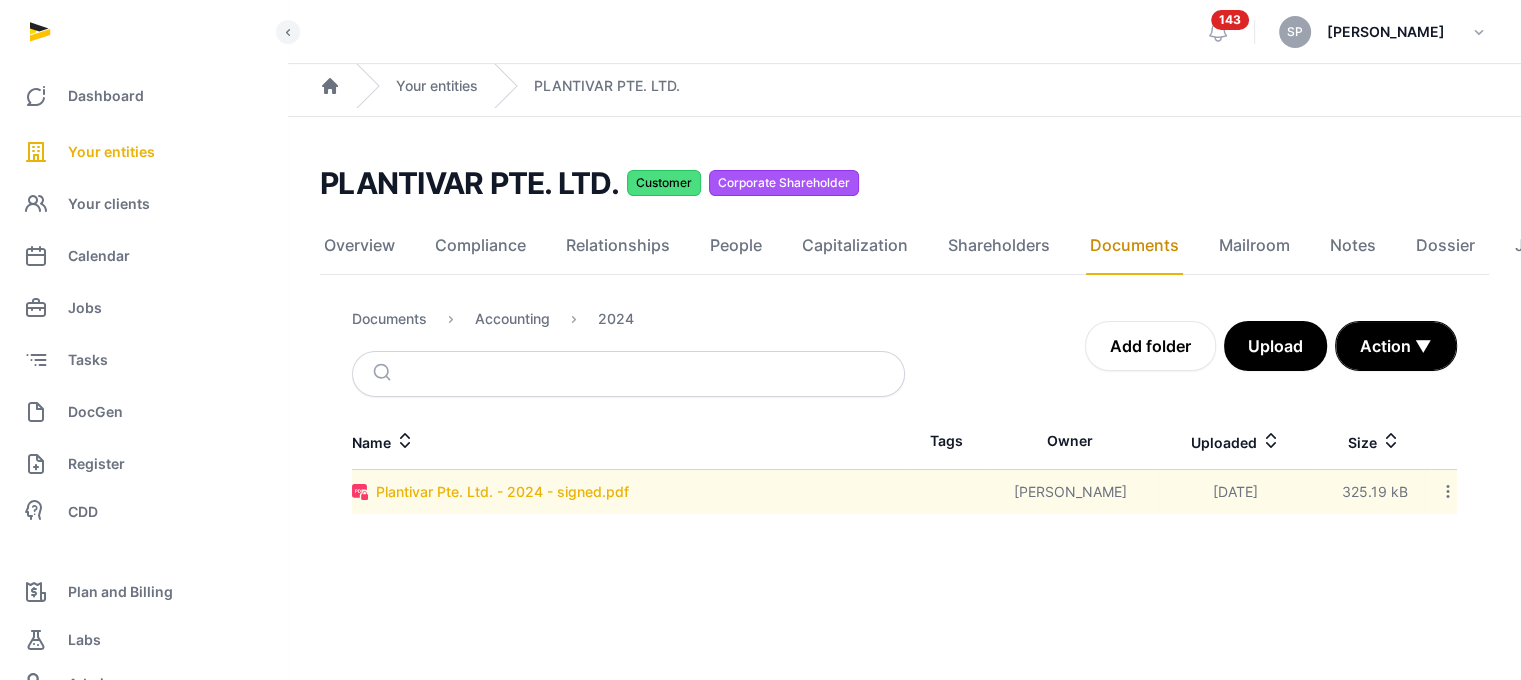 click on "Plantivar Pte. Ltd. - 2024 - signed.pdf" at bounding box center (502, 492) 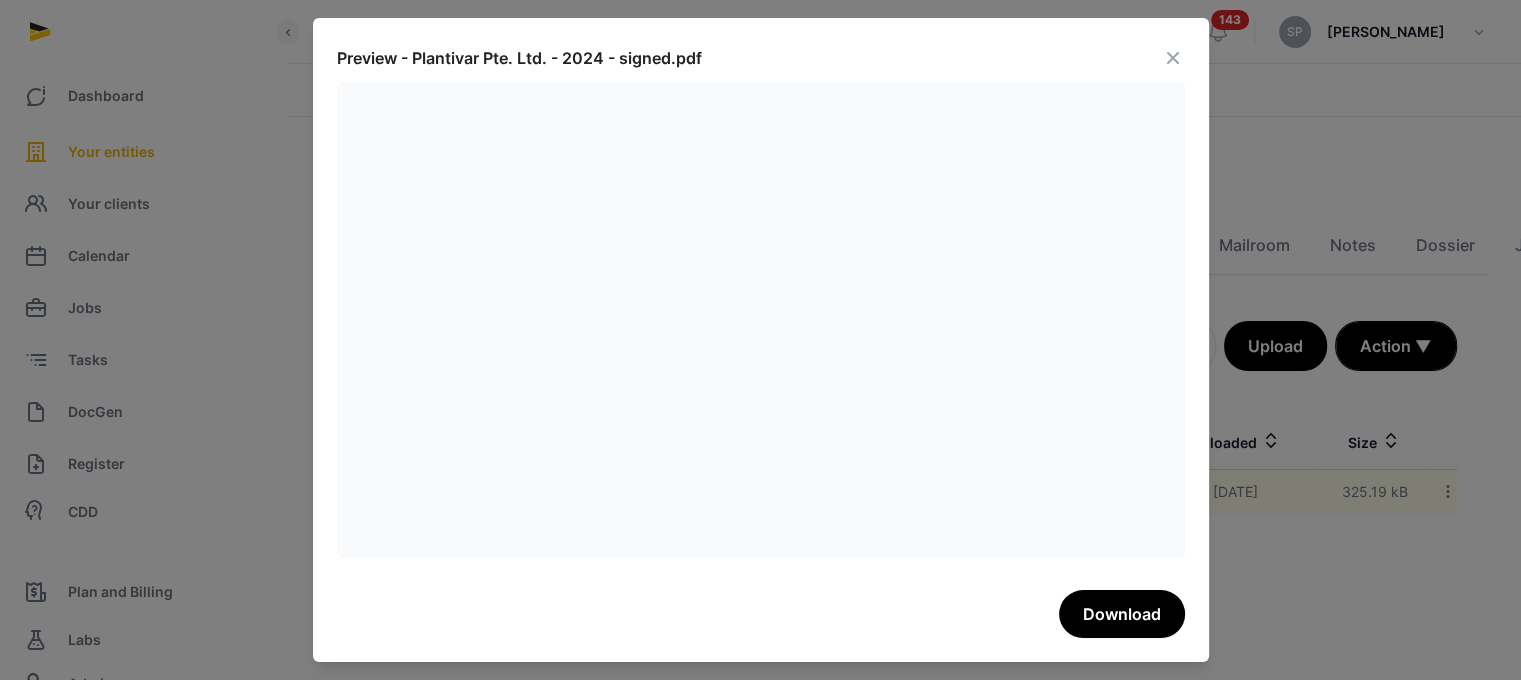 click on "Preview - Plantivar Pte. Ltd. - 2024 - signed.pdf Download" at bounding box center (761, 340) 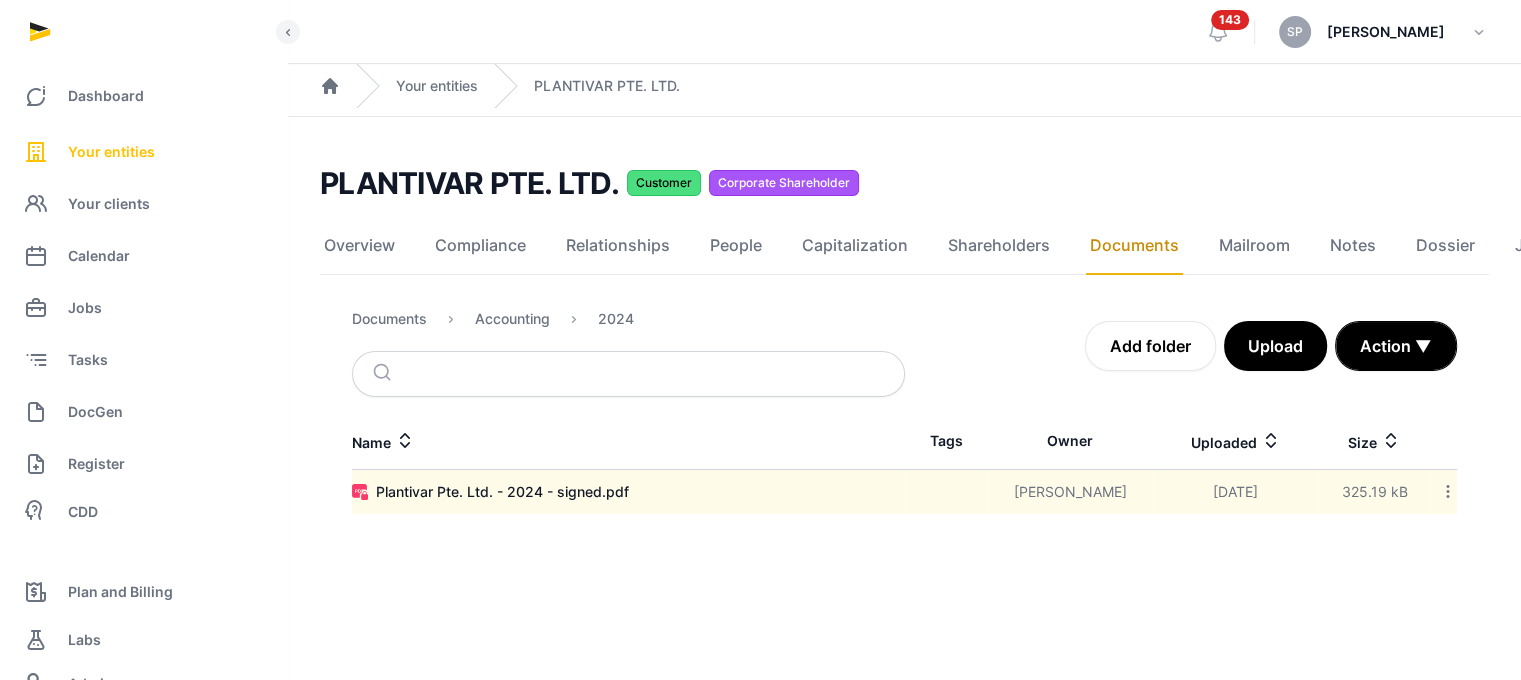 click on "Your entities" at bounding box center (111, 152) 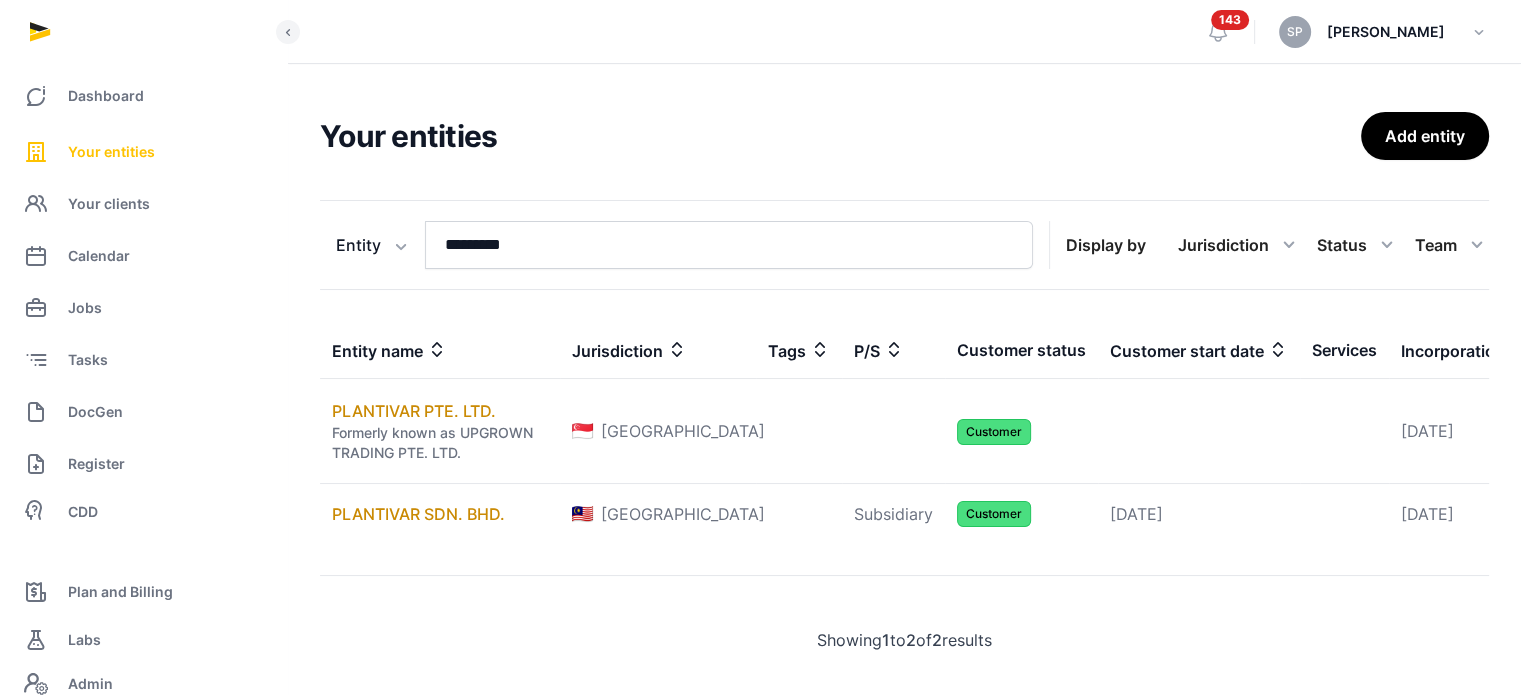 click on "Your entities" at bounding box center [111, 152] 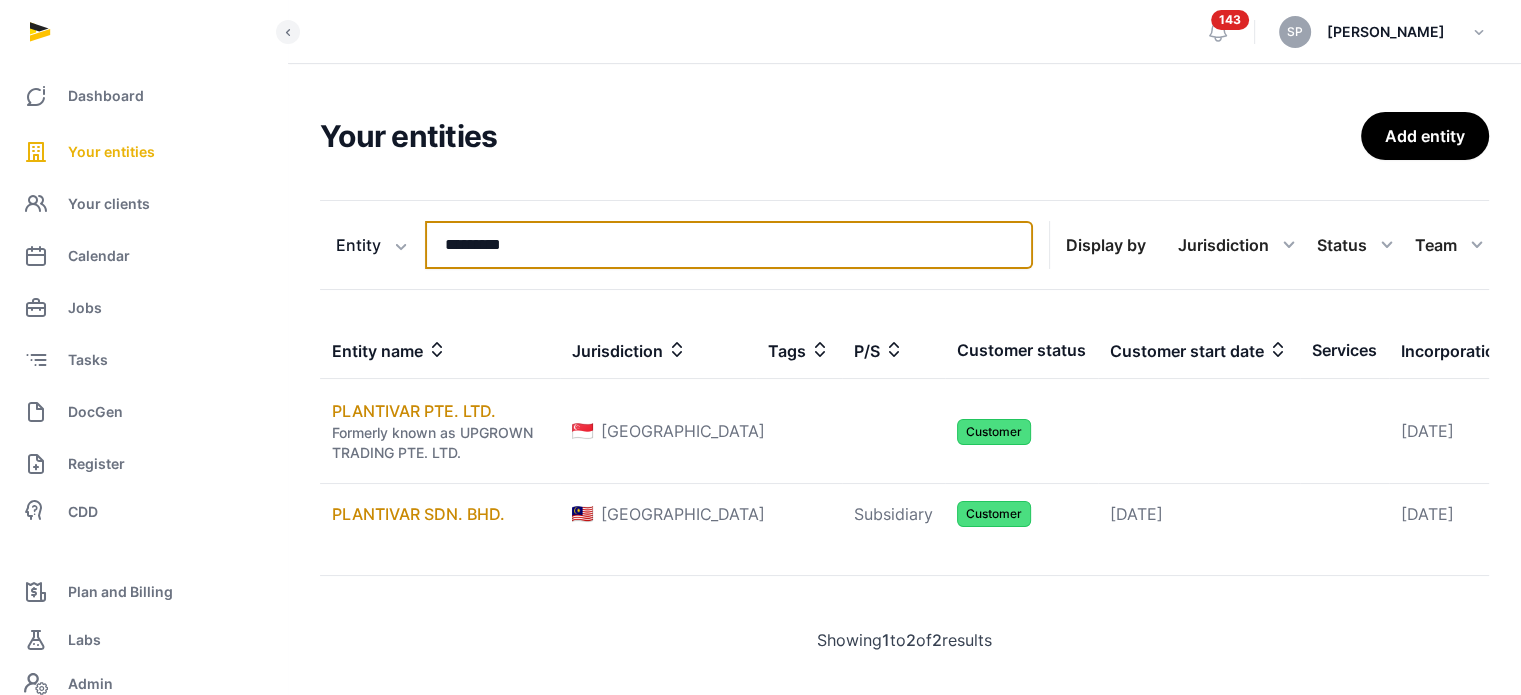 click on "*********" at bounding box center [729, 245] 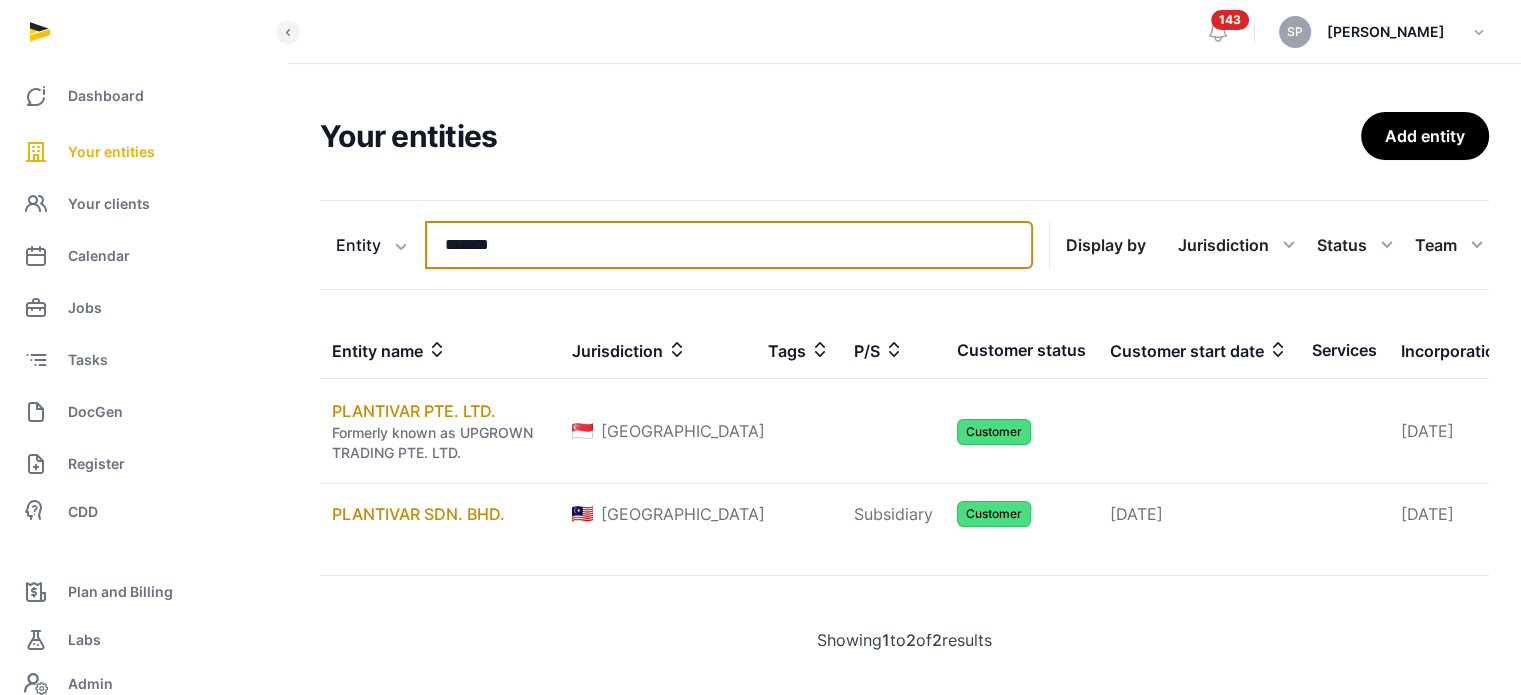 type on "*******" 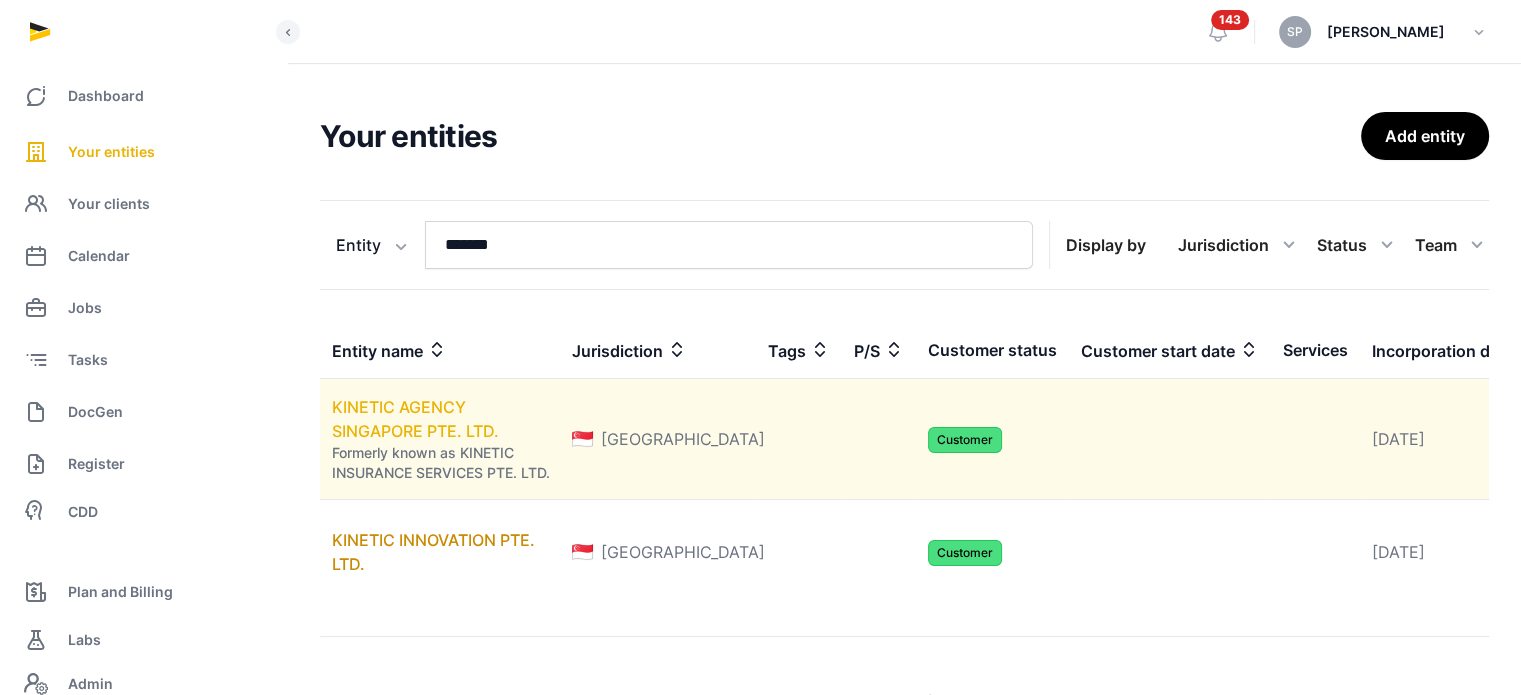 click on "KINETIC AGENCY SINGAPORE PTE. LTD." at bounding box center [415, 419] 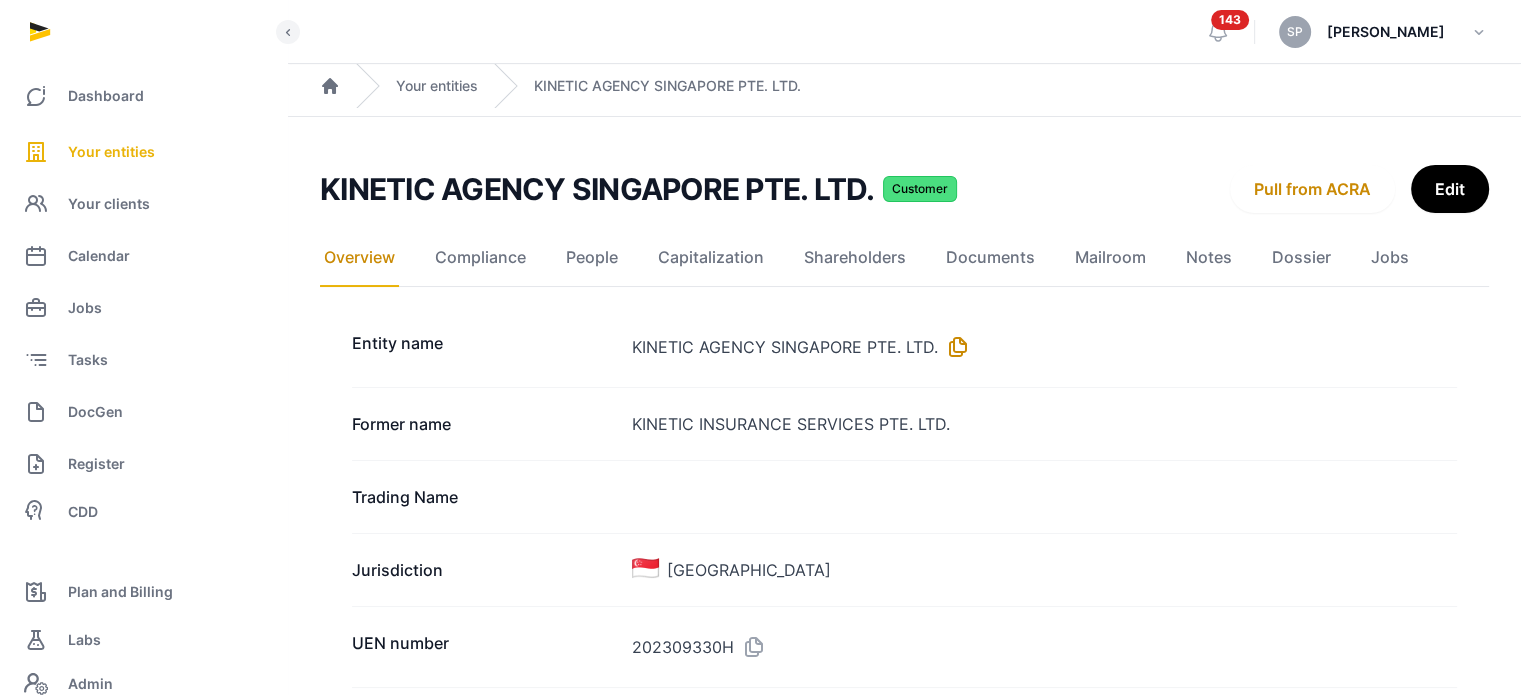 click at bounding box center (954, 347) 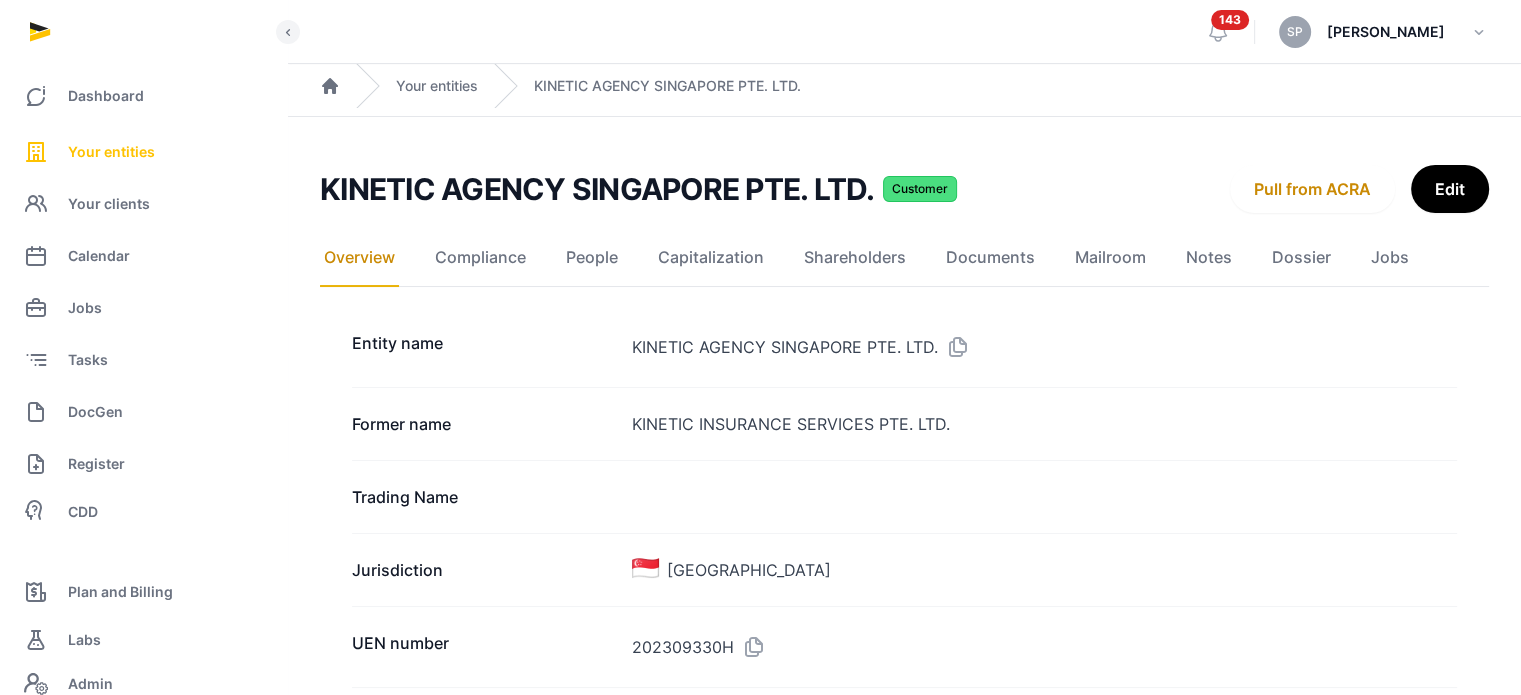 click on "Your entities" at bounding box center [111, 152] 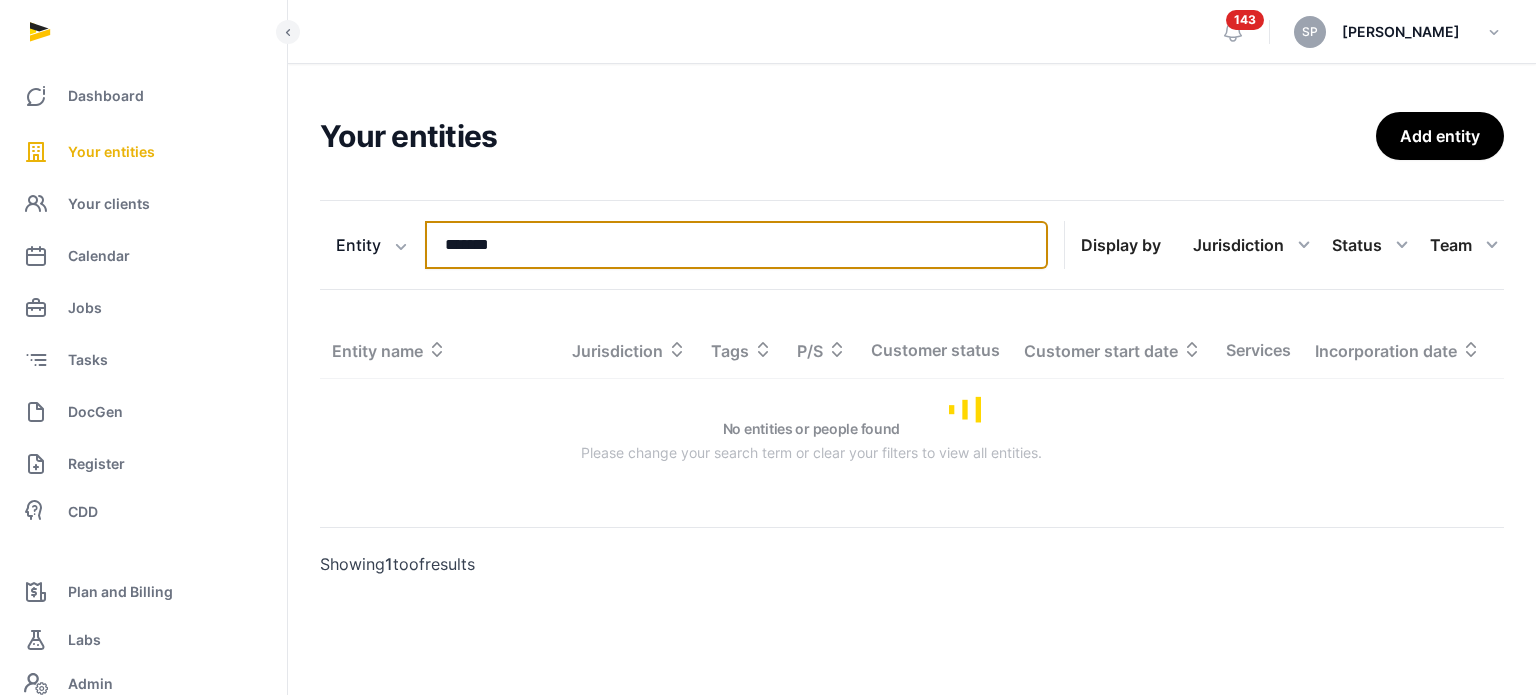 click on "*******" at bounding box center [736, 245] 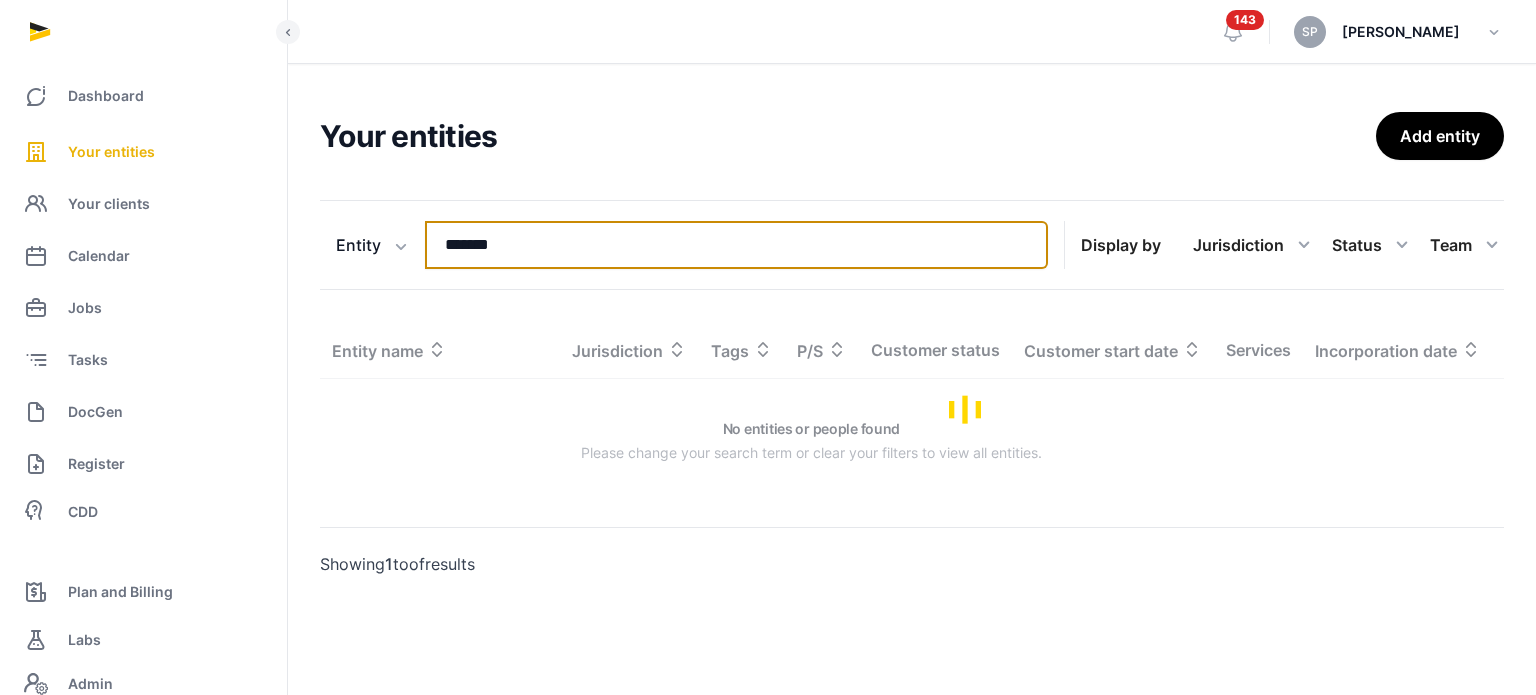 click on "*******" at bounding box center (736, 245) 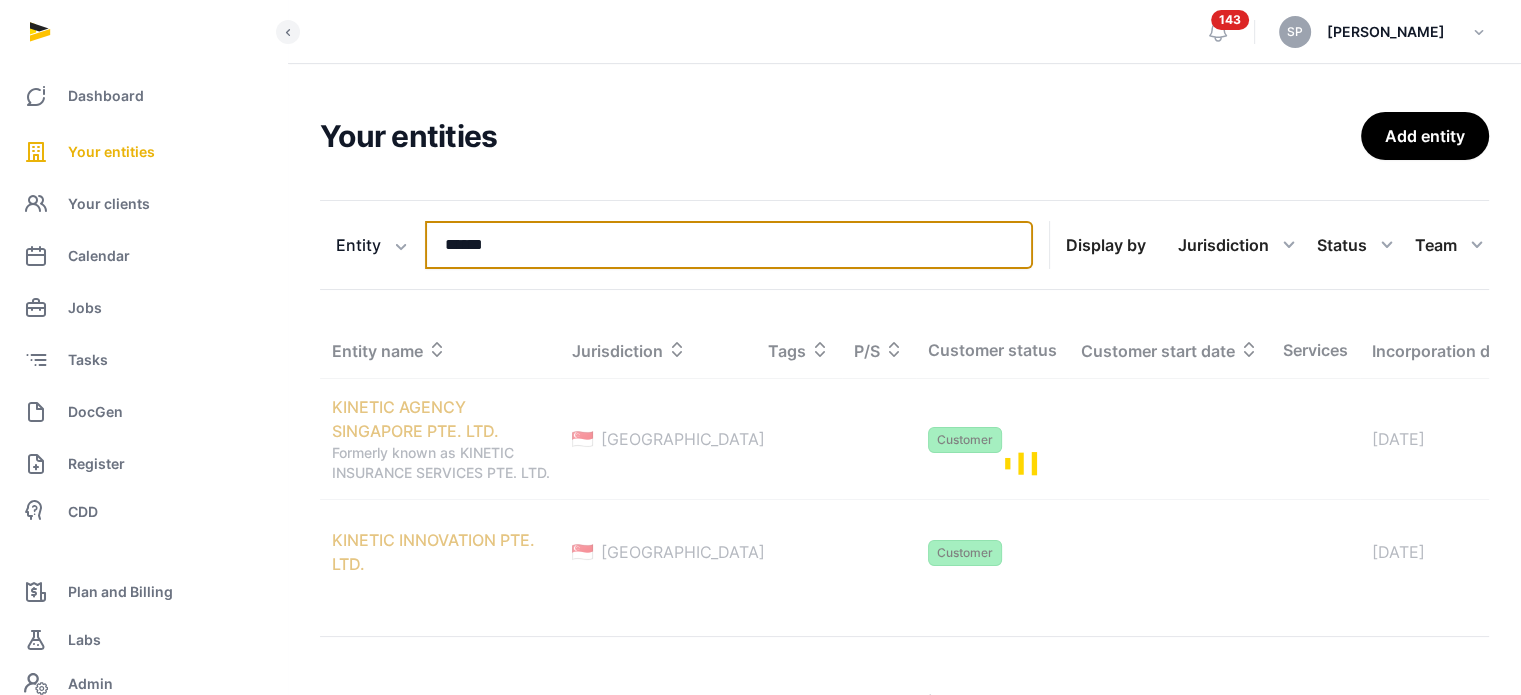 type on "******" 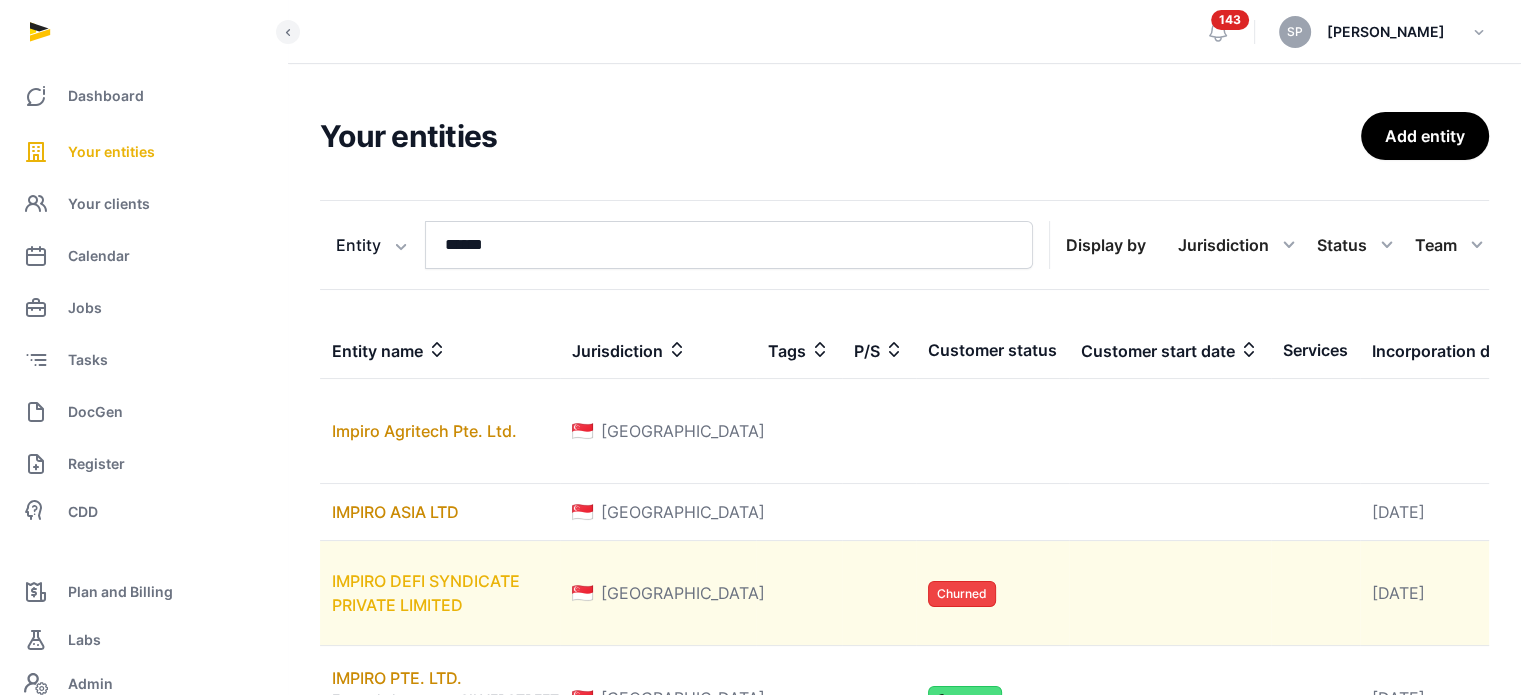 click on "IMPIRO DEFI SYNDICATE PRIVATE LIMITED" at bounding box center [426, 593] 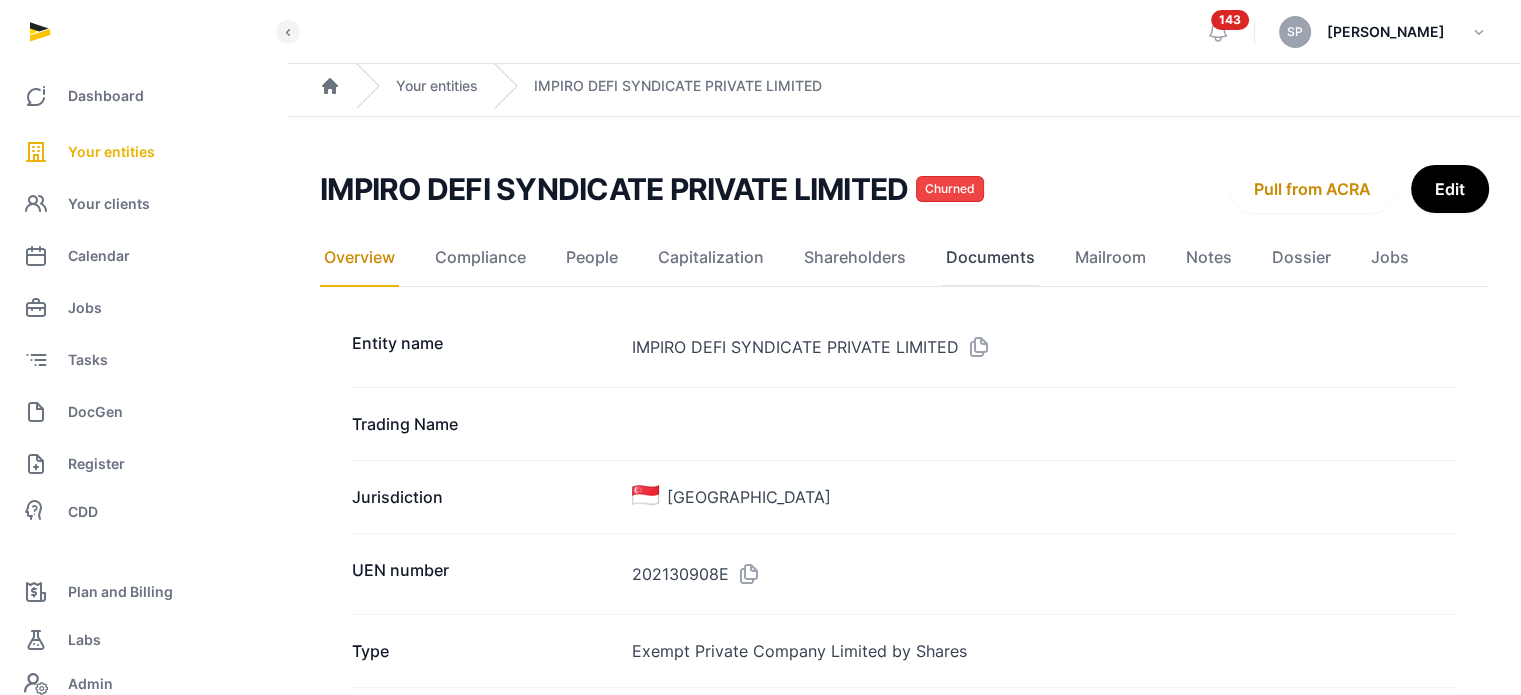 click on "Documents" 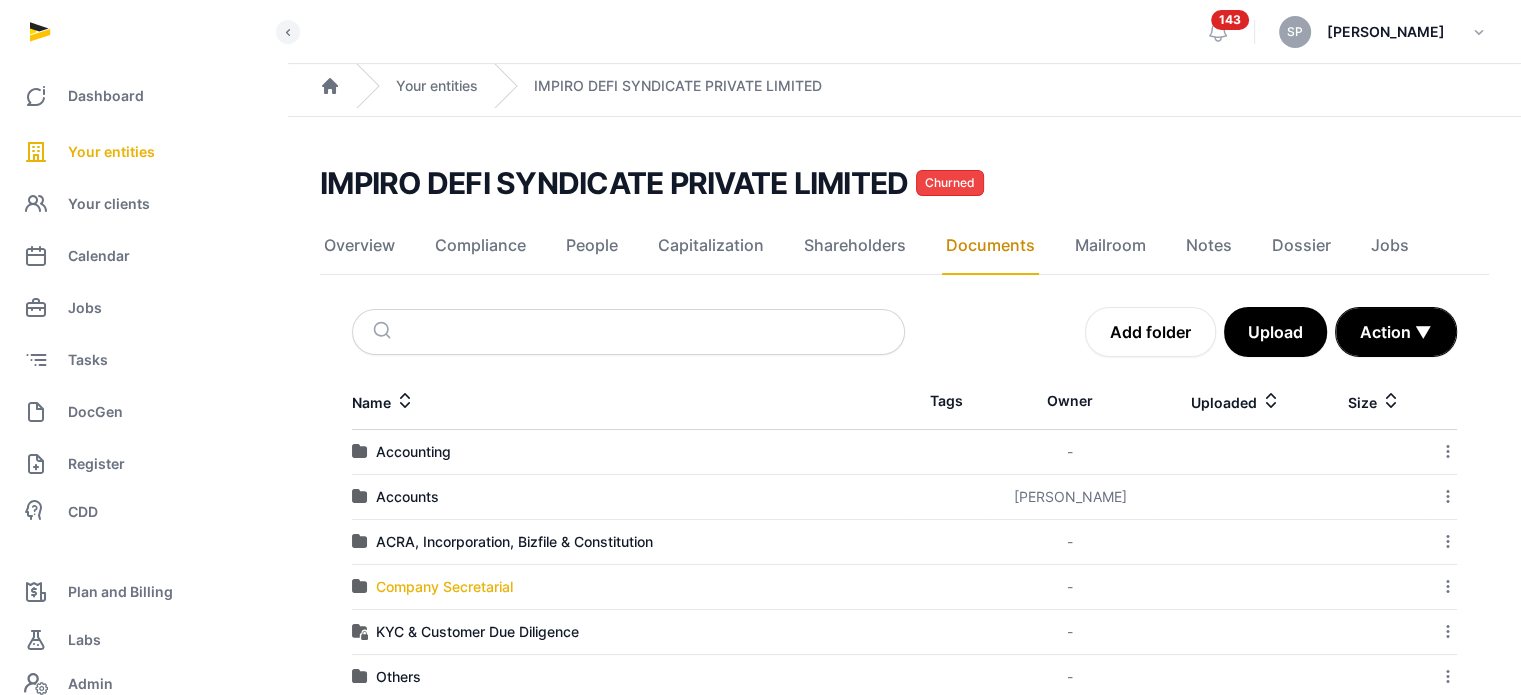 click on "Company Secretarial" at bounding box center (444, 587) 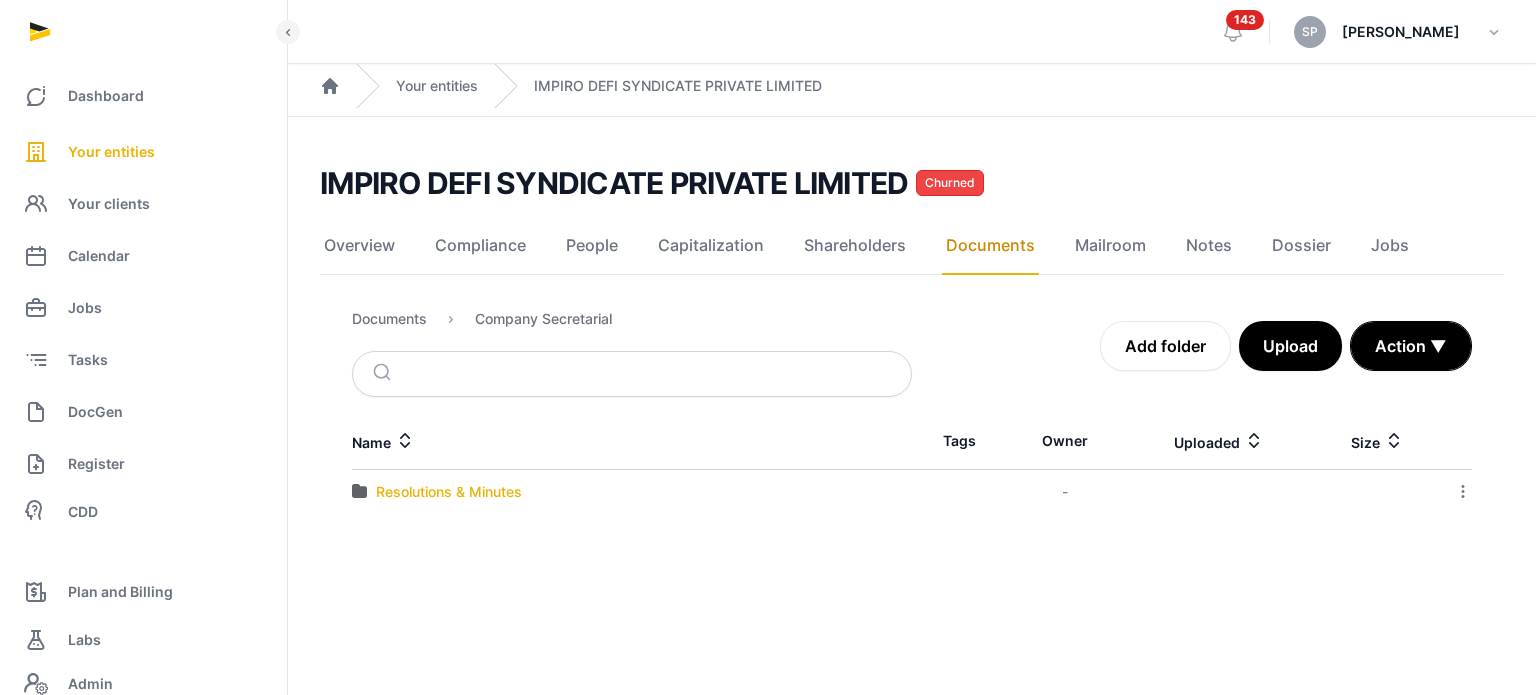 click on "Resolutions & Minutes" at bounding box center [449, 492] 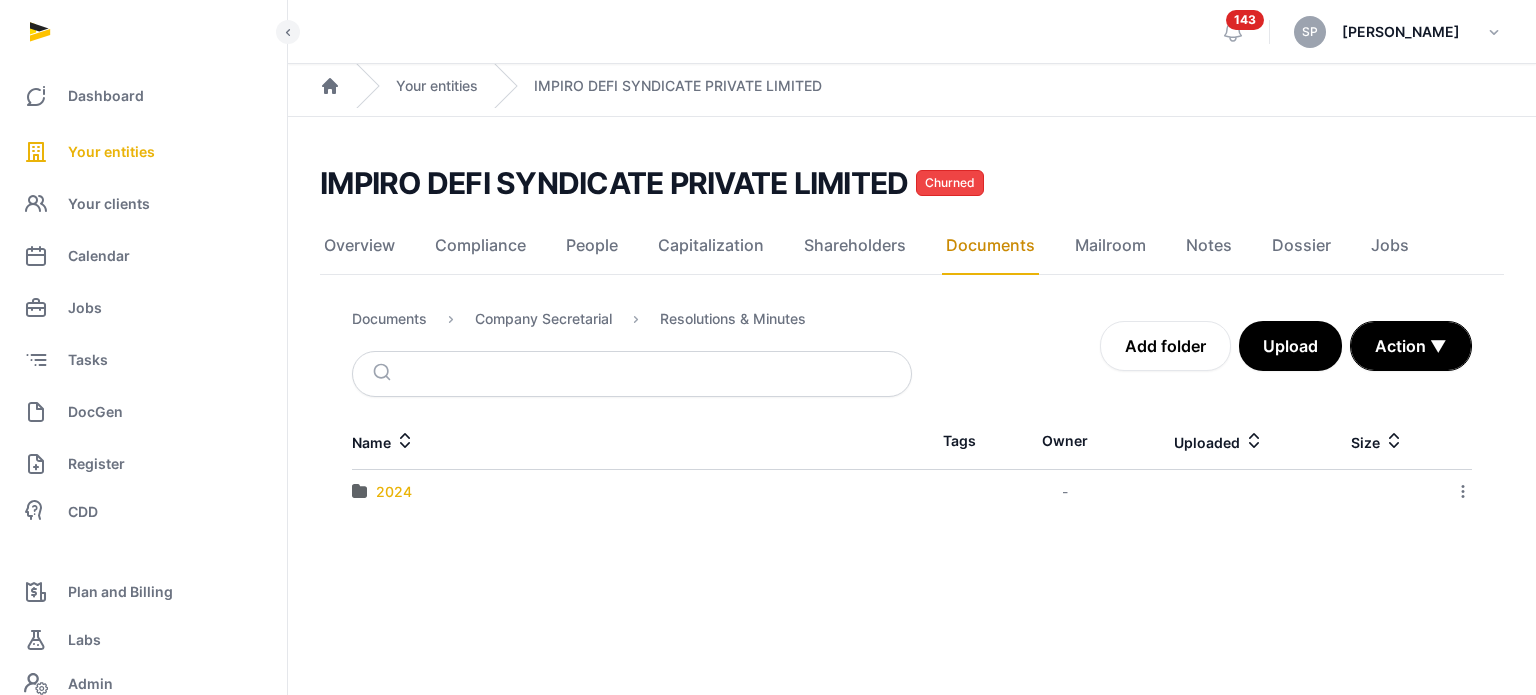 click on "2024" at bounding box center [394, 492] 